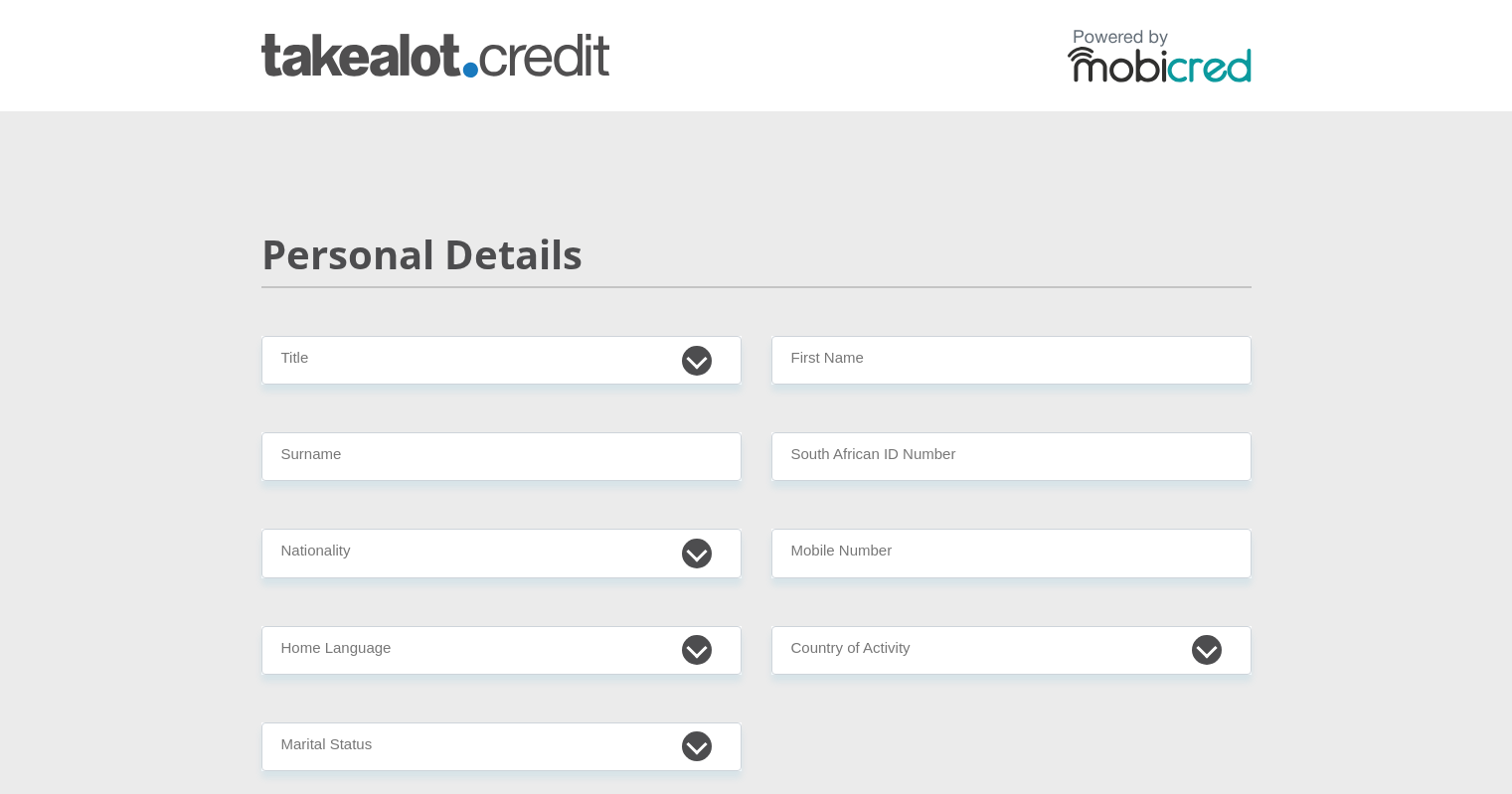 scroll, scrollTop: 0, scrollLeft: 0, axis: both 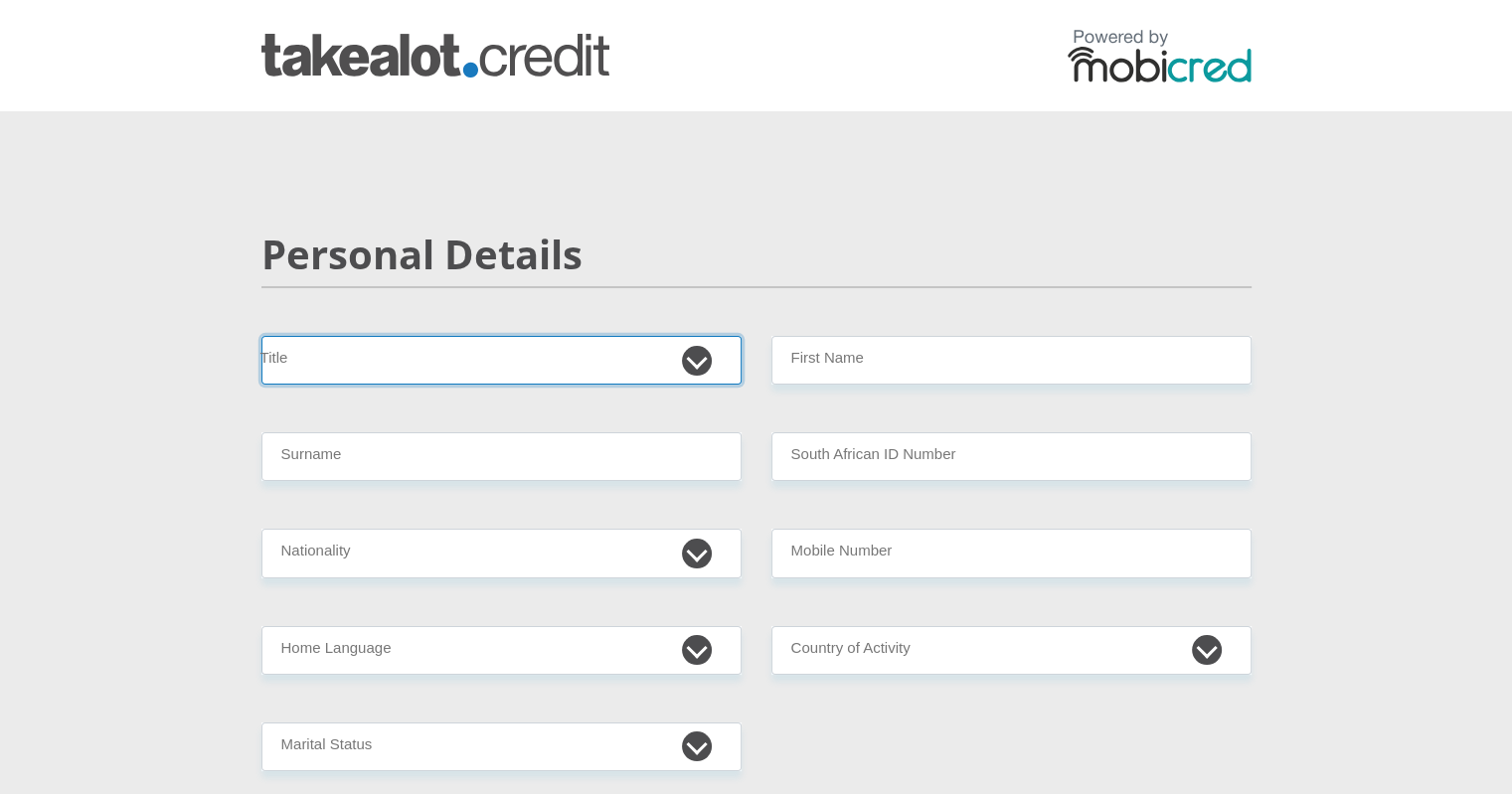drag, startPoint x: 0, startPoint y: 0, endPoint x: 624, endPoint y: 356, distance: 718.4094 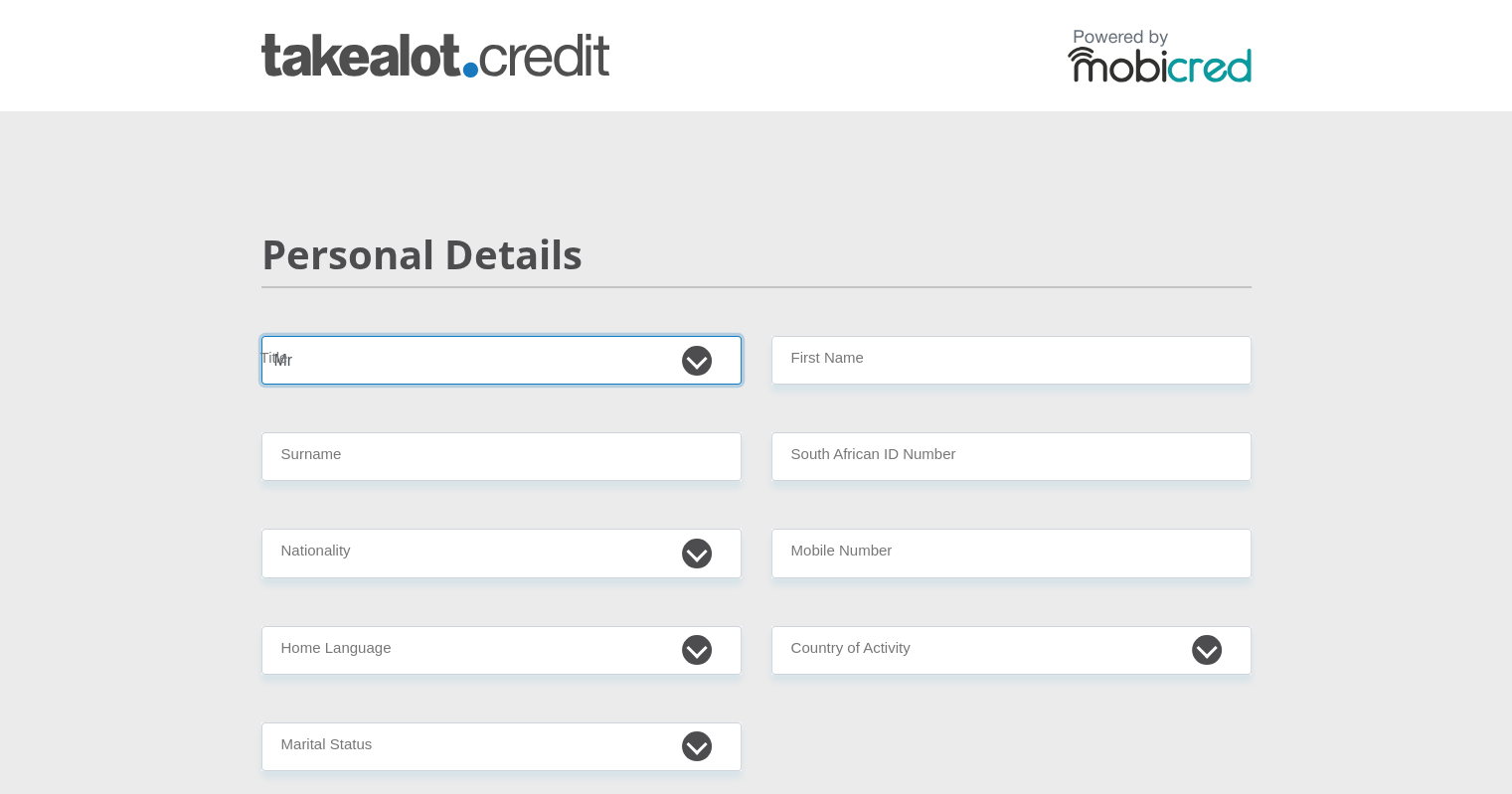 click on "Mr
Ms
Mrs
Dr
Other" at bounding box center (501, 360) 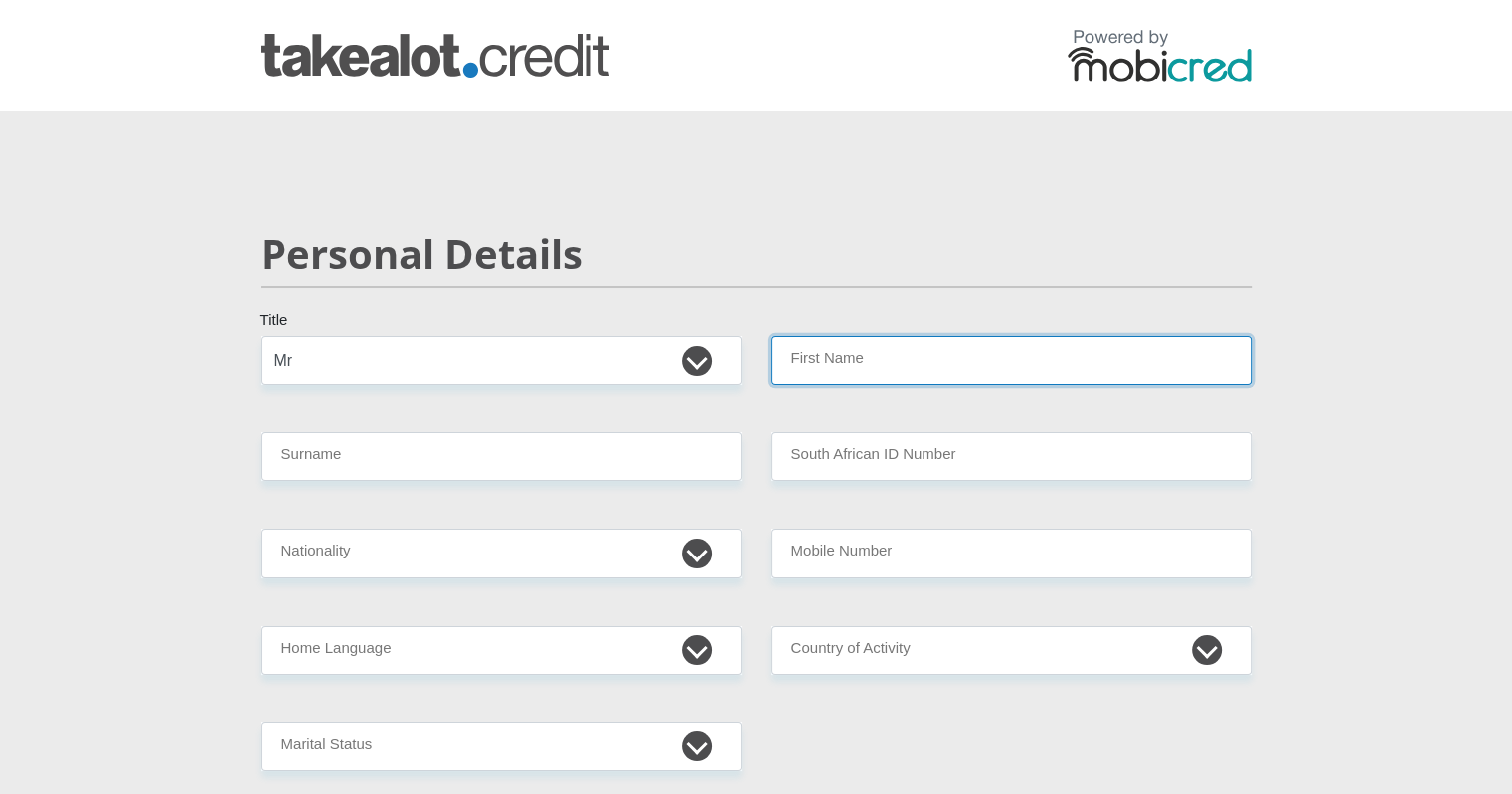 click on "First Name" at bounding box center [1011, 360] 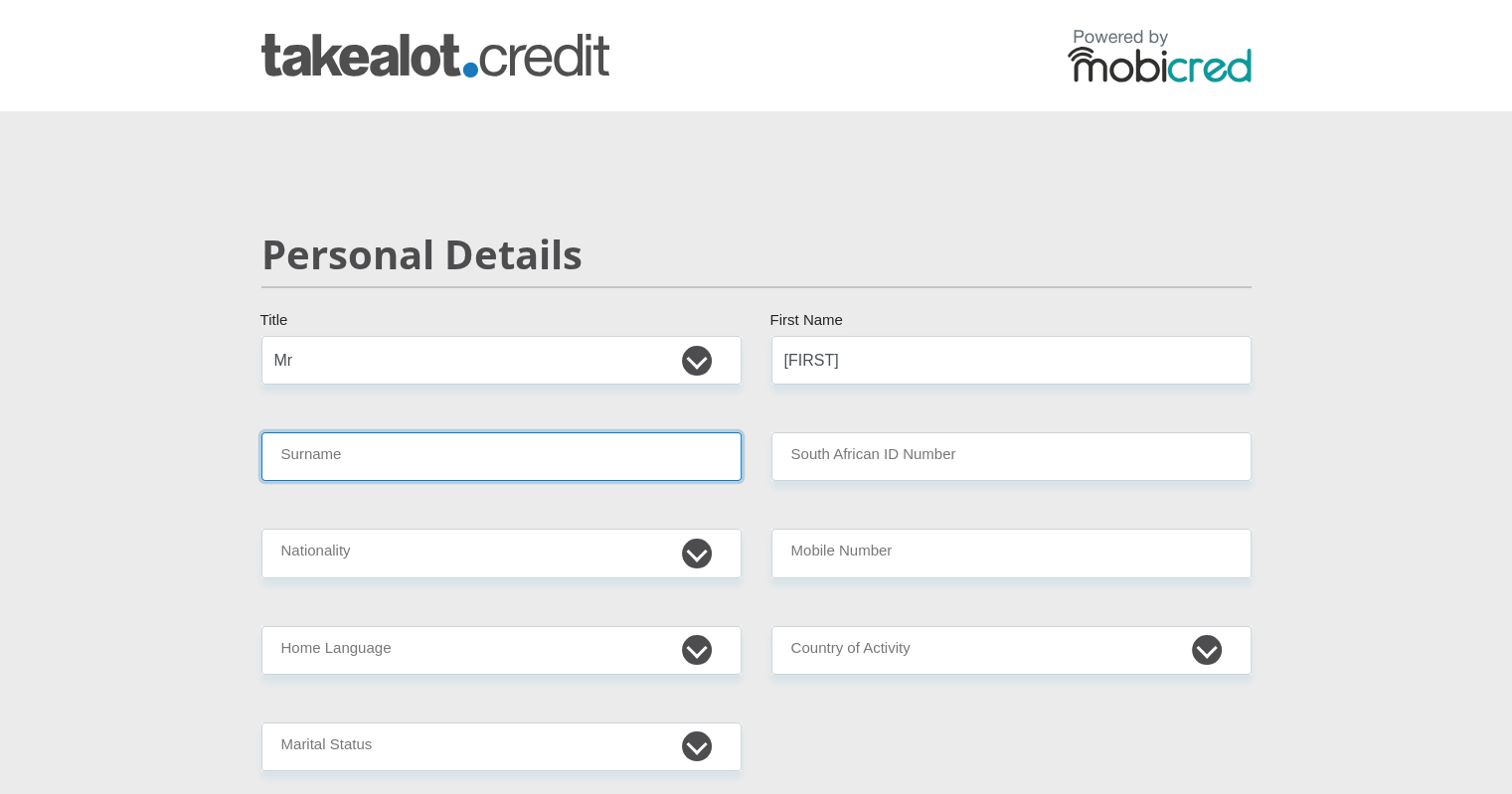 type on "[INITIAL]" 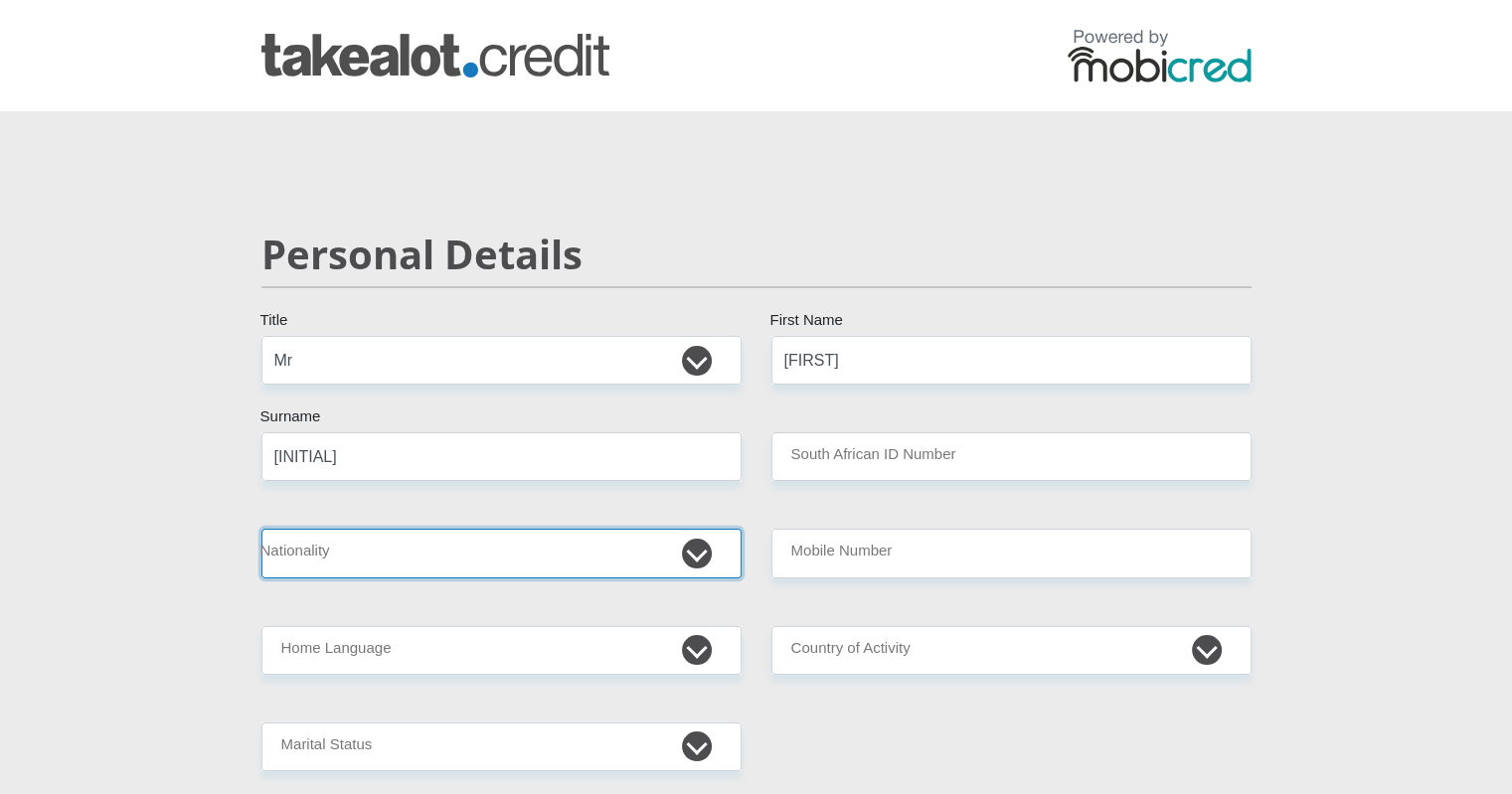 select on "ZAF" 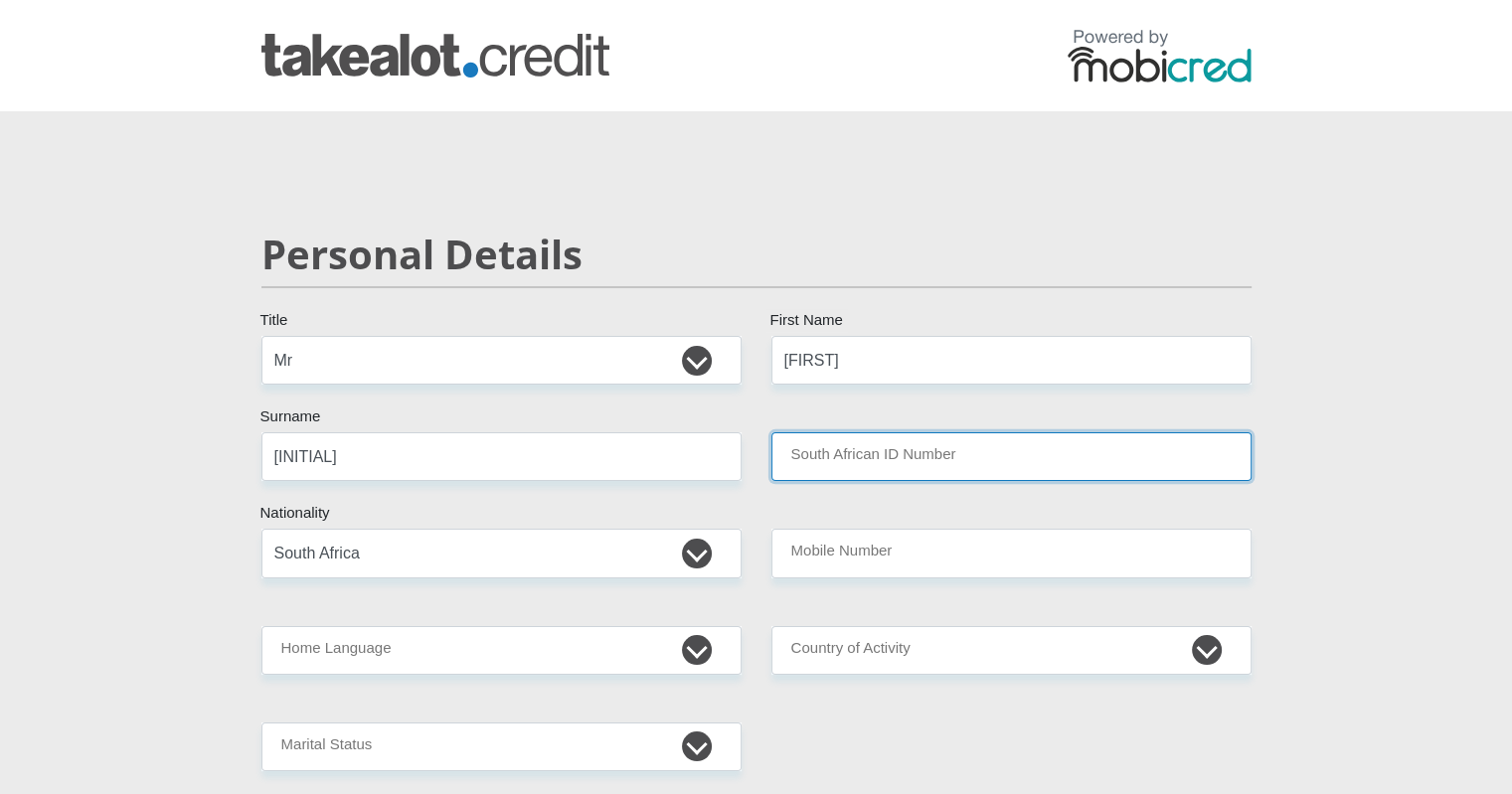 click on "South African ID Number" at bounding box center [1011, 456] 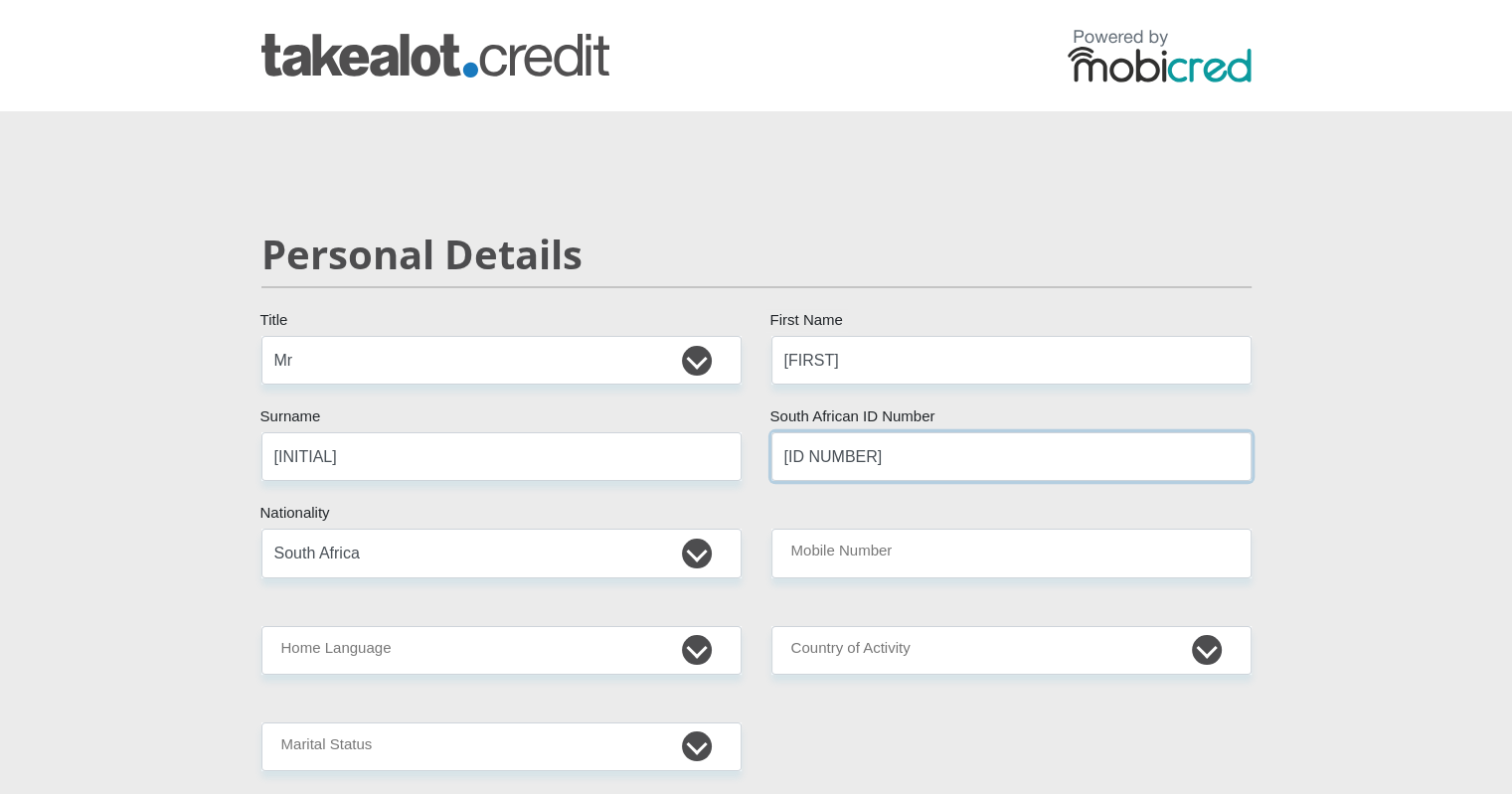 type on "[ID NUMBER]" 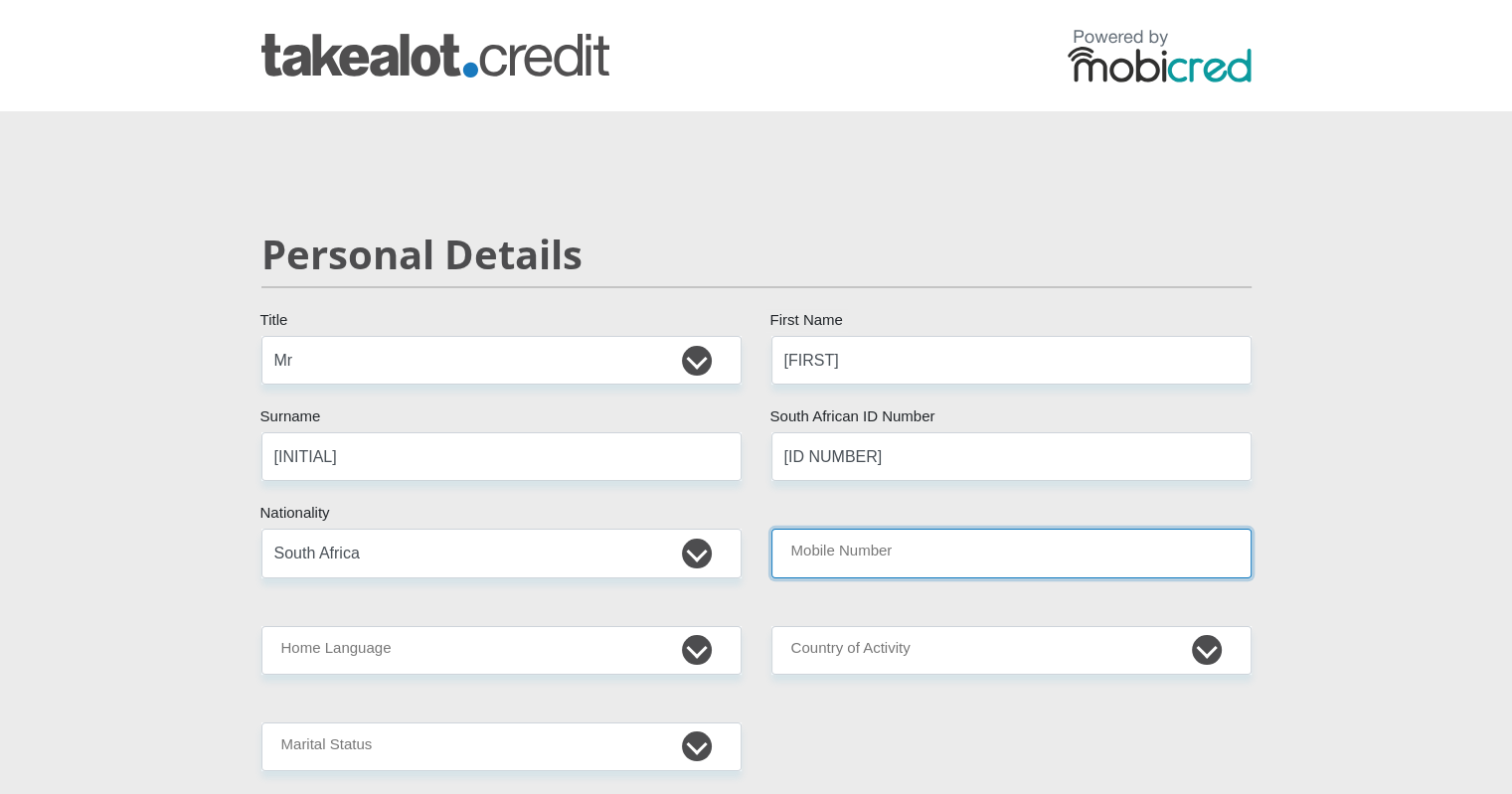 click on "Mobile Number" at bounding box center [1011, 553] 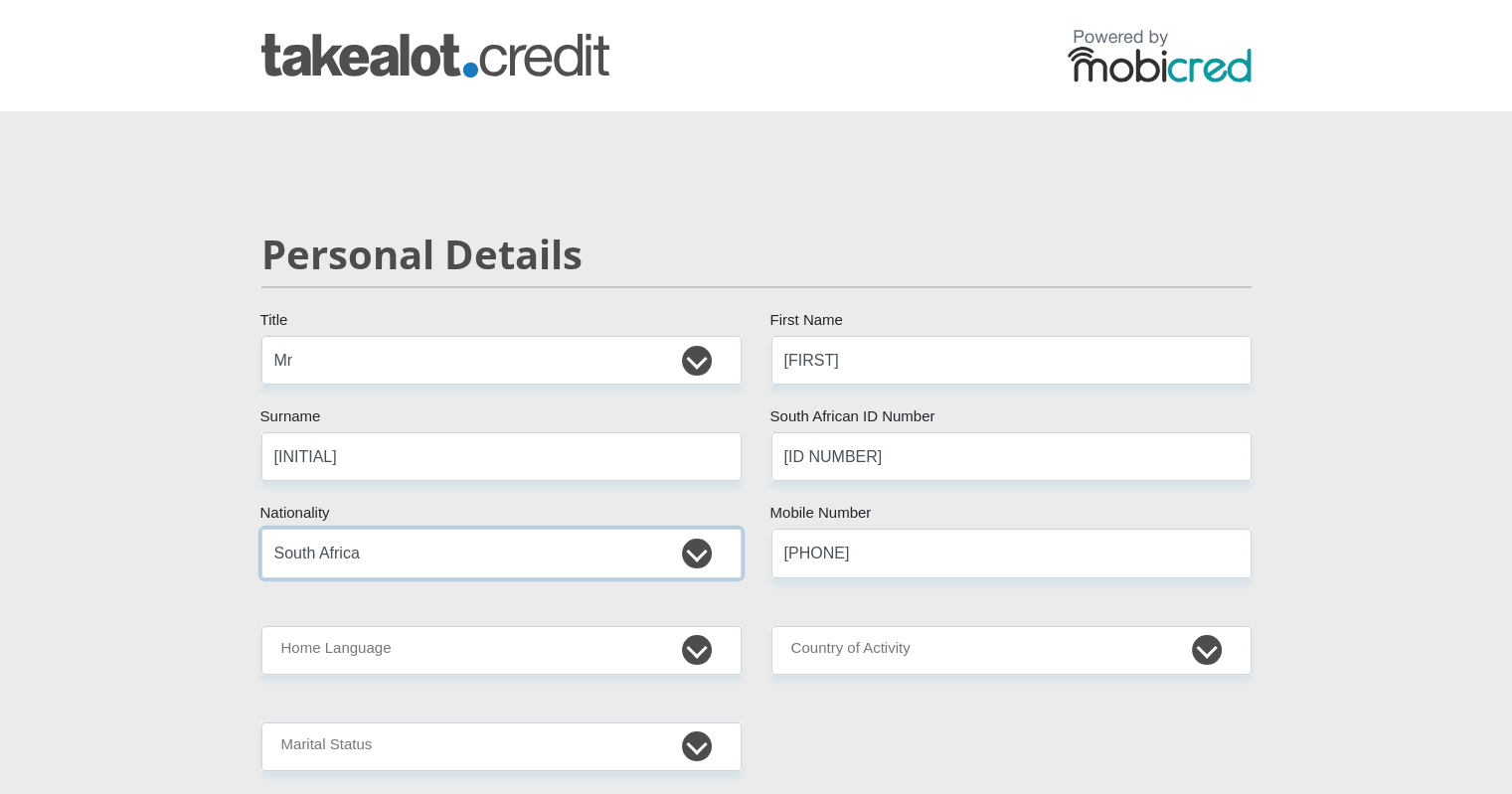 click on "South Africa
Afghanistan
Aland Islands
Albania
Algeria
America Samoa
American Virgin Islands
Andorra
Angola
Anguilla
Antarctica
Antigua and Barbuda
Argentina
Armenia
Aruba
Ascension Island
Australia
Austria
Azerbaijan
Bahamas
Bahrain
Bangladesh
Barbados
Chad" at bounding box center [501, 553] 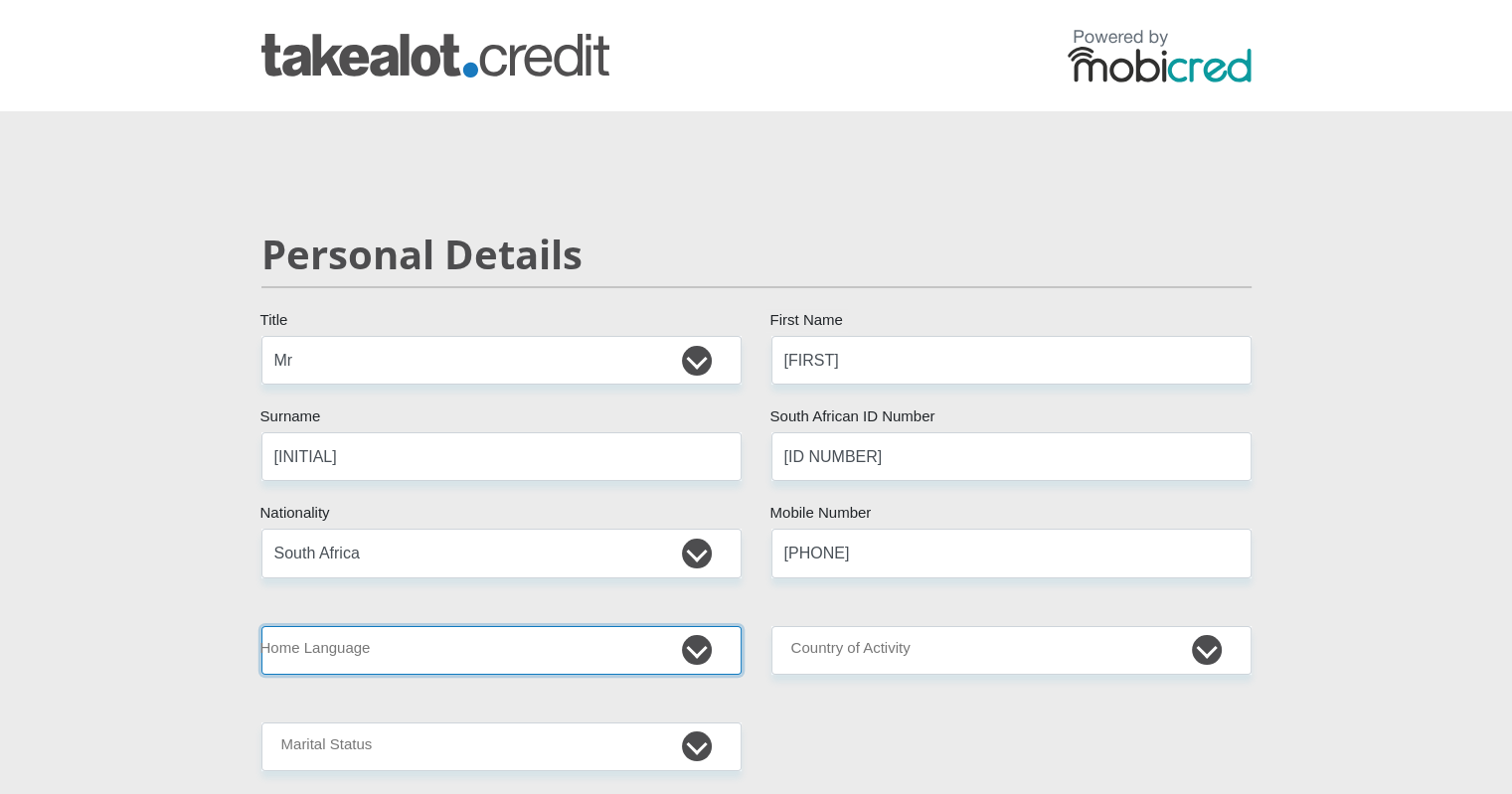 click on "Afrikaans
English
Sepedi
South Ndebele
Southern Sotho
Swati
Tsonga
Tswana
Venda
Xhosa
Zulu
Other" at bounding box center [501, 650] 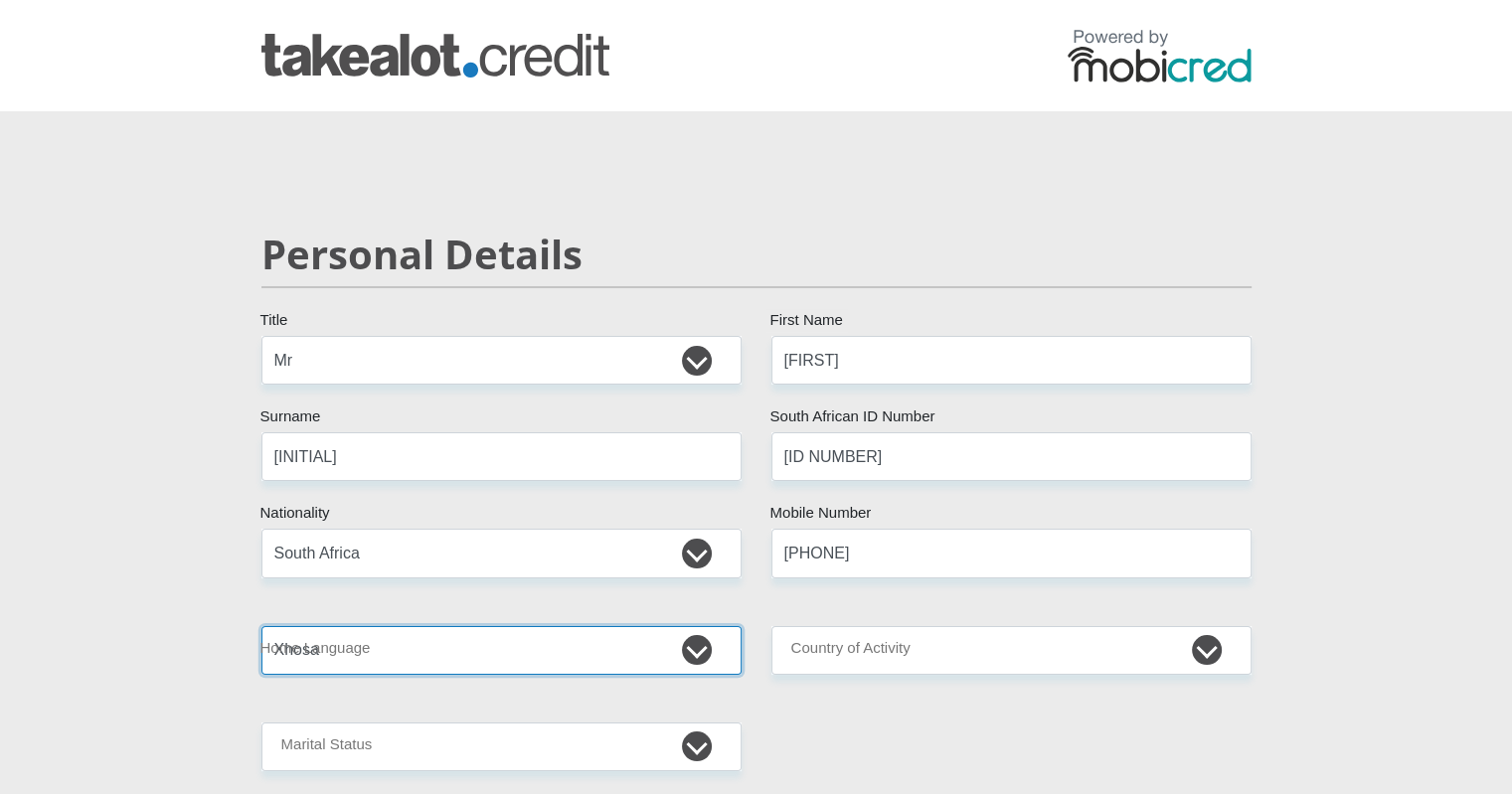 click on "Afrikaans
English
Sepedi
South Ndebele
Southern Sotho
Swati
Tsonga
Tswana
Venda
Xhosa
Zulu
Other" at bounding box center [501, 650] 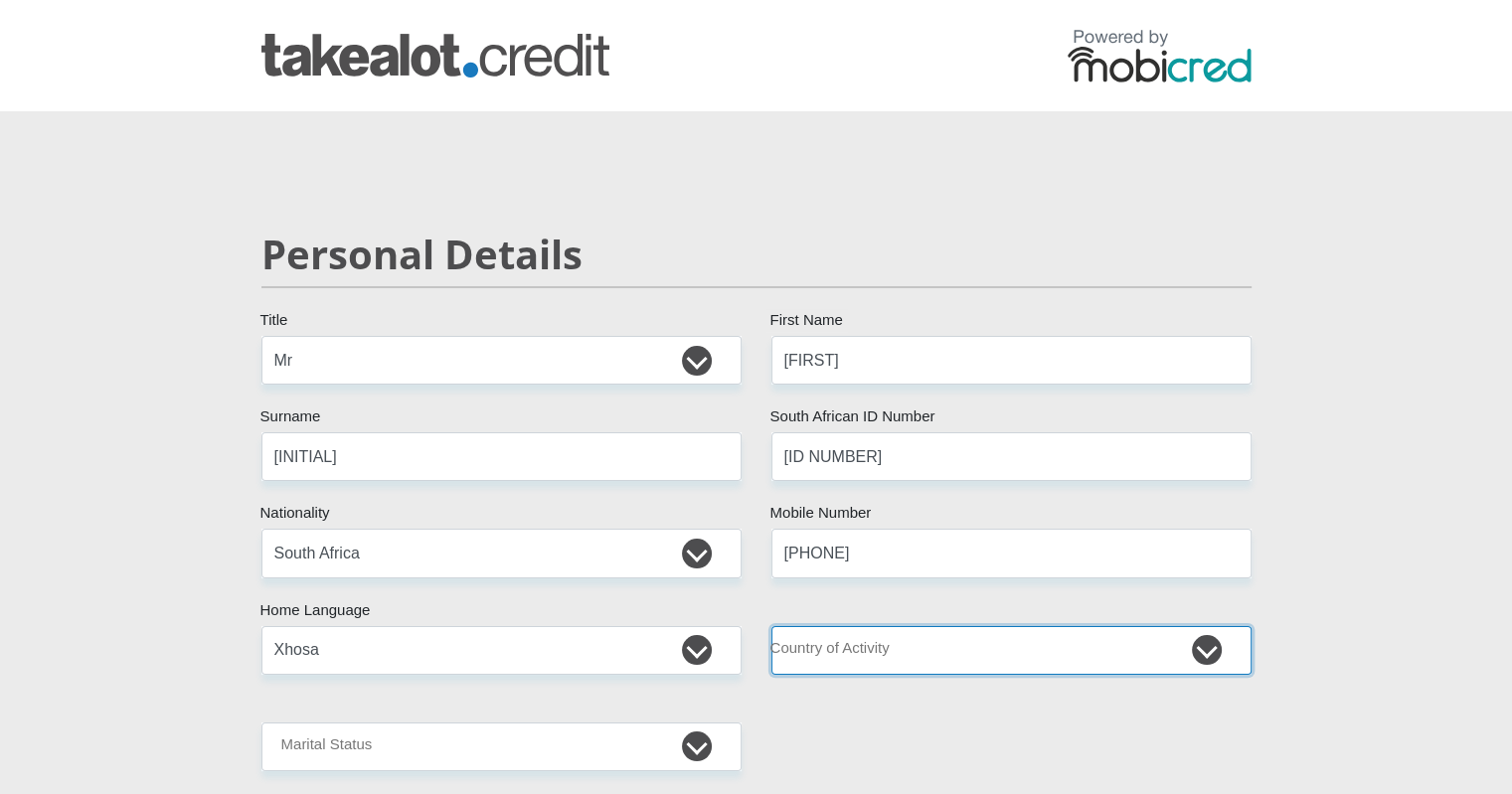 click on "South Africa
Afghanistan
Aland Islands
Albania
Algeria
America Samoa
American Virgin Islands
Andorra
Angola
Anguilla
Antarctica
Antigua and Barbuda
Argentina
Armenia
Aruba
Ascension Island
Australia
Austria
Azerbaijan
Chad" at bounding box center (1011, 650) 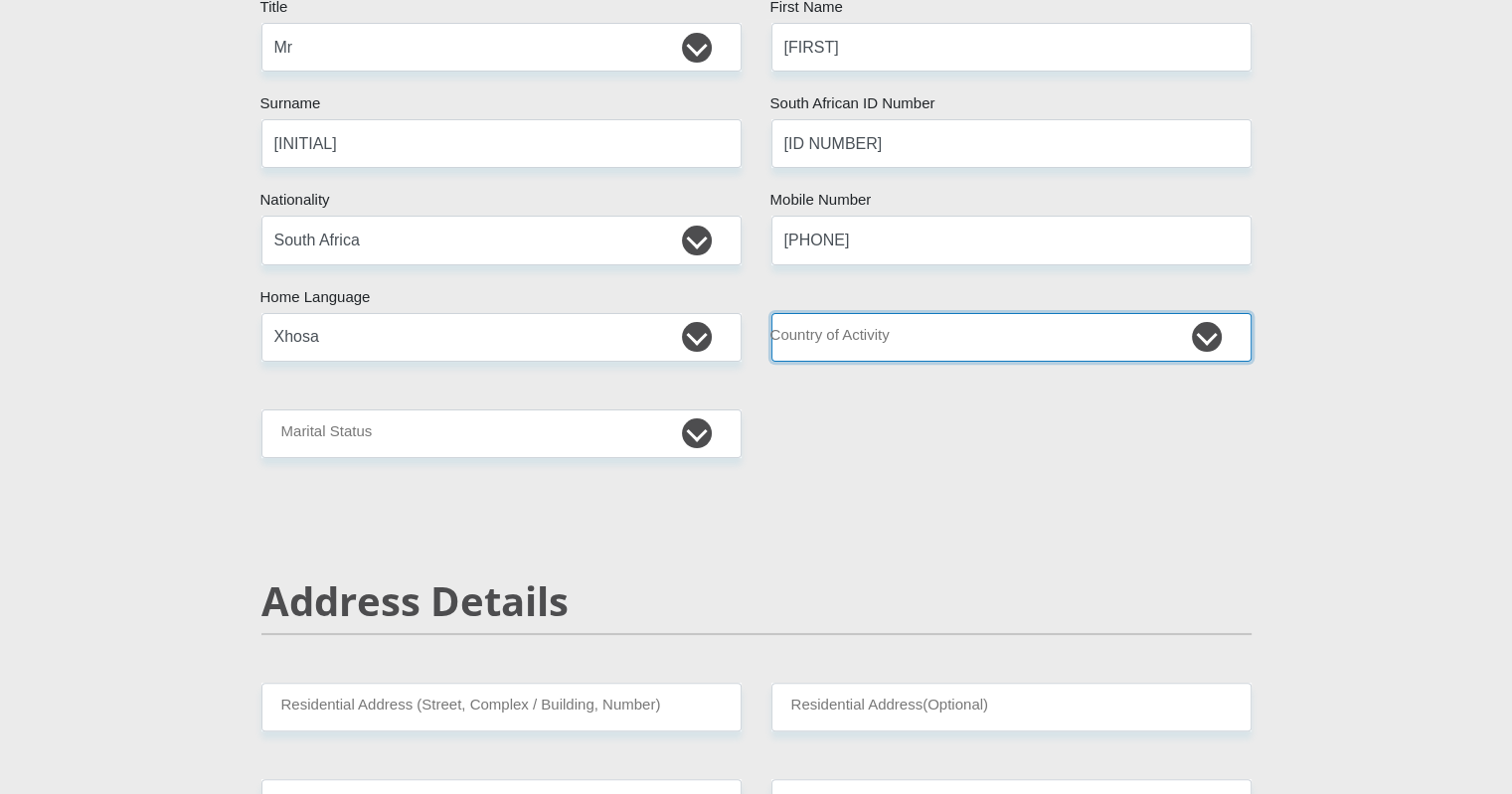 scroll, scrollTop: 320, scrollLeft: 0, axis: vertical 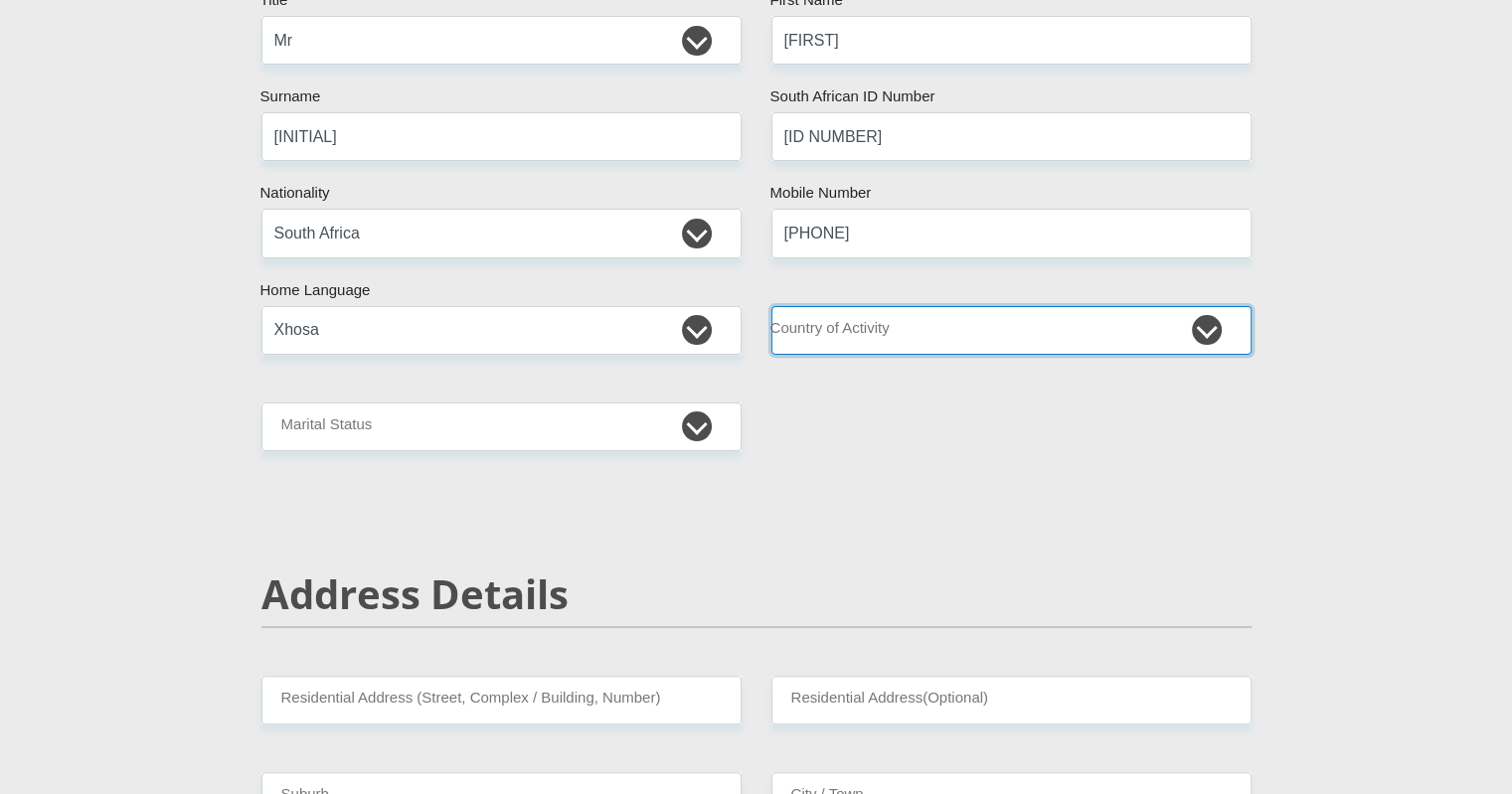 click on "South Africa
Afghanistan
Aland Islands
Albania
Algeria
America Samoa
American Virgin Islands
Andorra
Angola
Anguilla
Antarctica
Antigua and Barbuda
Argentina
Armenia
Aruba
Ascension Island
Australia
Austria
Azerbaijan
Chad" at bounding box center (1011, 330) 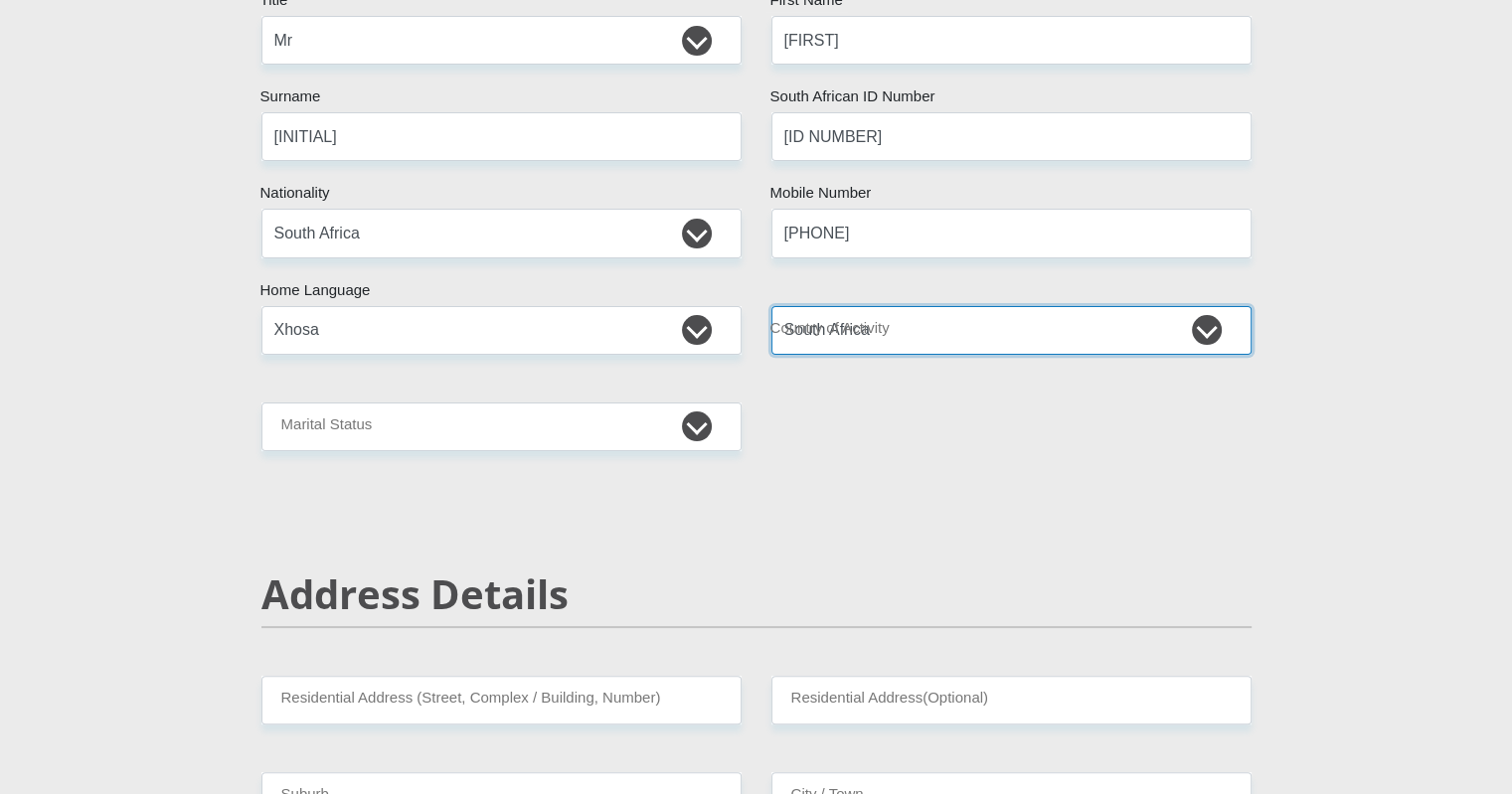 click on "South Africa
Afghanistan
Aland Islands
Albania
Algeria
America Samoa
American Virgin Islands
Andorra
Angola
Anguilla
Antarctica
Antigua and Barbuda
Argentina
Armenia
Aruba
Ascension Island
Australia
Austria
Azerbaijan
Chad" at bounding box center [1011, 330] 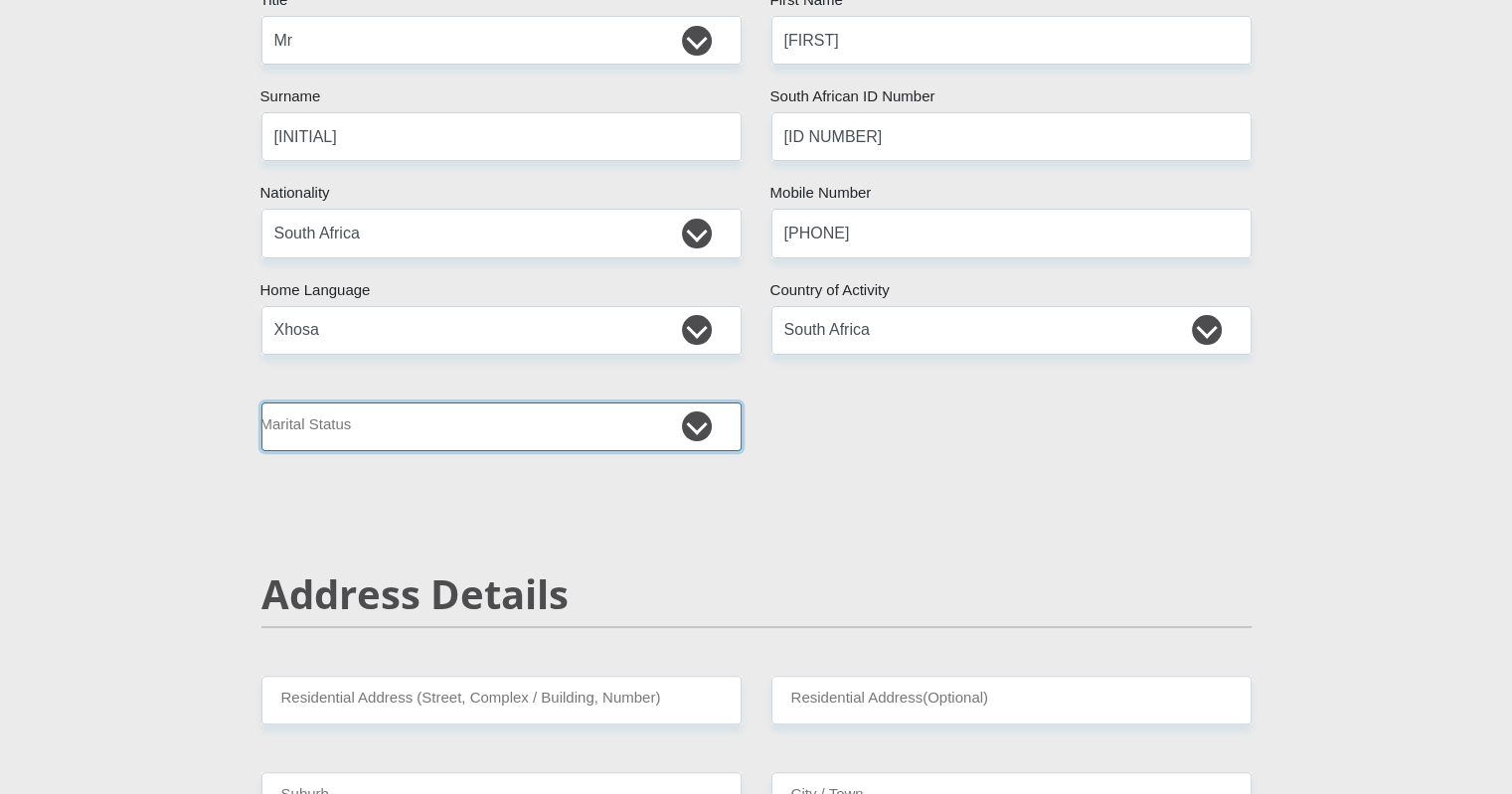 click on "Married ANC
Single
Divorced
Widowed
Married COP or Customary Law" at bounding box center [501, 426] 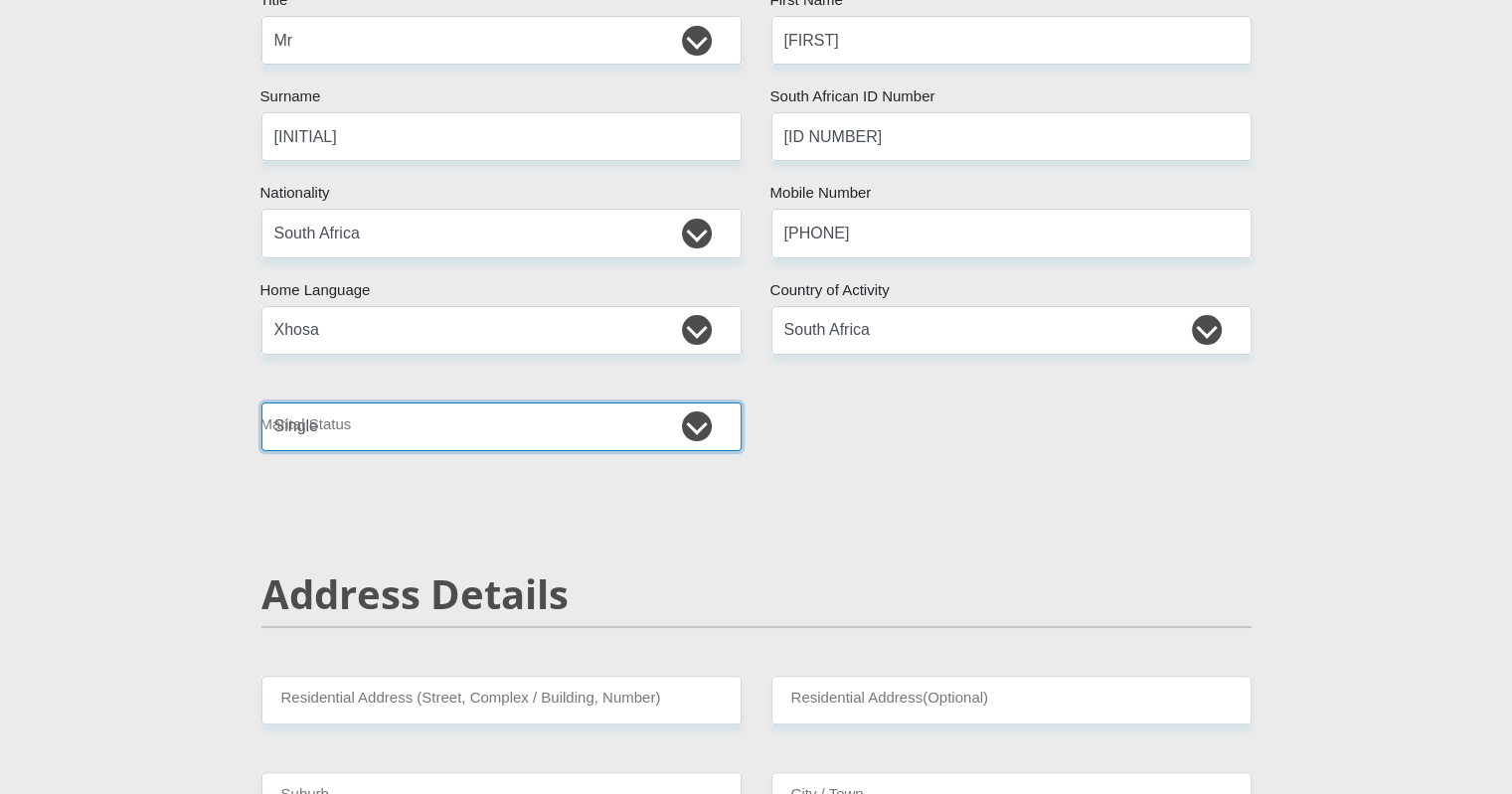 click on "Married ANC
Single
Divorced
Widowed
Married COP or Customary Law" at bounding box center (501, 426) 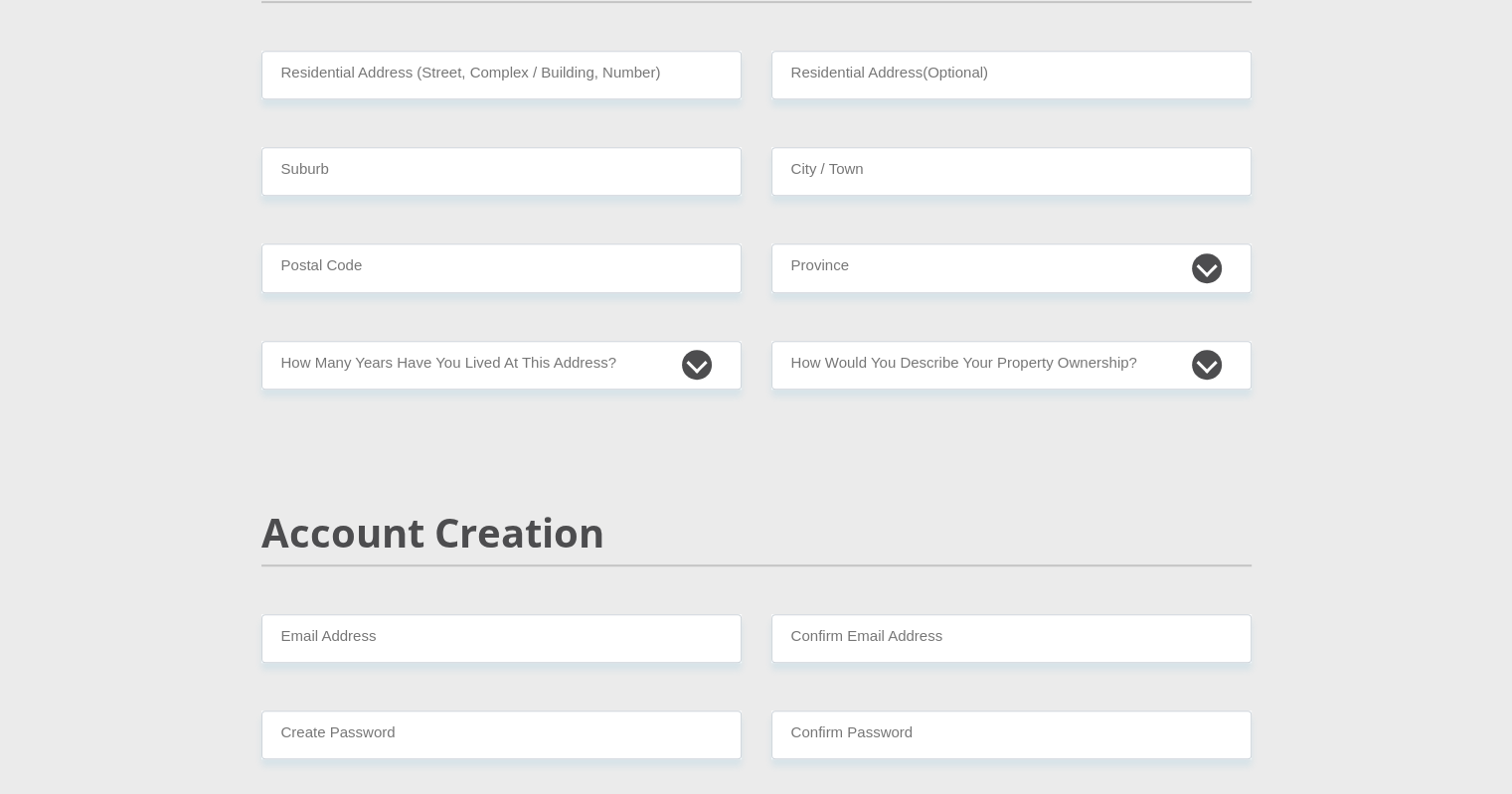 scroll, scrollTop: 986, scrollLeft: 0, axis: vertical 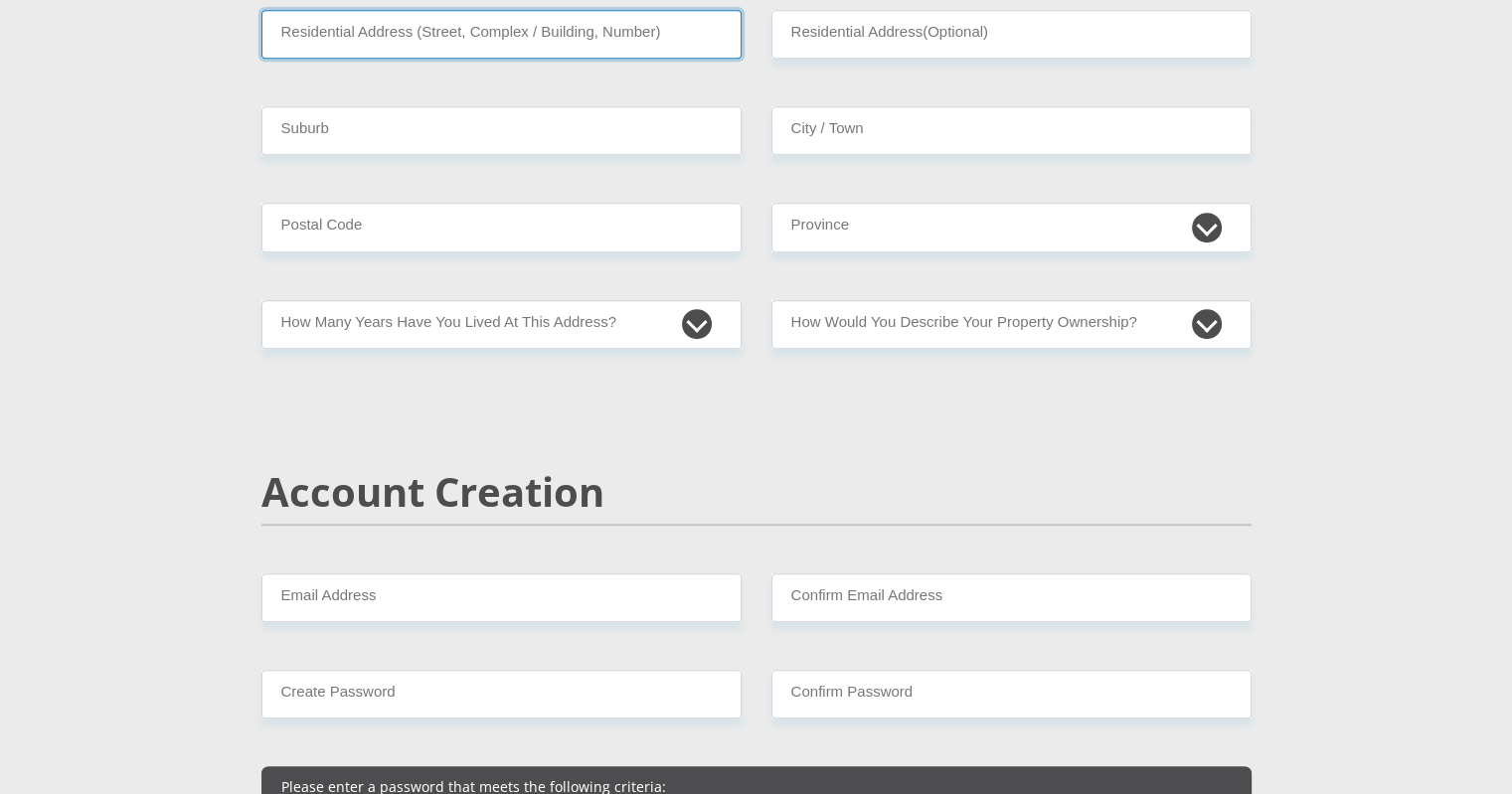 click on "Residential Address (Street, Complex / Building, Number)" at bounding box center [501, 34] 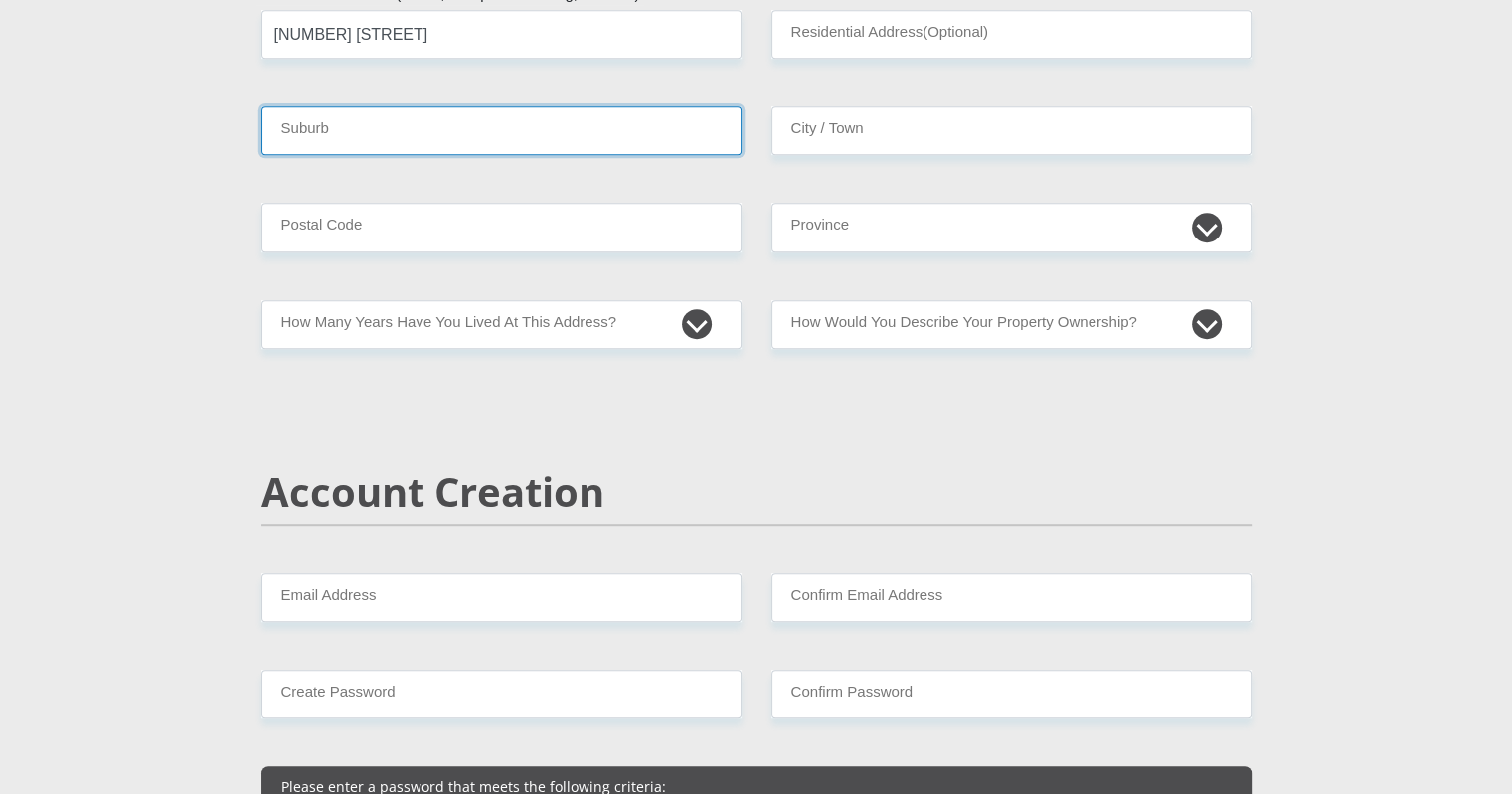 type on "[CITY]" 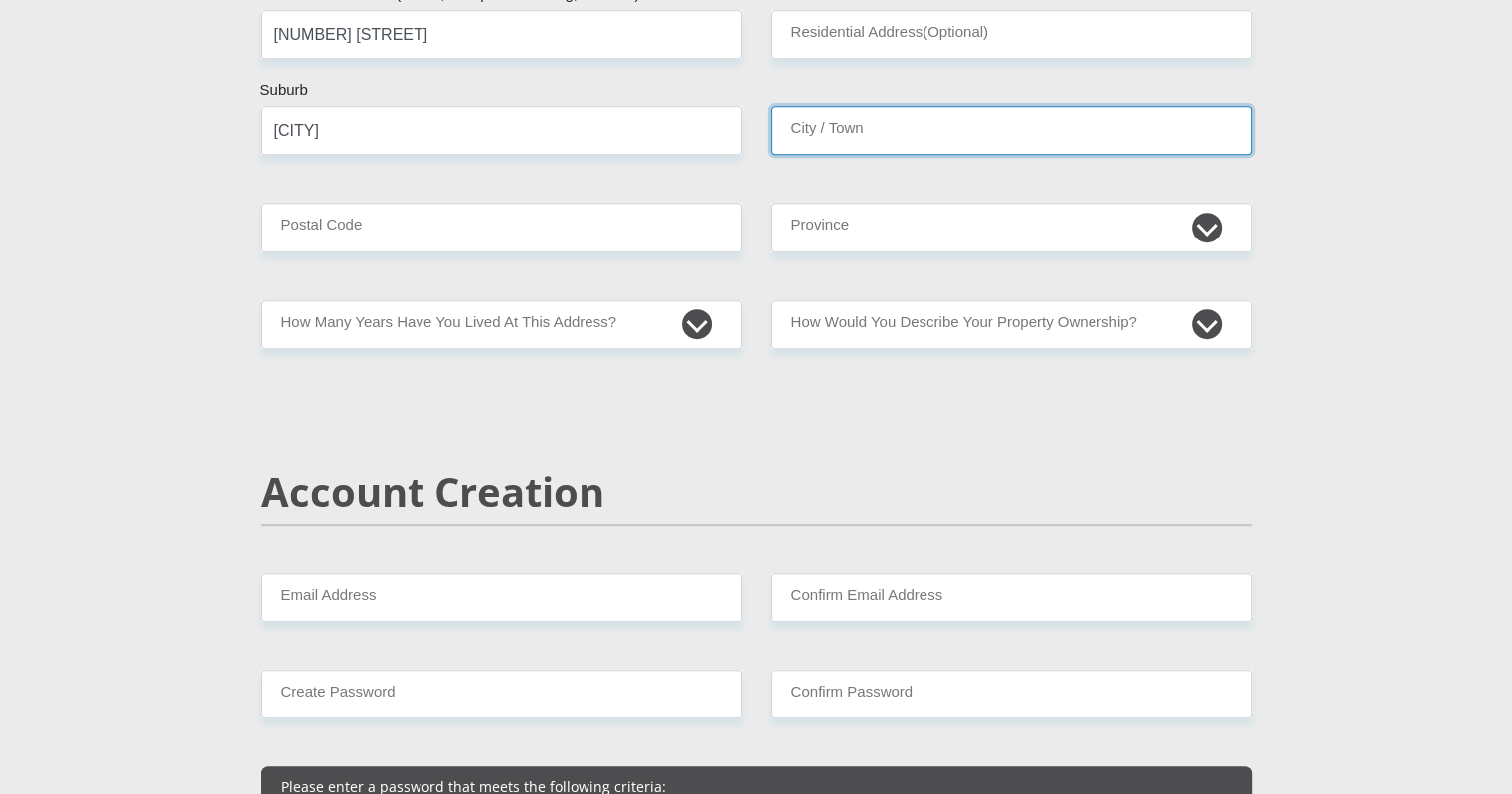 type on "[CITY]" 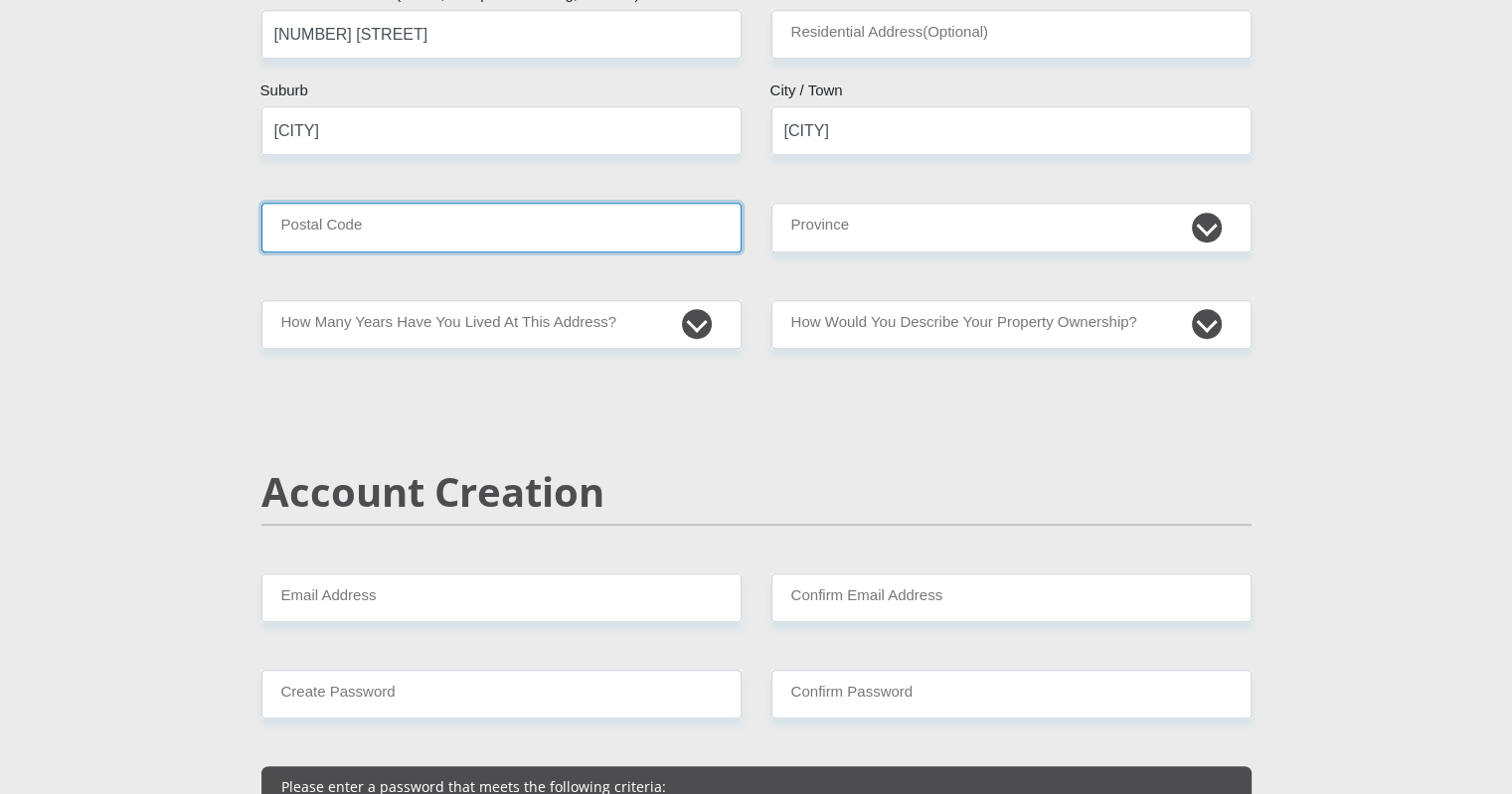 type on "4700" 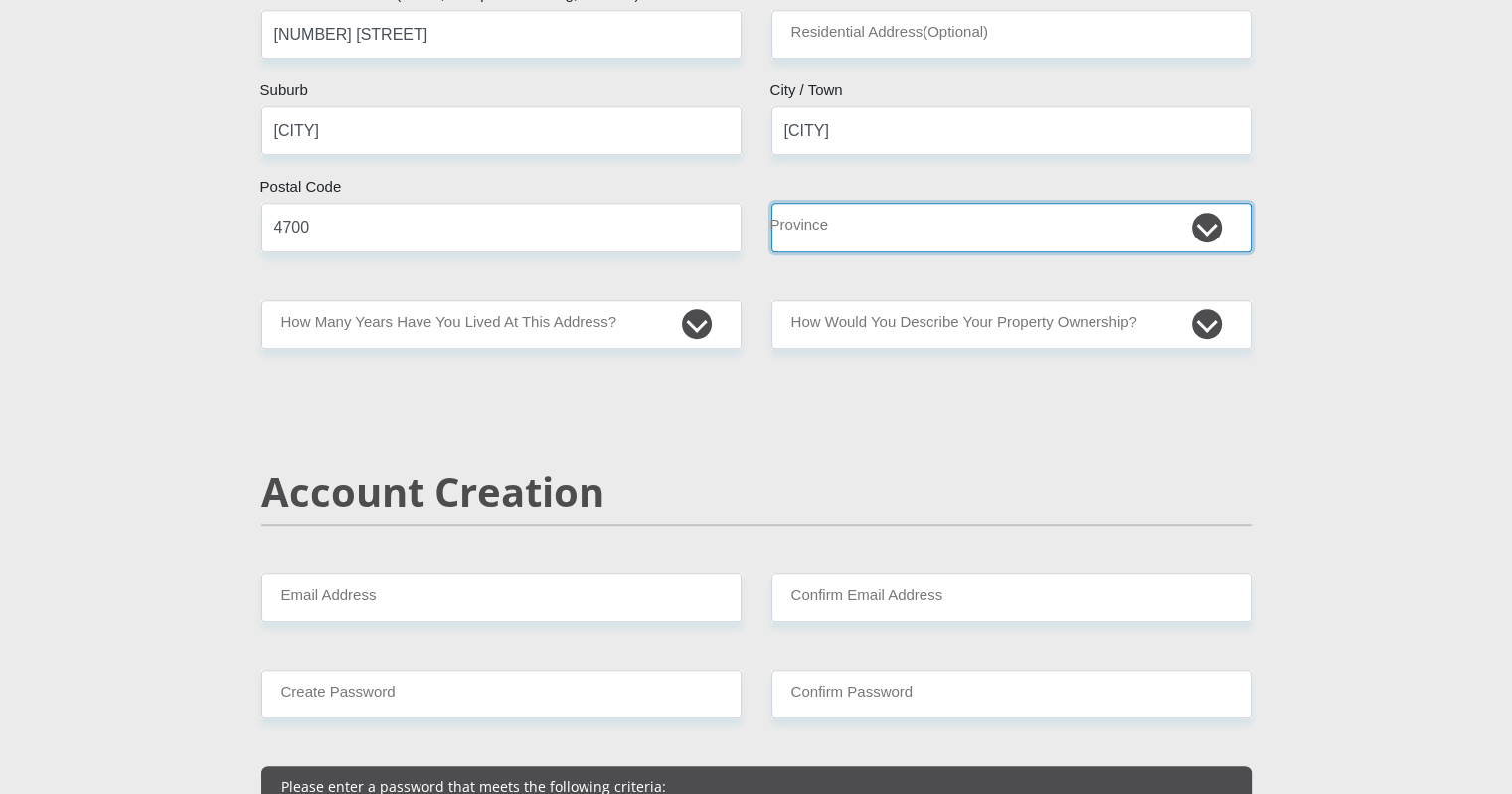 click on "Eastern Cape
Free State
Gauteng
KwaZulu-Natal
Limpopo
Mpumalanga
Northern Cape
North West
Western Cape" at bounding box center [1011, 227] 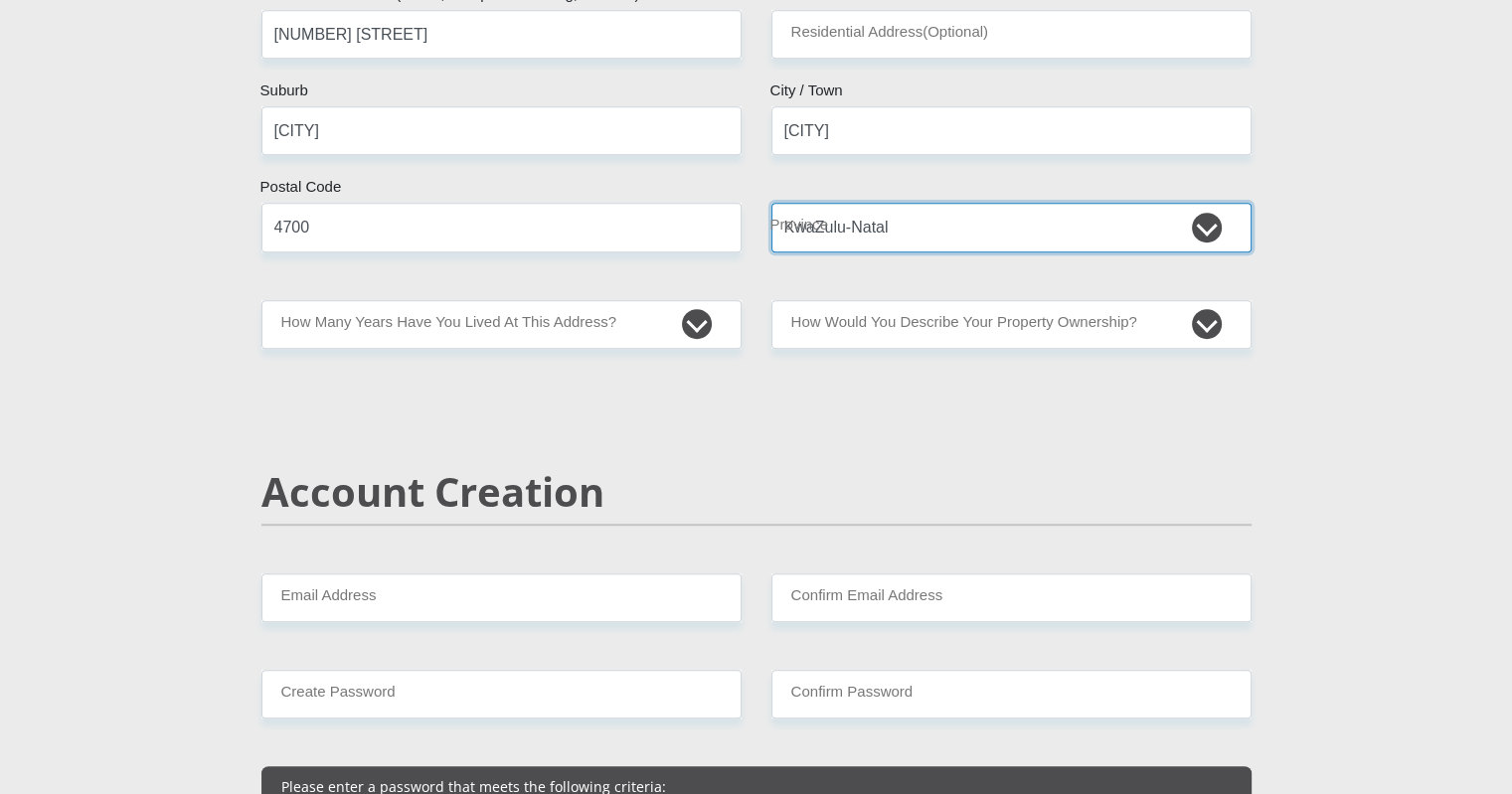 click on "Eastern Cape
Free State
Gauteng
KwaZulu-Natal
Limpopo
Mpumalanga
Northern Cape
North West
Western Cape" at bounding box center [1011, 227] 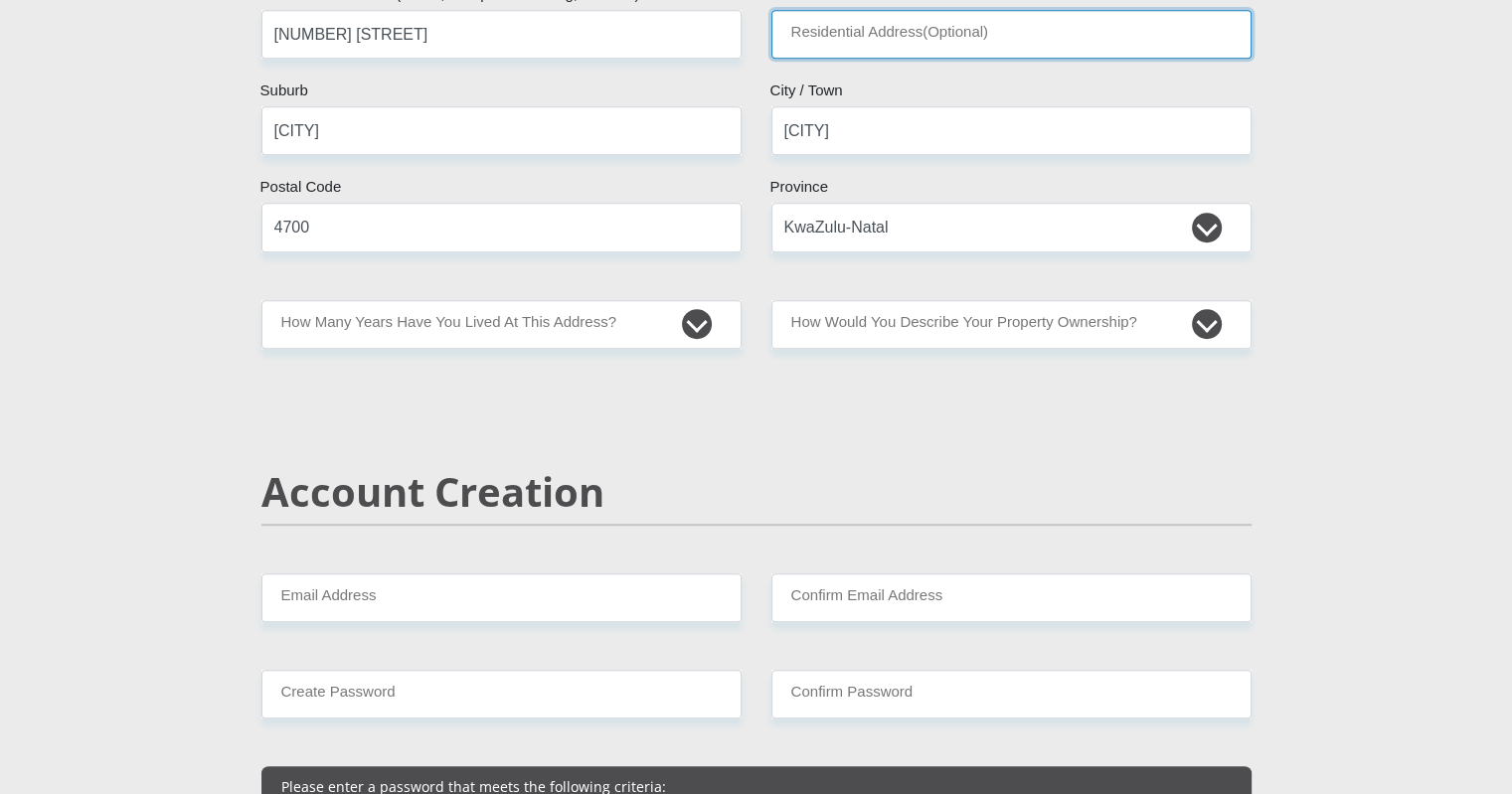 click on "Residential Address(Optional)" at bounding box center (1011, 34) 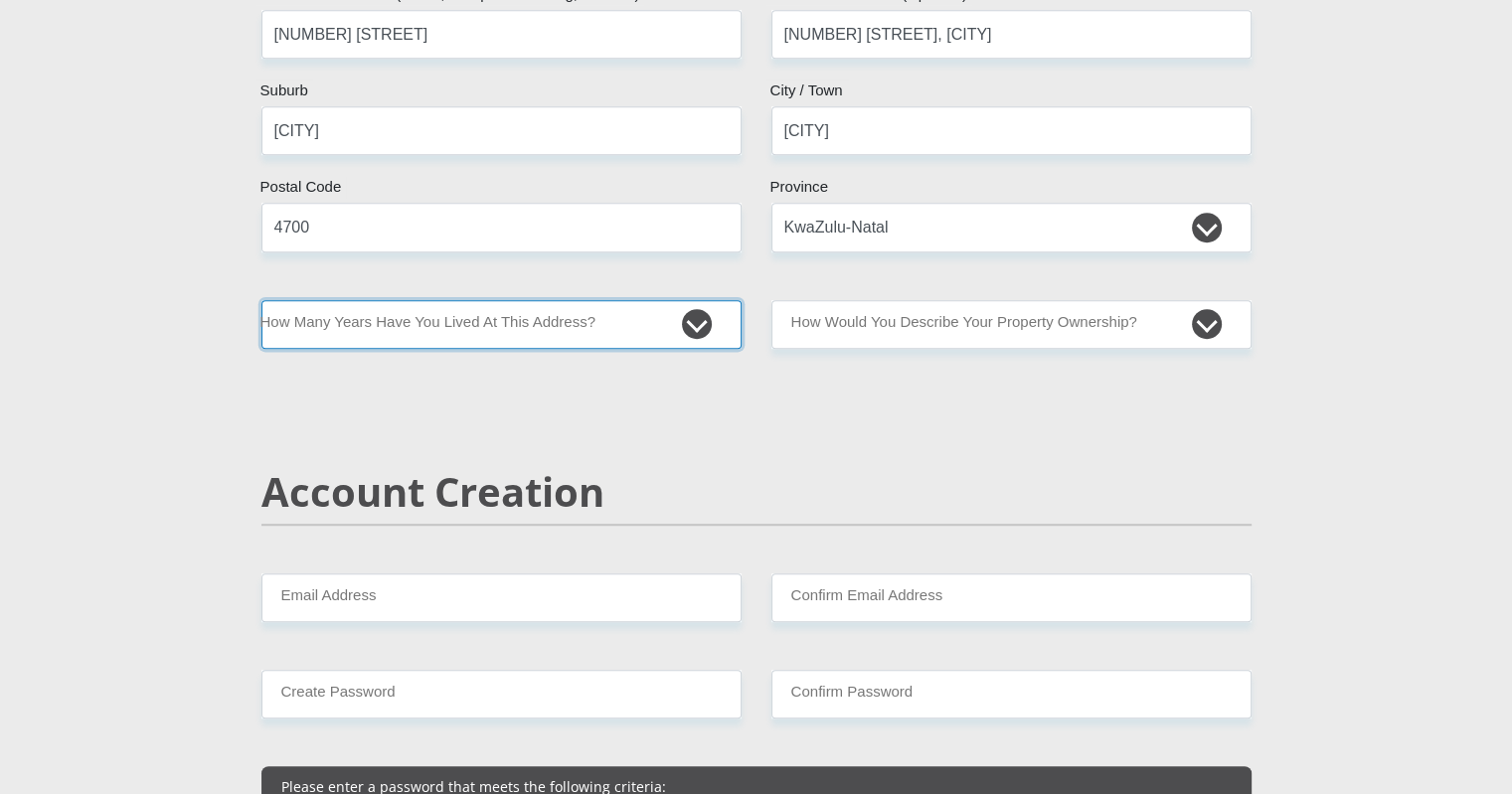 click on "less than 1 year
1-3 years
3-5 years
5+ years" at bounding box center (501, 324) 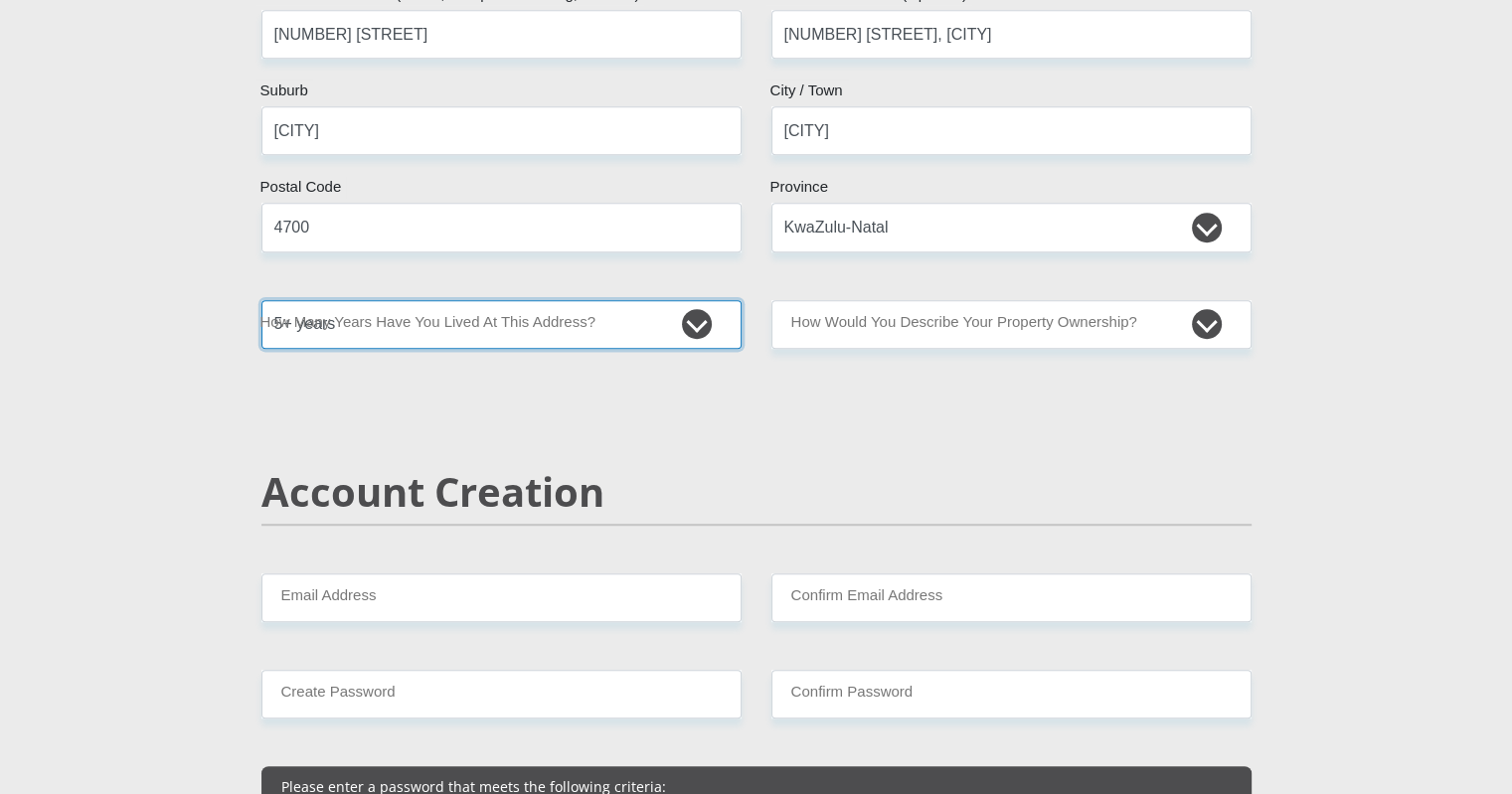 click on "less than 1 year
1-3 years
3-5 years
5+ years" at bounding box center [501, 324] 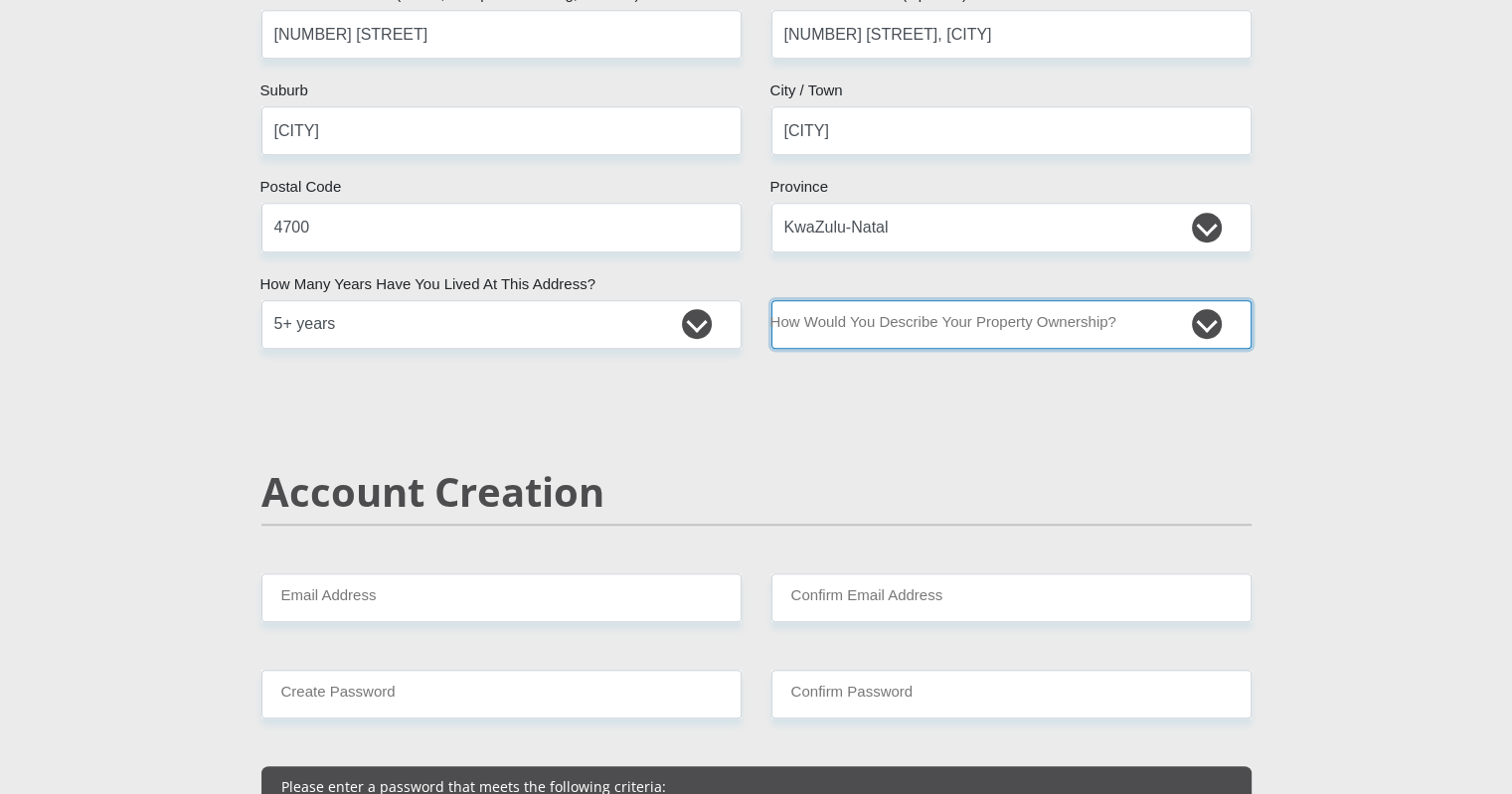 click on "Owned
Rented
Family Owned
Company Dwelling" at bounding box center [1011, 324] 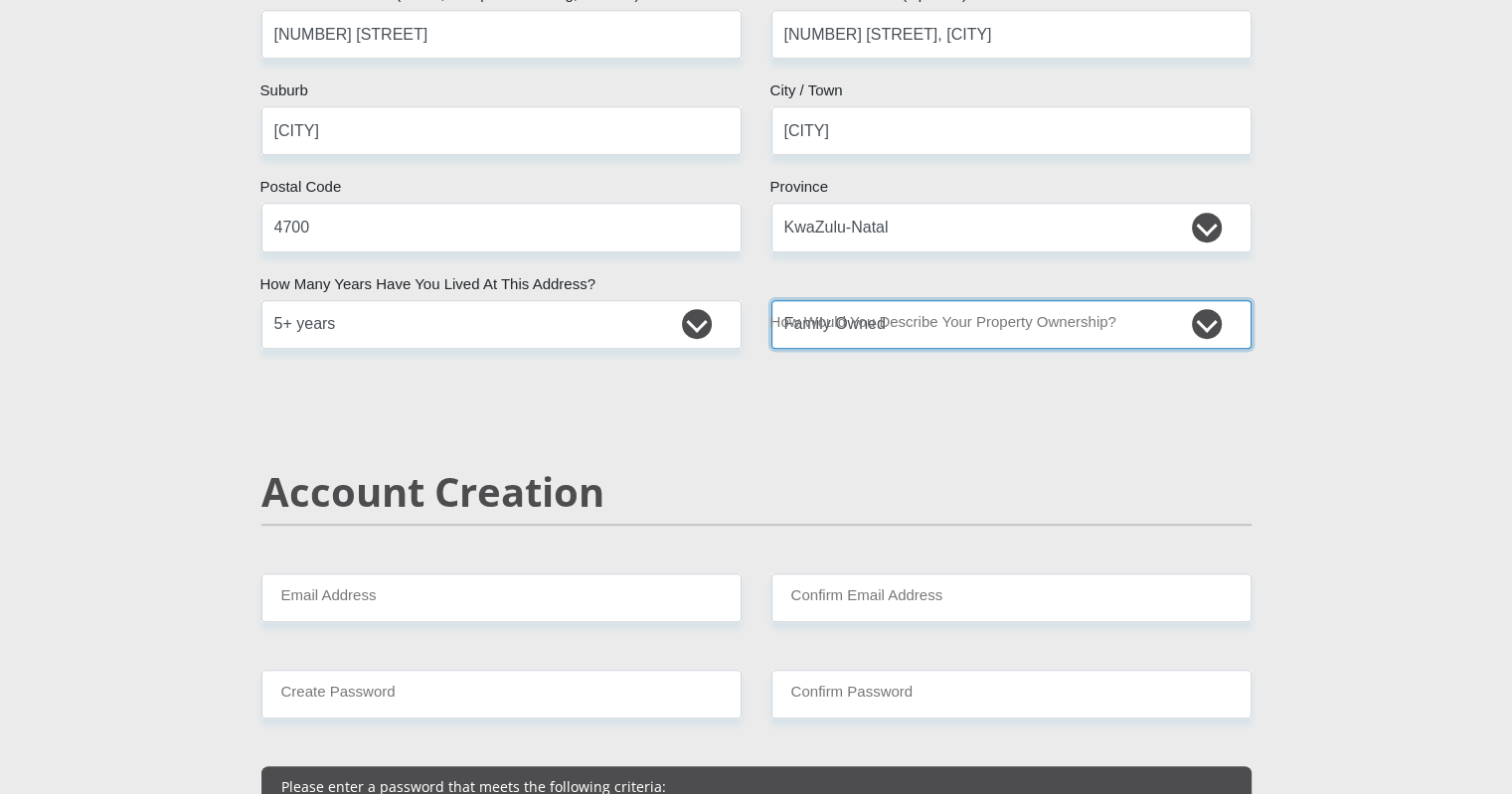 click on "Owned
Rented
Family Owned
Company Dwelling" at bounding box center (1011, 324) 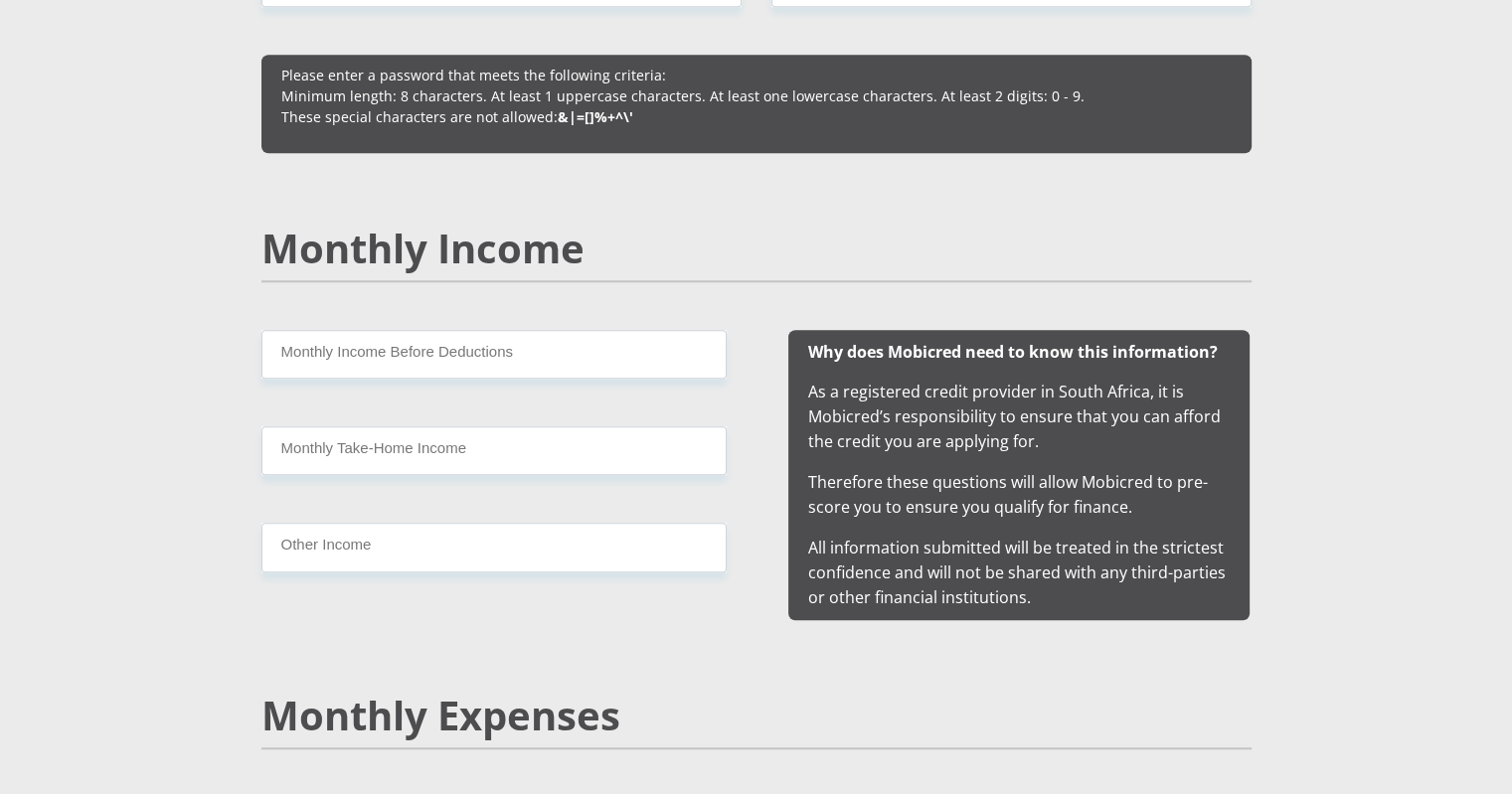 scroll, scrollTop: 1491, scrollLeft: 0, axis: vertical 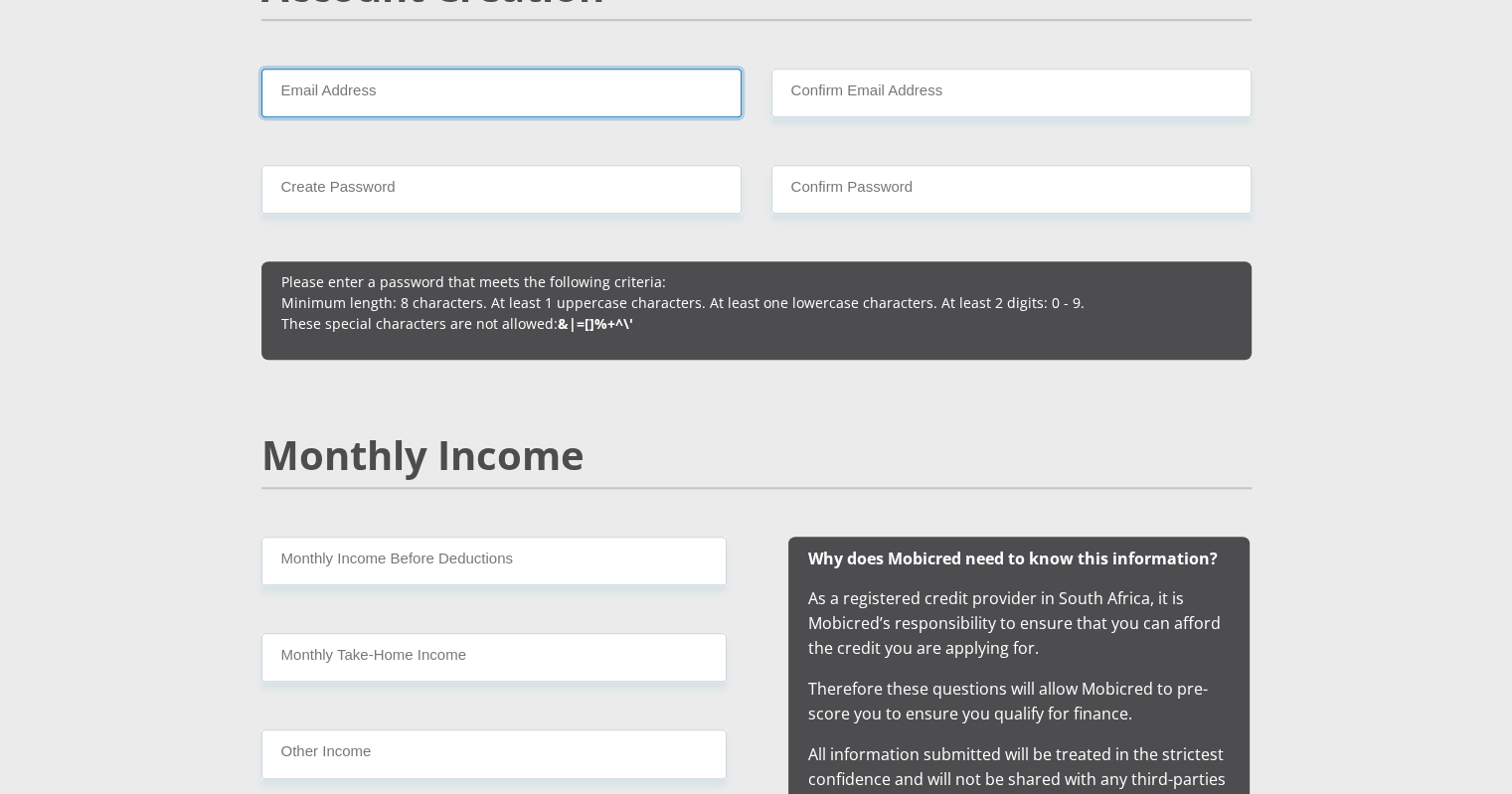 click on "Email Address" at bounding box center (501, 92) 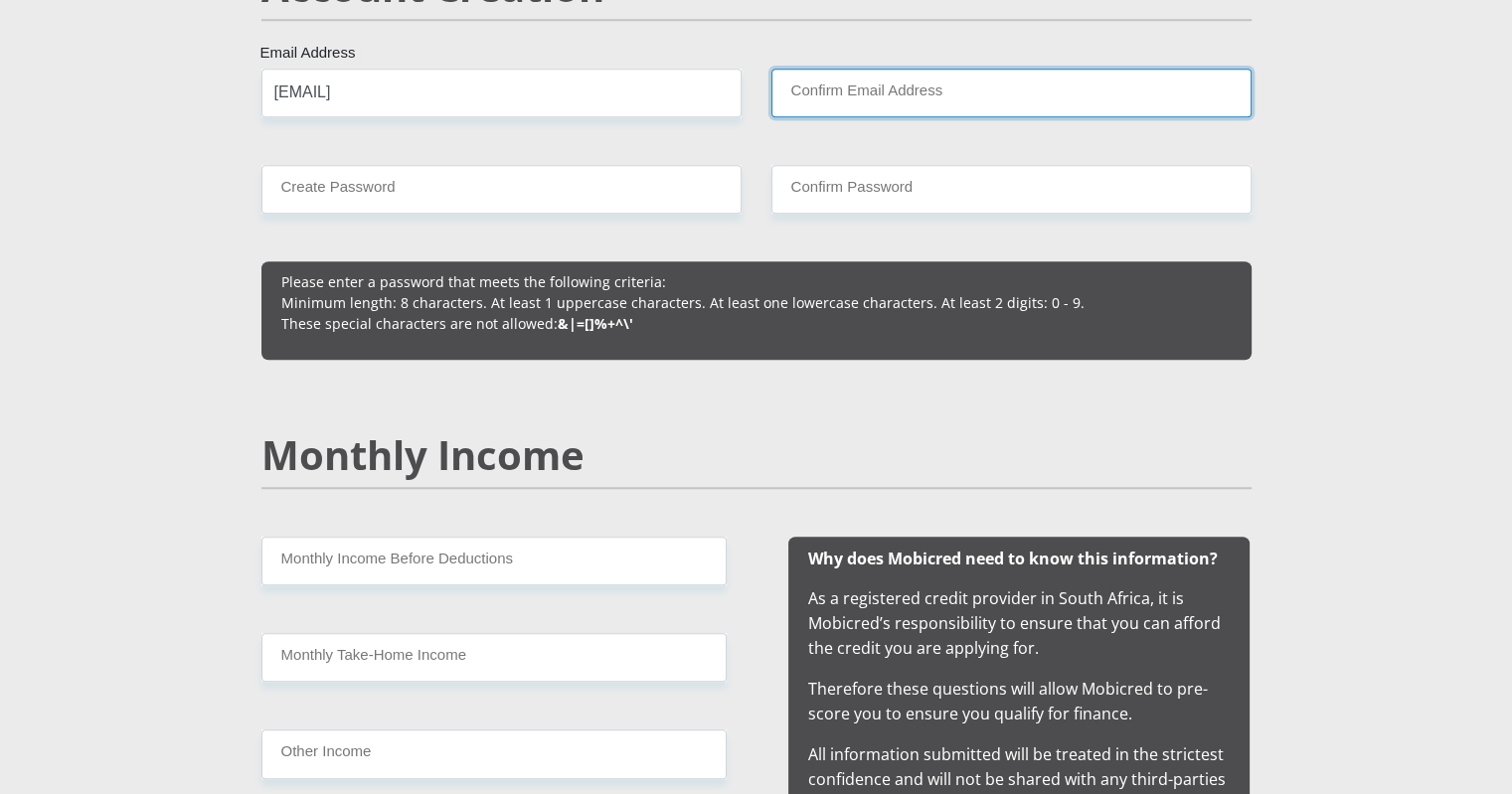 click on "Confirm Email Address" at bounding box center (1011, 92) 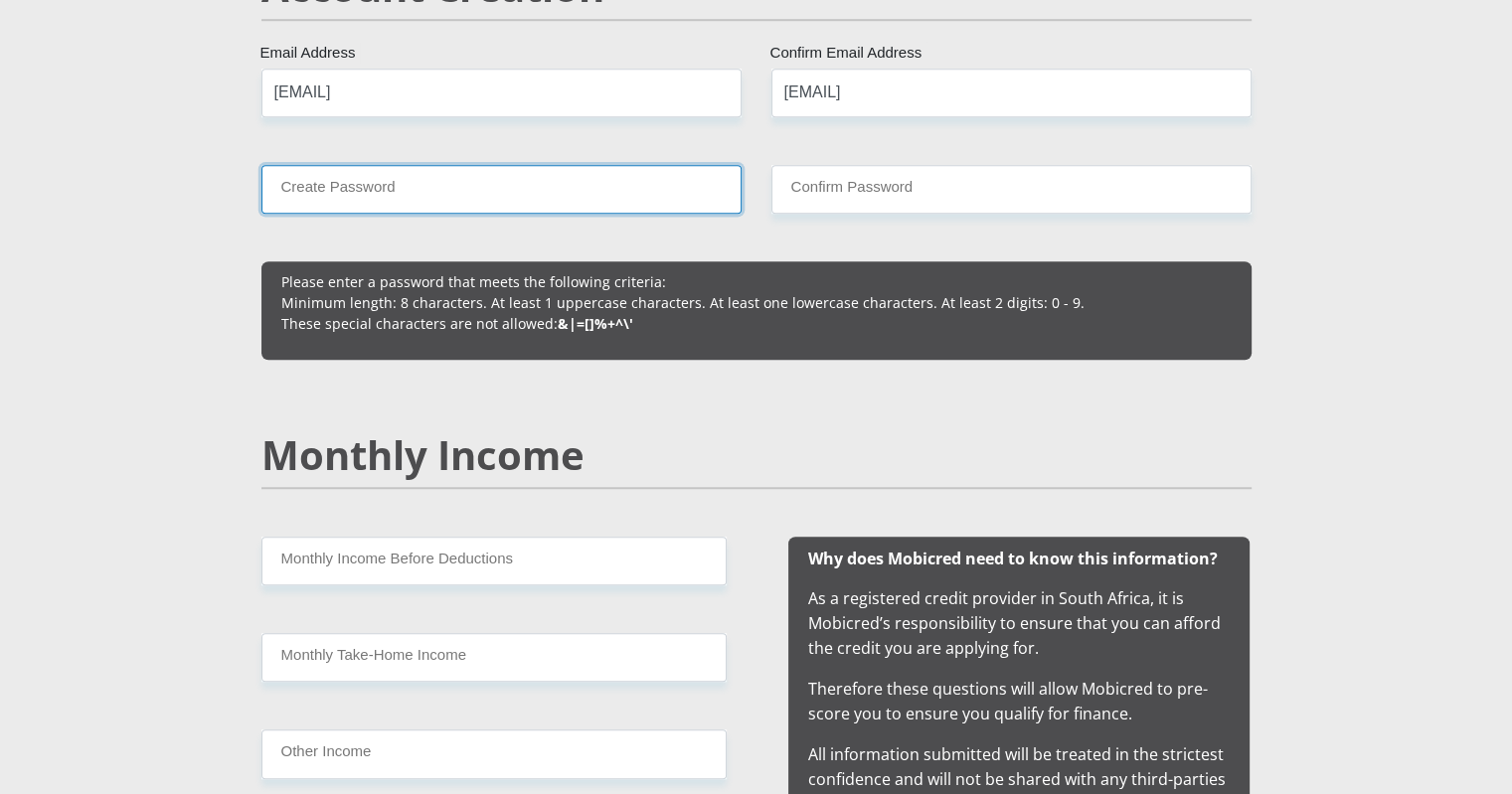 click on "Create Password" at bounding box center (501, 189) 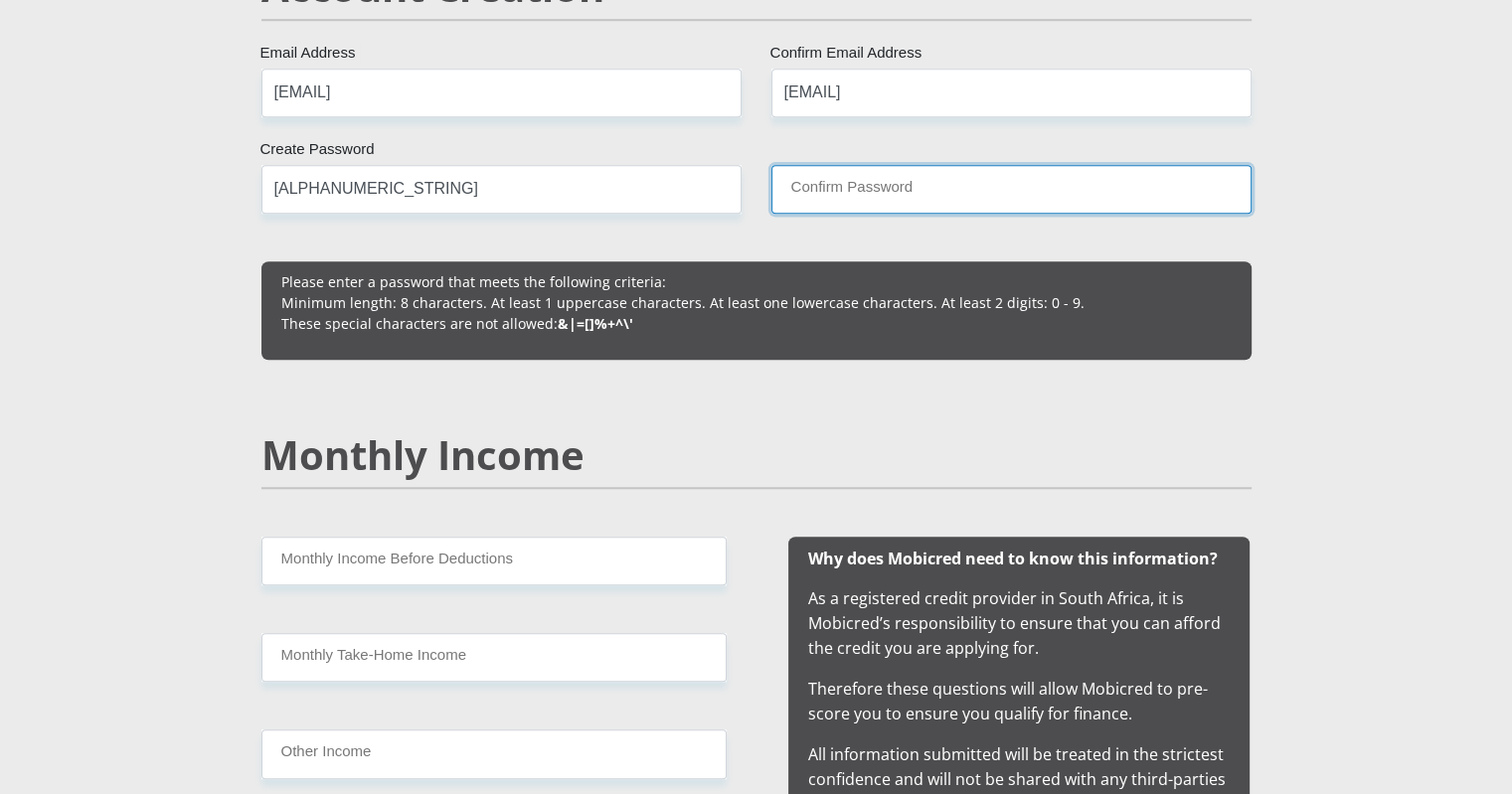 click on "Confirm Password" at bounding box center (1011, 189) 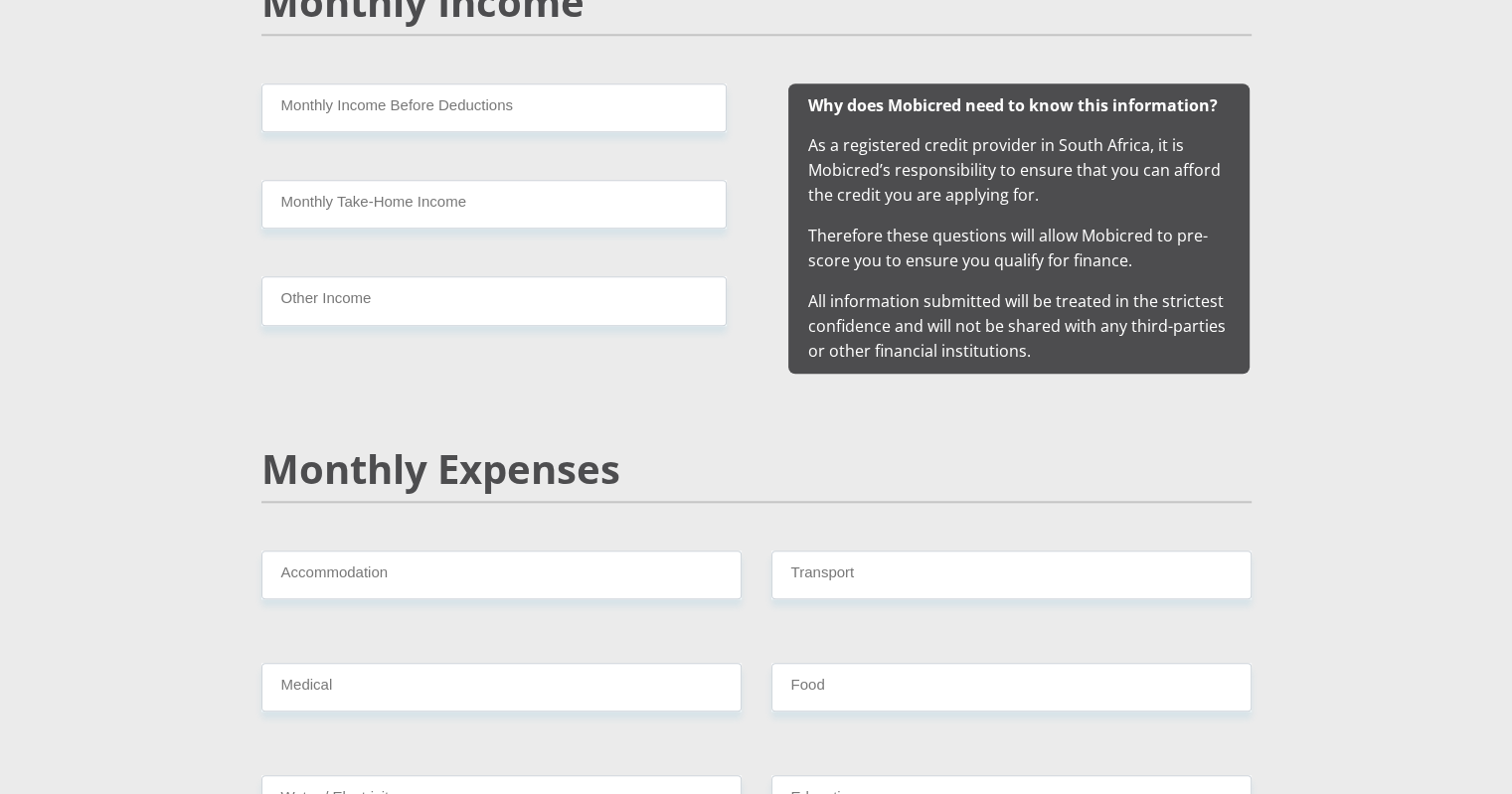 scroll, scrollTop: 1957, scrollLeft: 0, axis: vertical 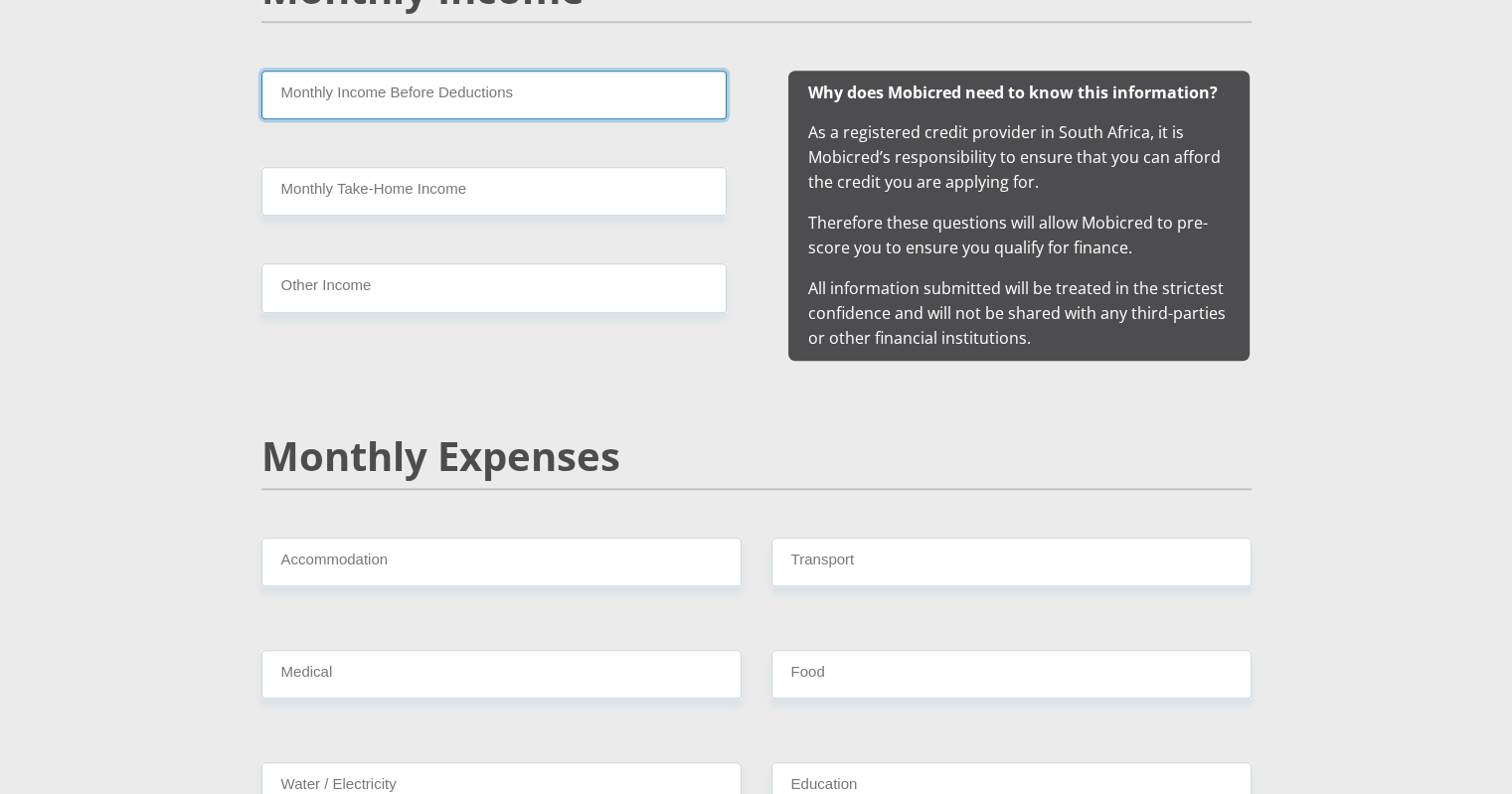 click on "Monthly Income Before Deductions" at bounding box center [494, 94] 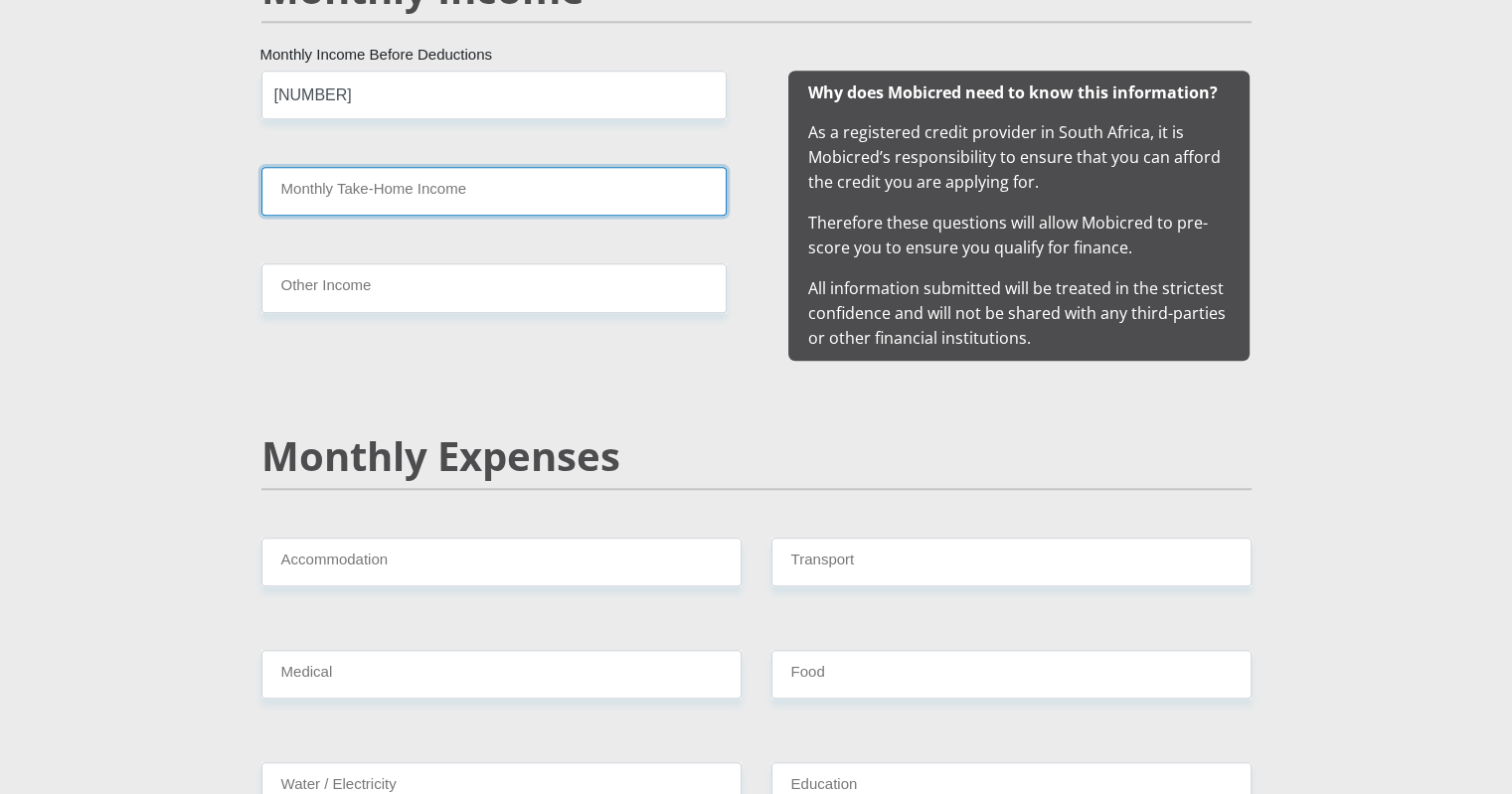 click on "Monthly Take-Home Income" at bounding box center (494, 191) 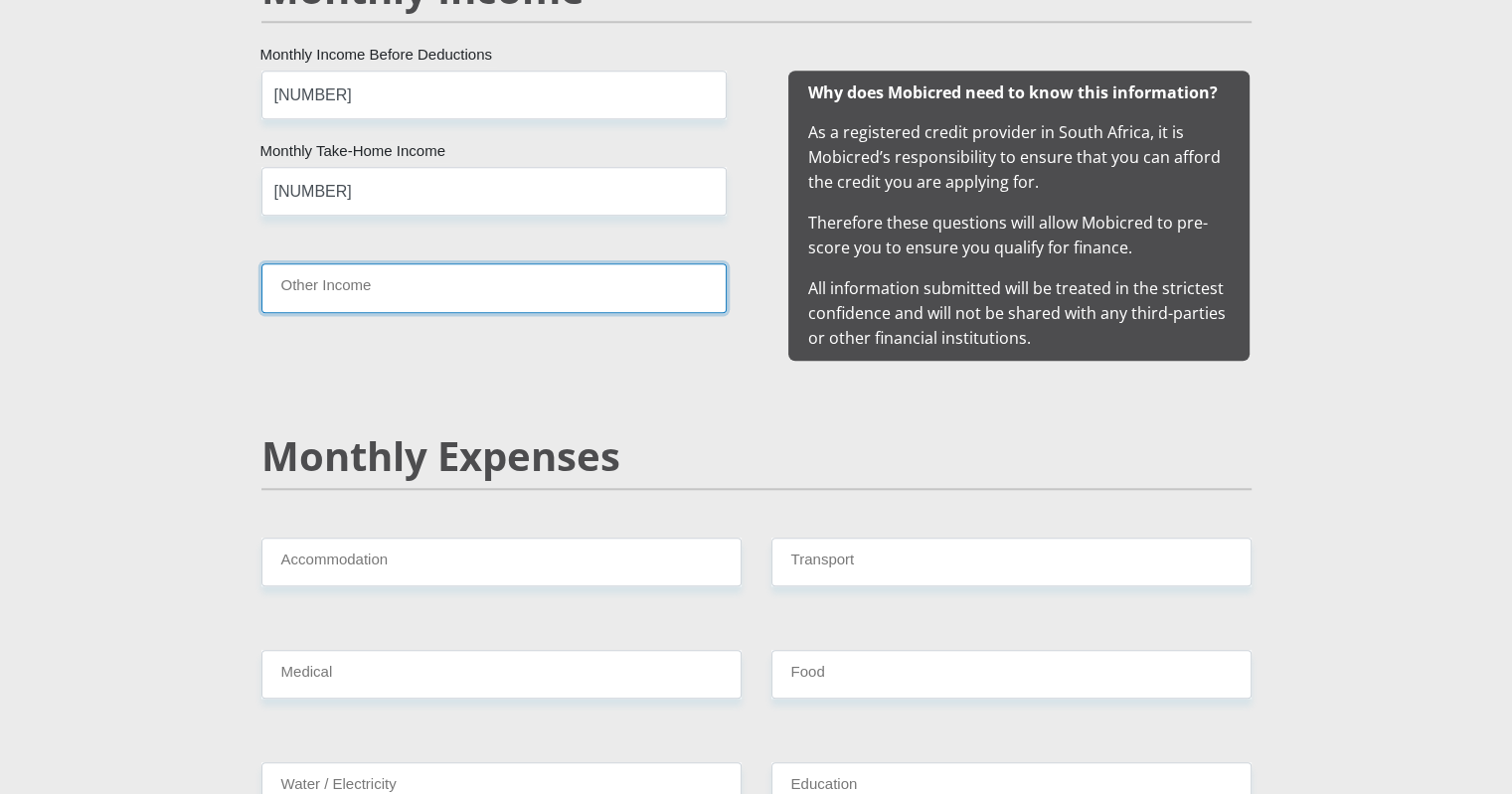click on "Other Income" at bounding box center (494, 287) 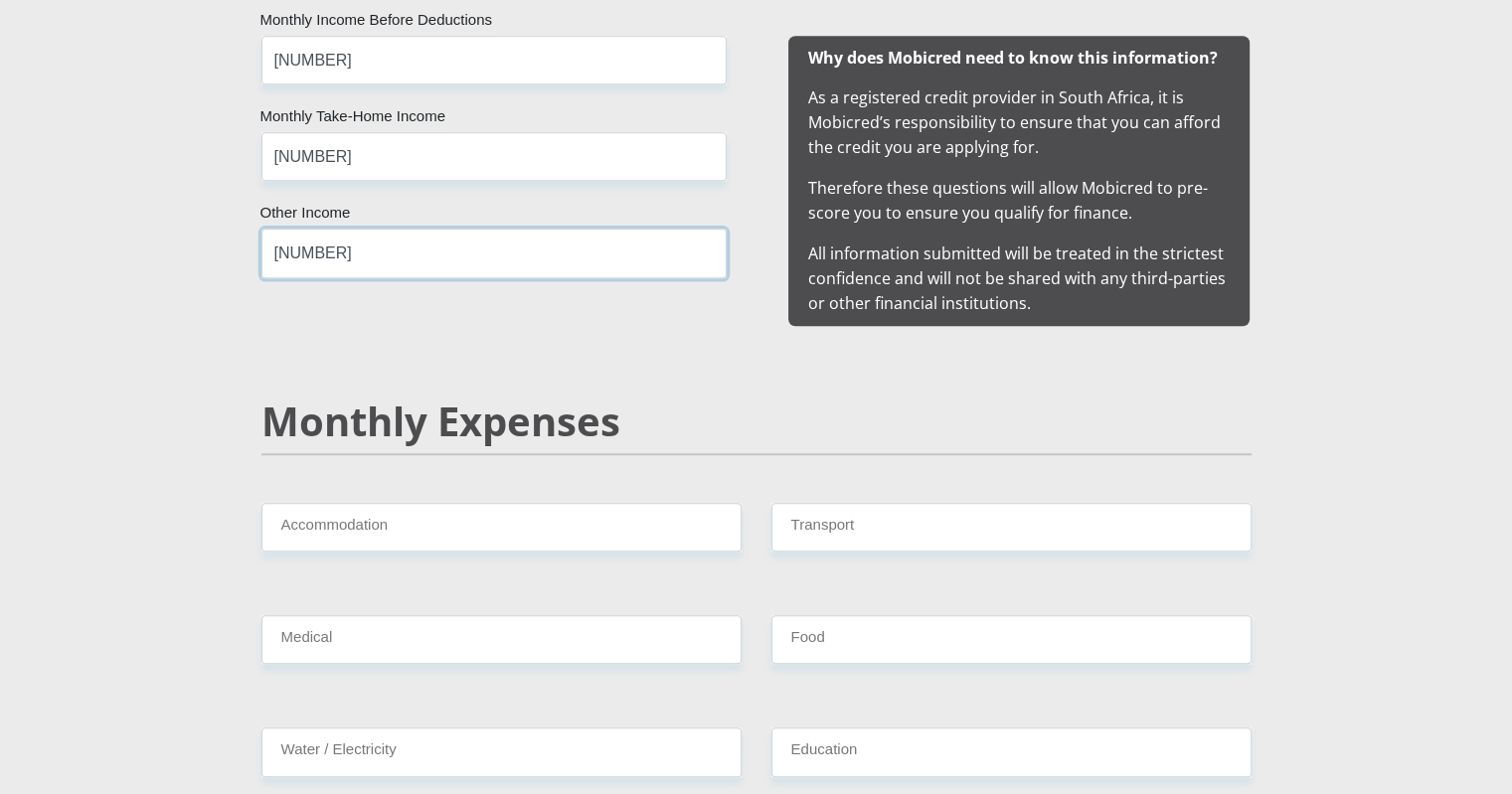 scroll, scrollTop: 2264, scrollLeft: 0, axis: vertical 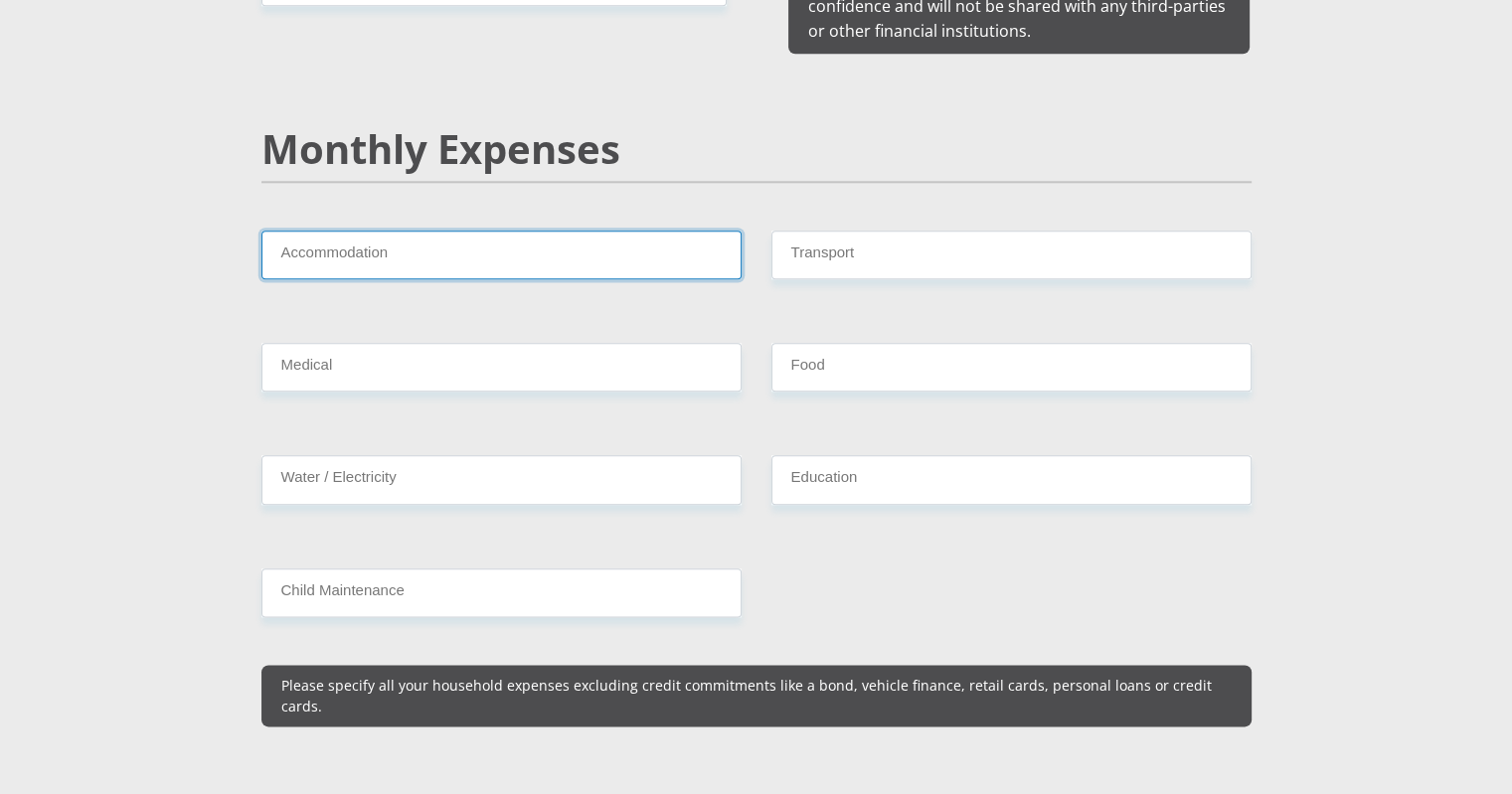 click on "Accommodation" at bounding box center [501, 254] 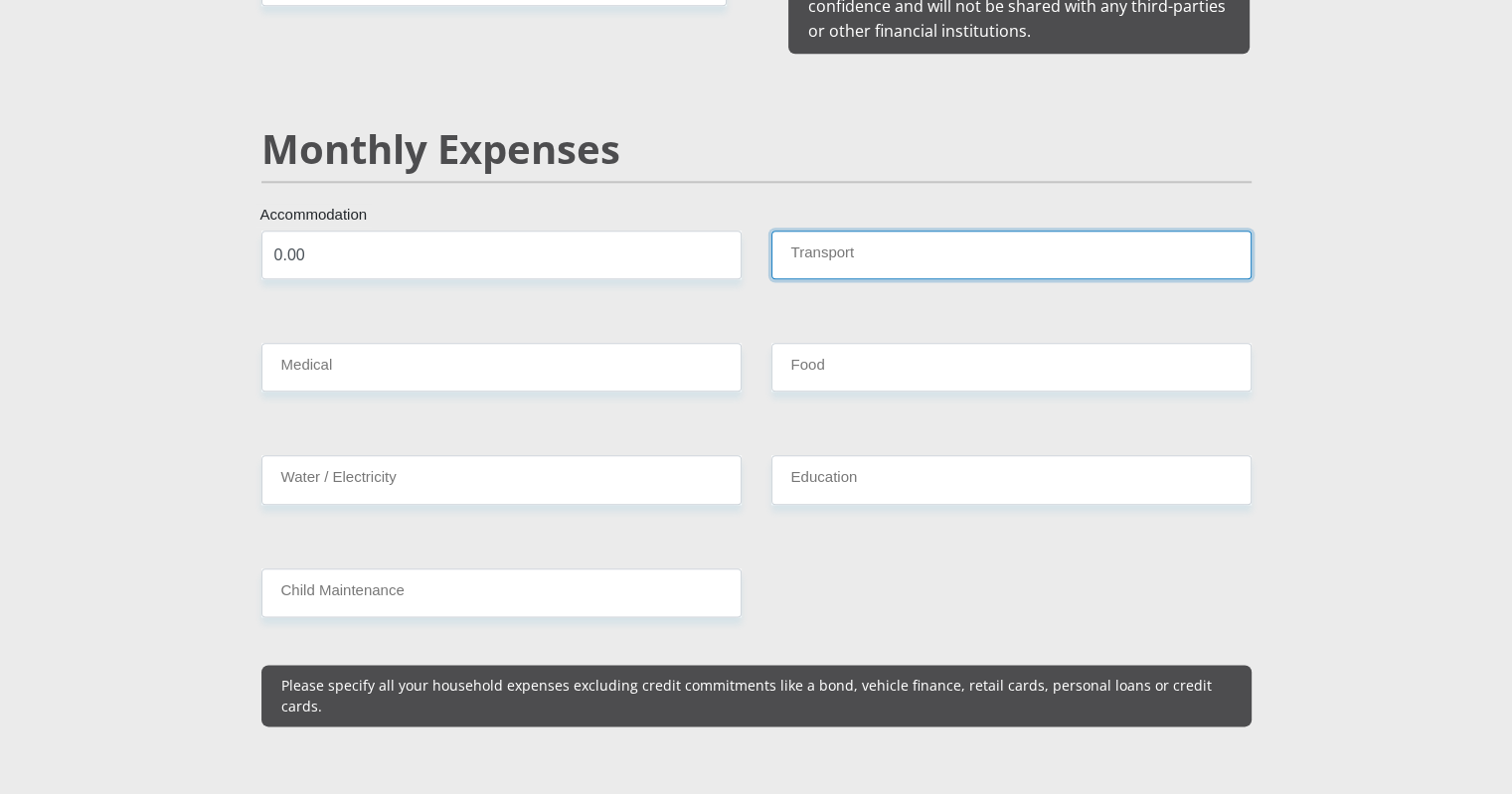 click on "Transport" at bounding box center (1011, 254) 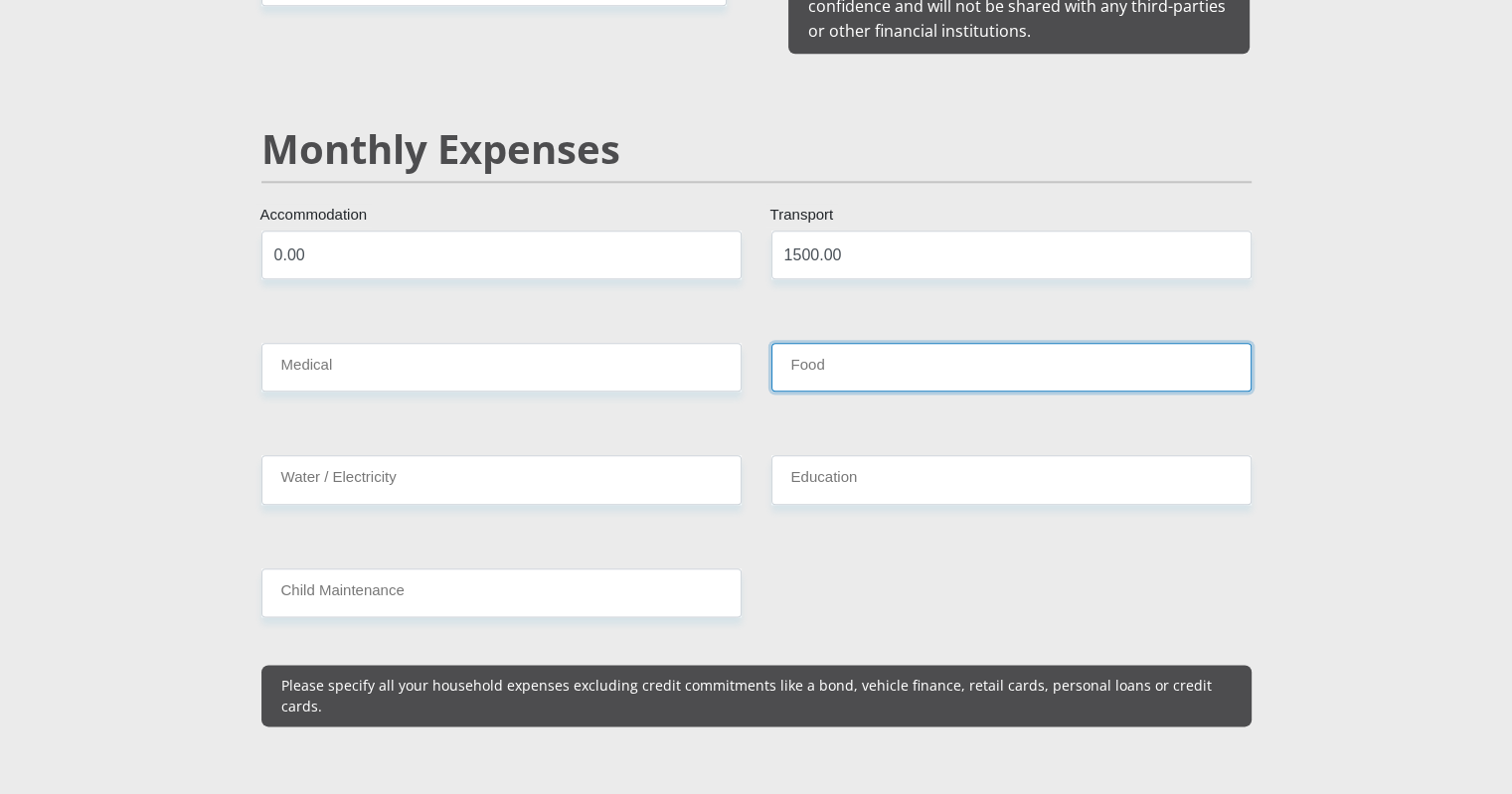 click on "Food" at bounding box center [1011, 367] 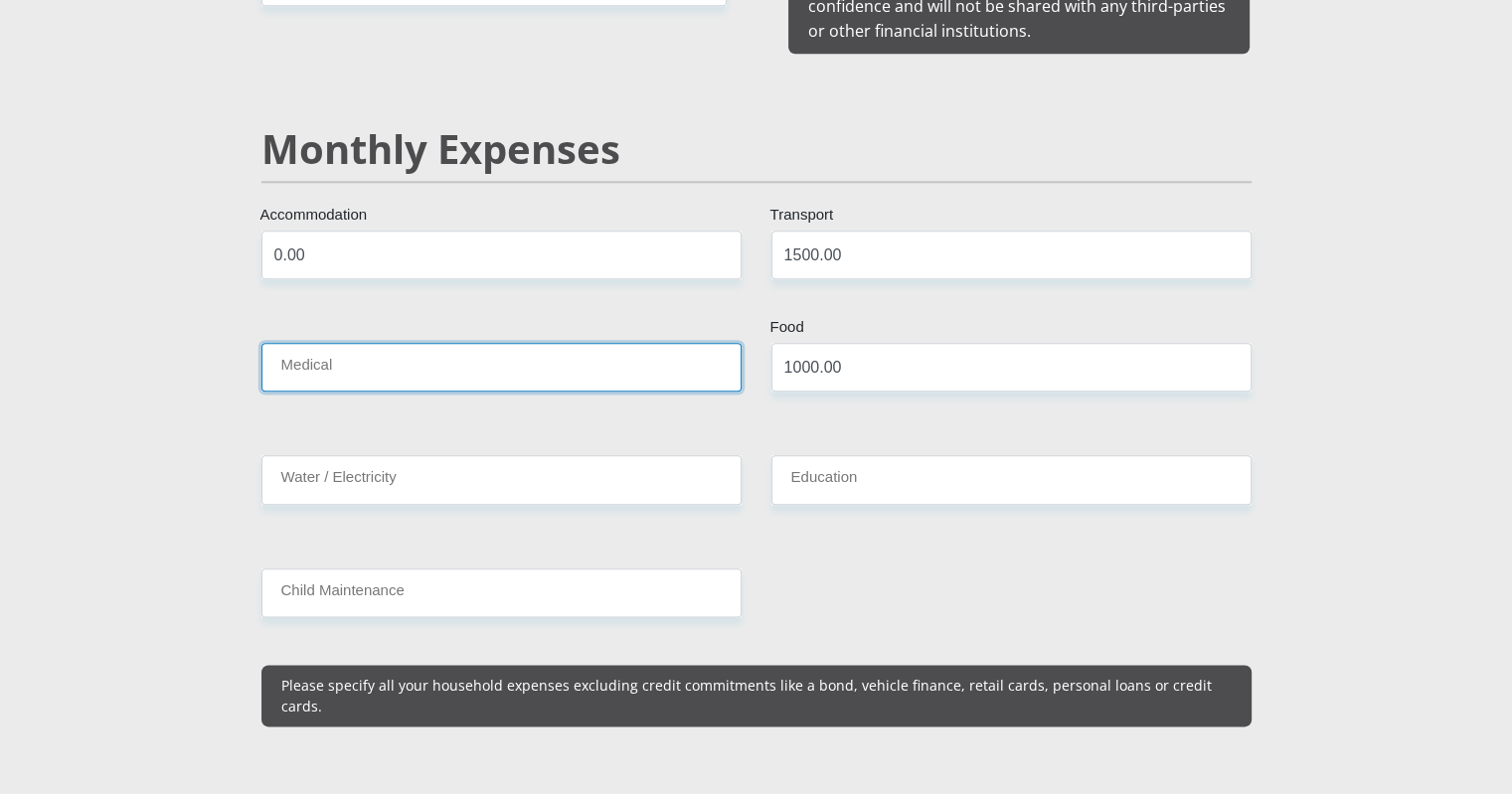 click on "Medical" at bounding box center (501, 367) 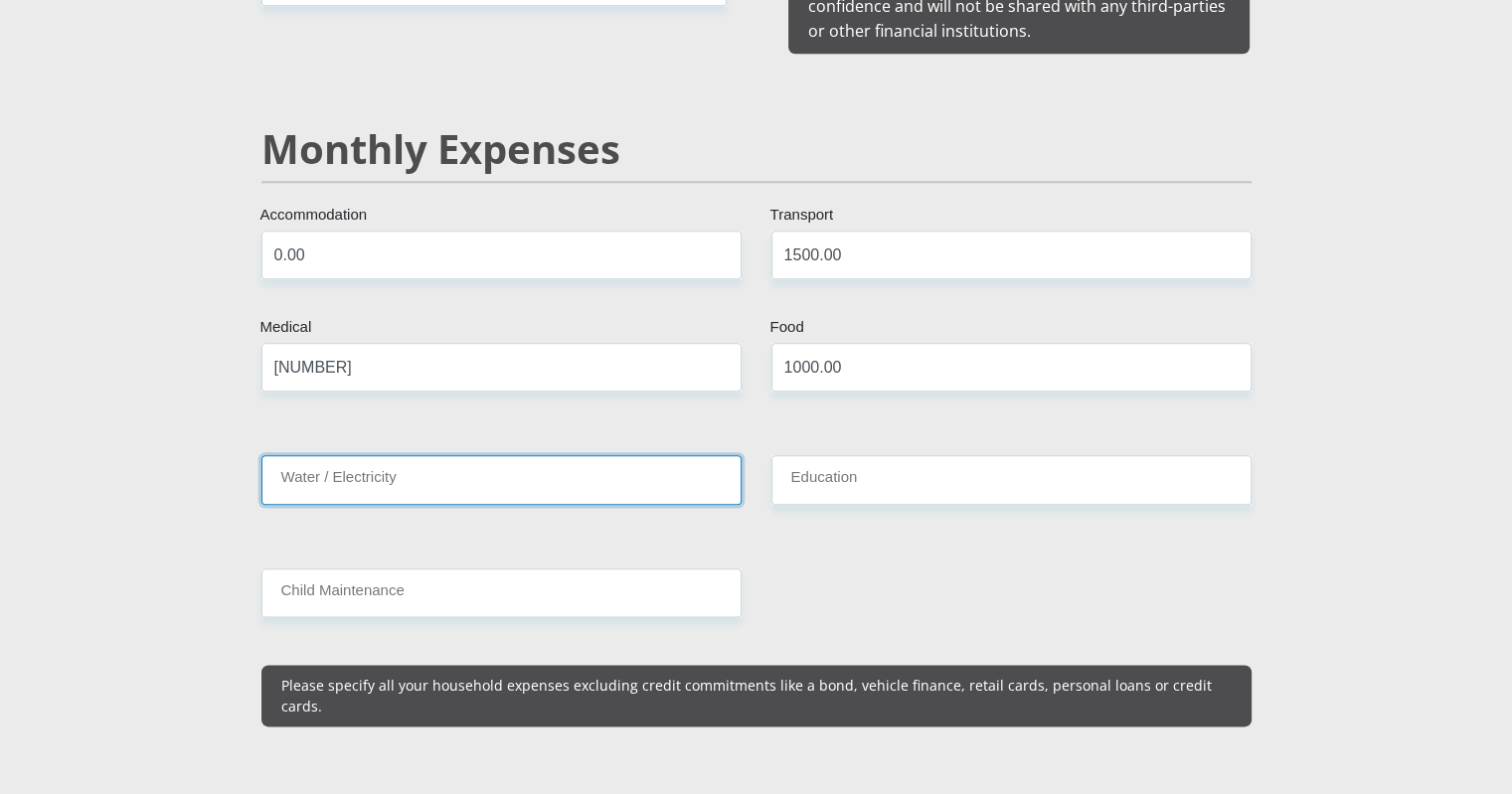 click on "Water / Electricity" at bounding box center [501, 479] 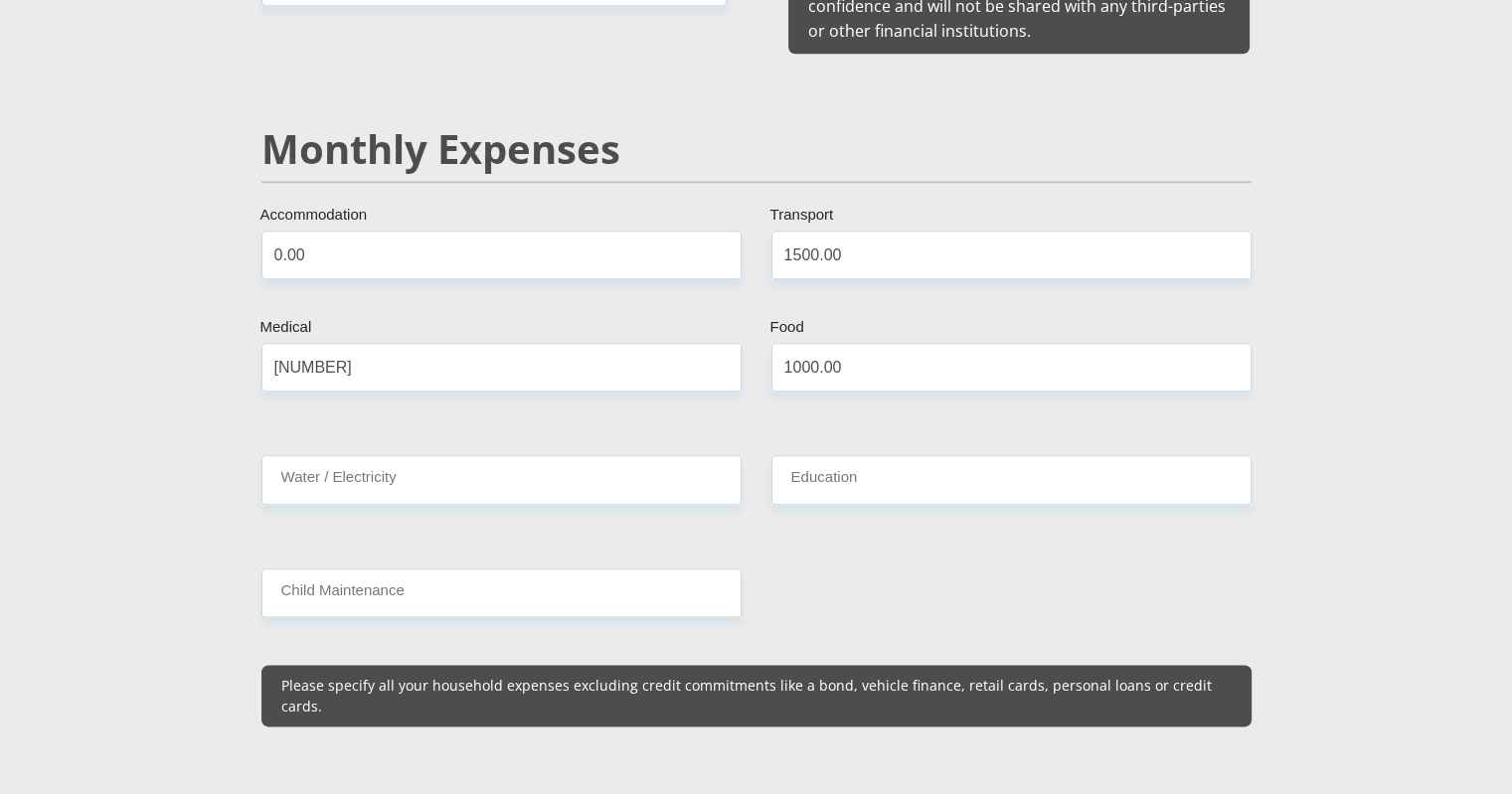 type on "[FIRST]" 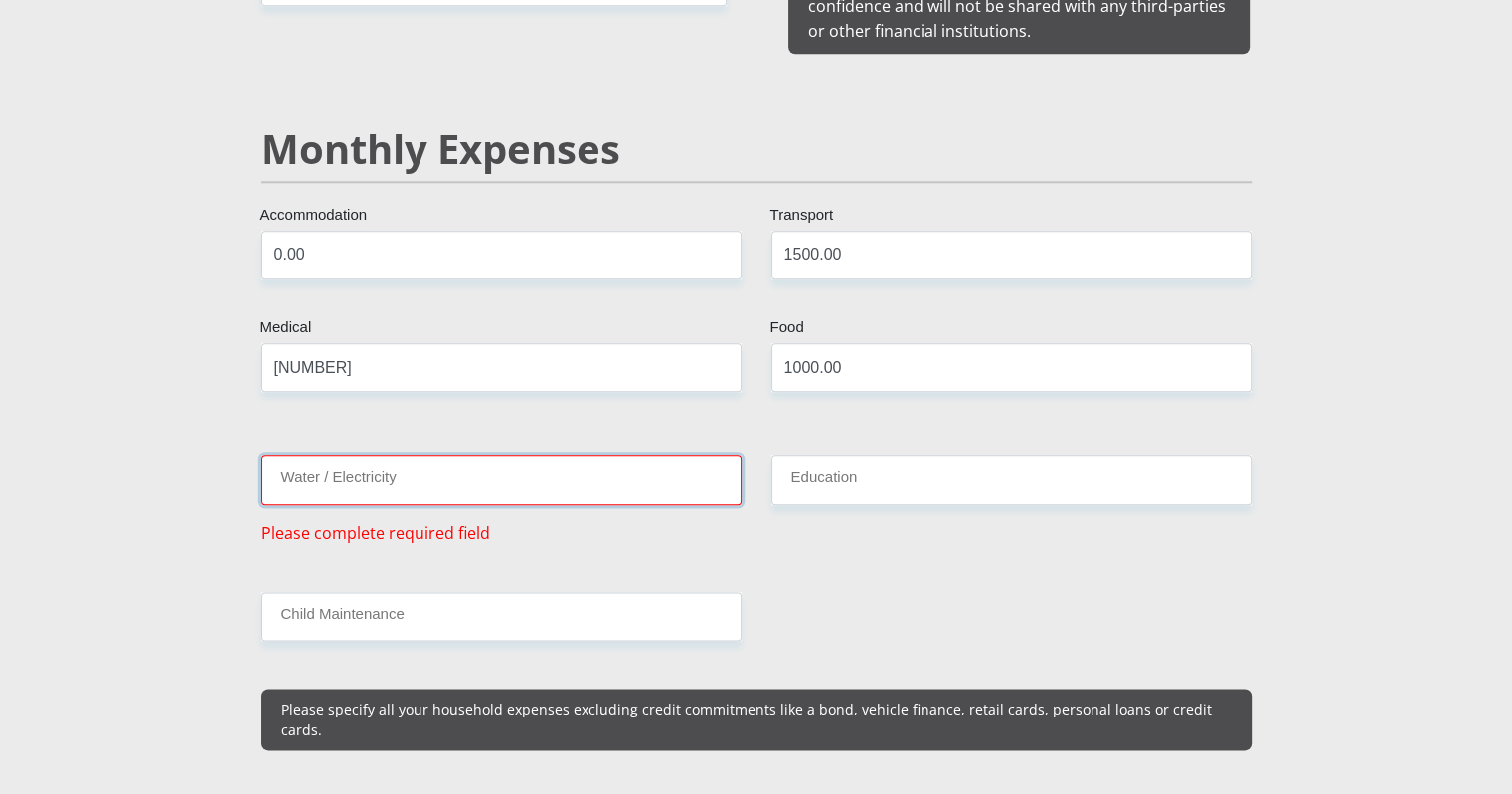 click on "Water / Electricity" at bounding box center [501, 479] 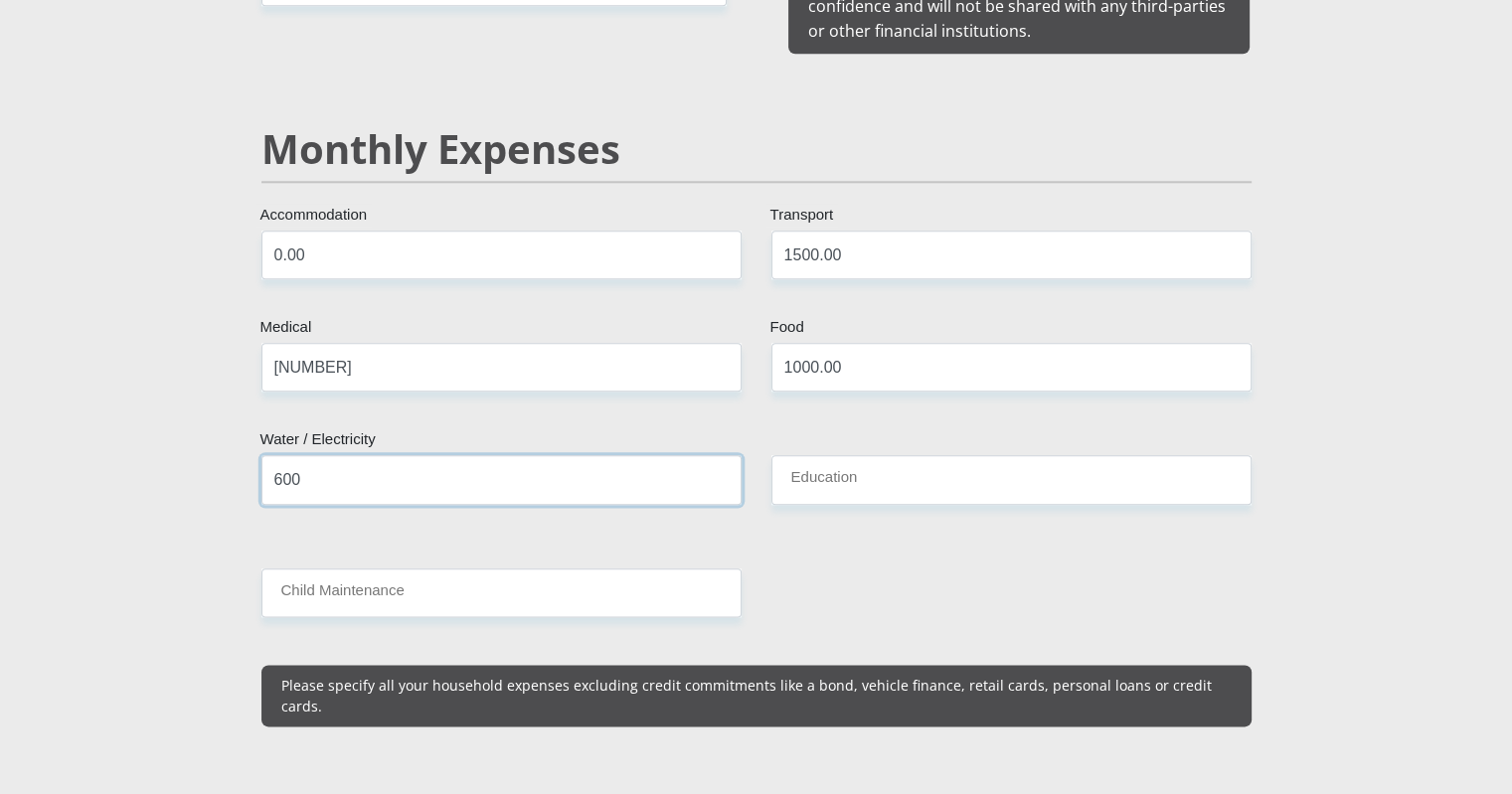 type on "600.00" 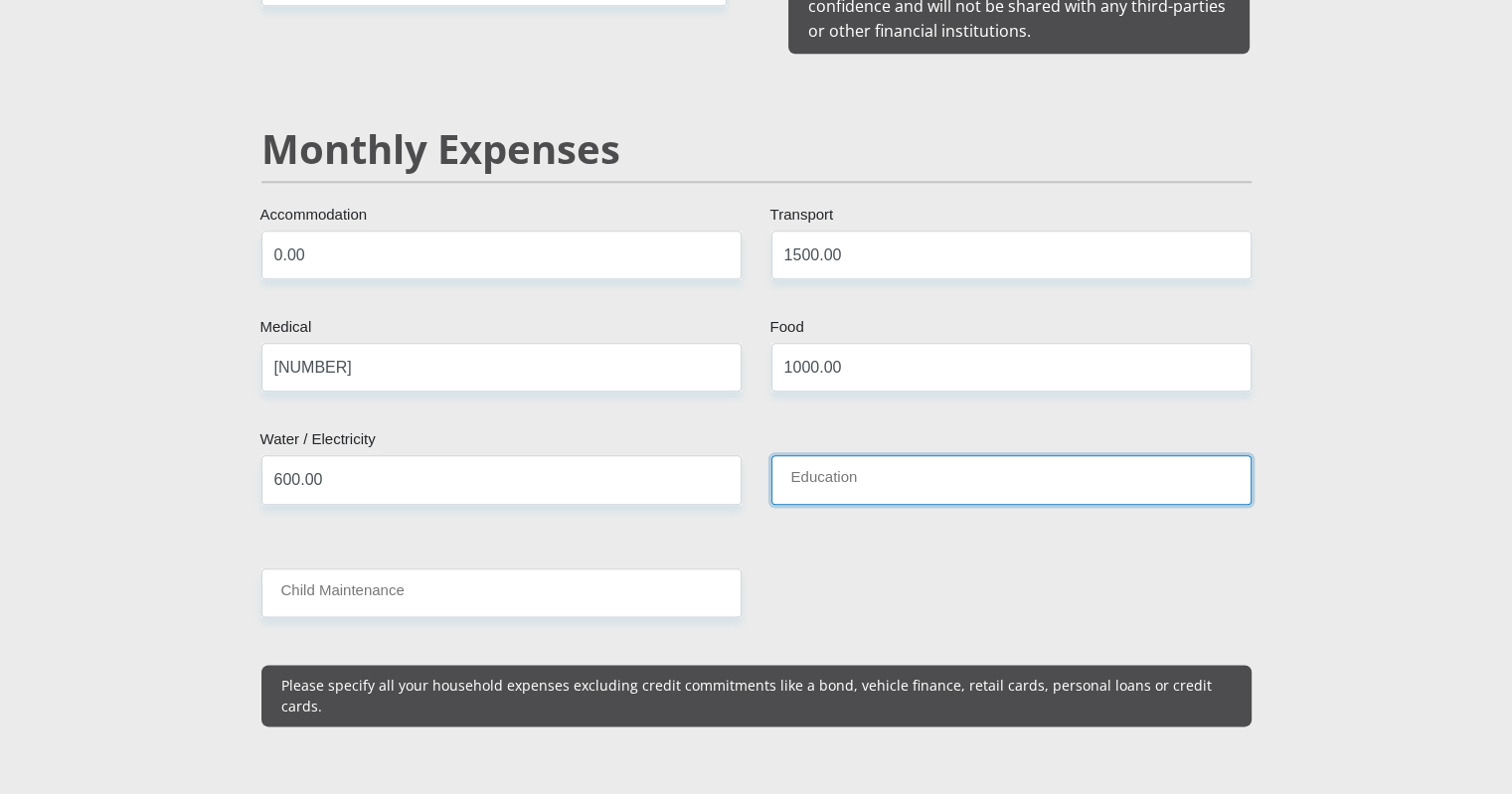 click on "Education" at bounding box center (1011, 479) 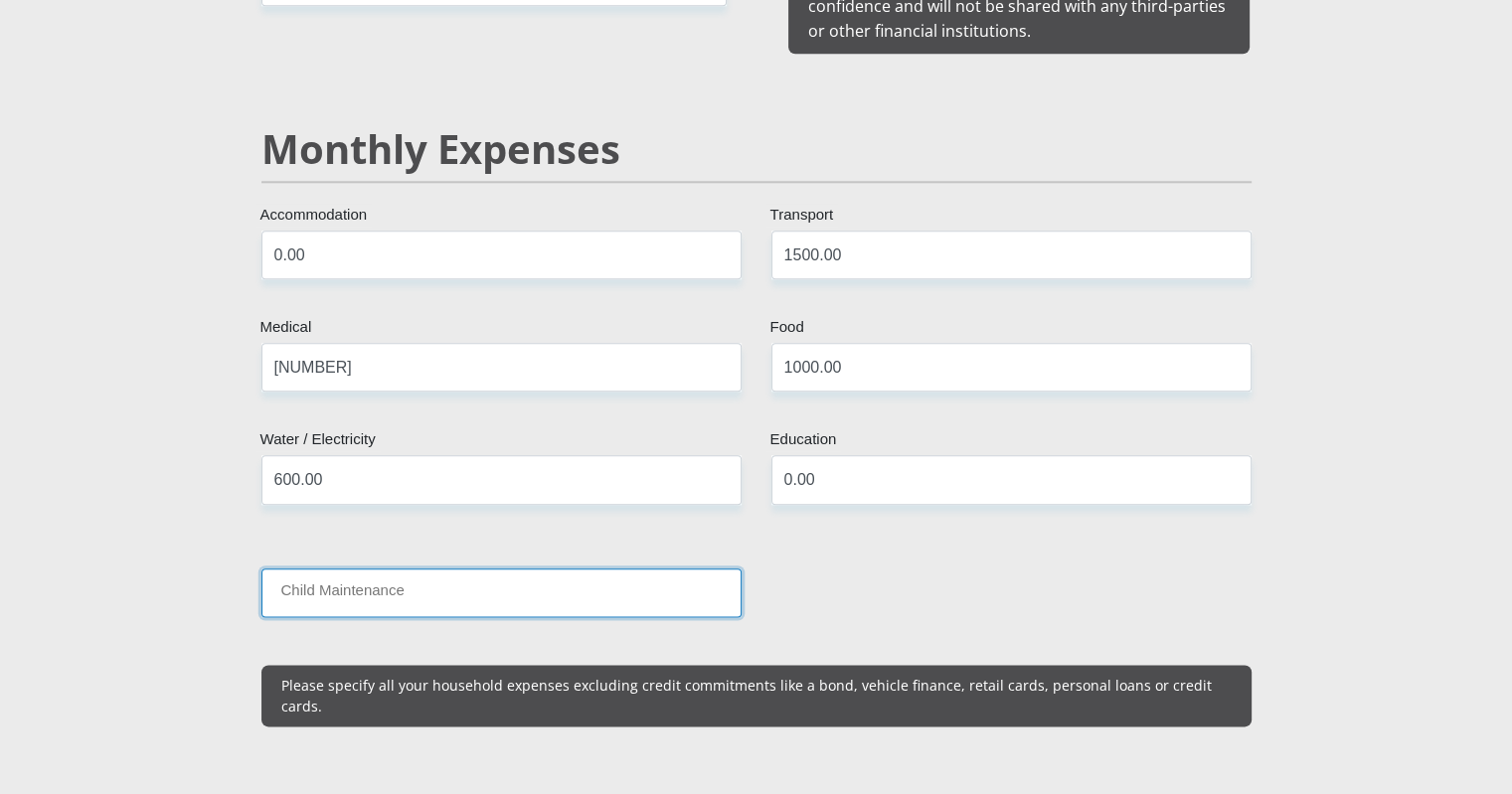 click on "Child Maintenance" at bounding box center [501, 592] 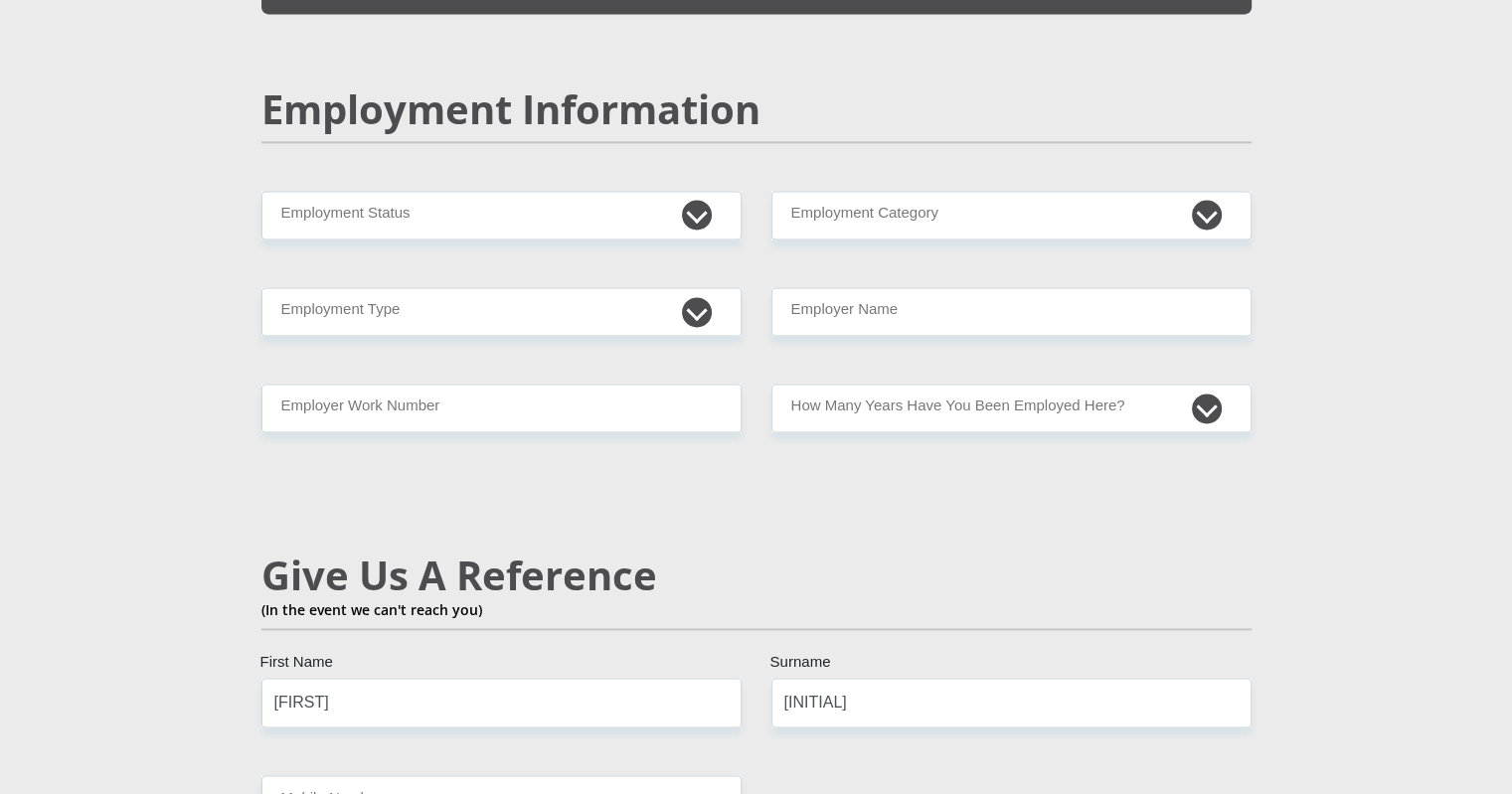 scroll, scrollTop: 2969, scrollLeft: 0, axis: vertical 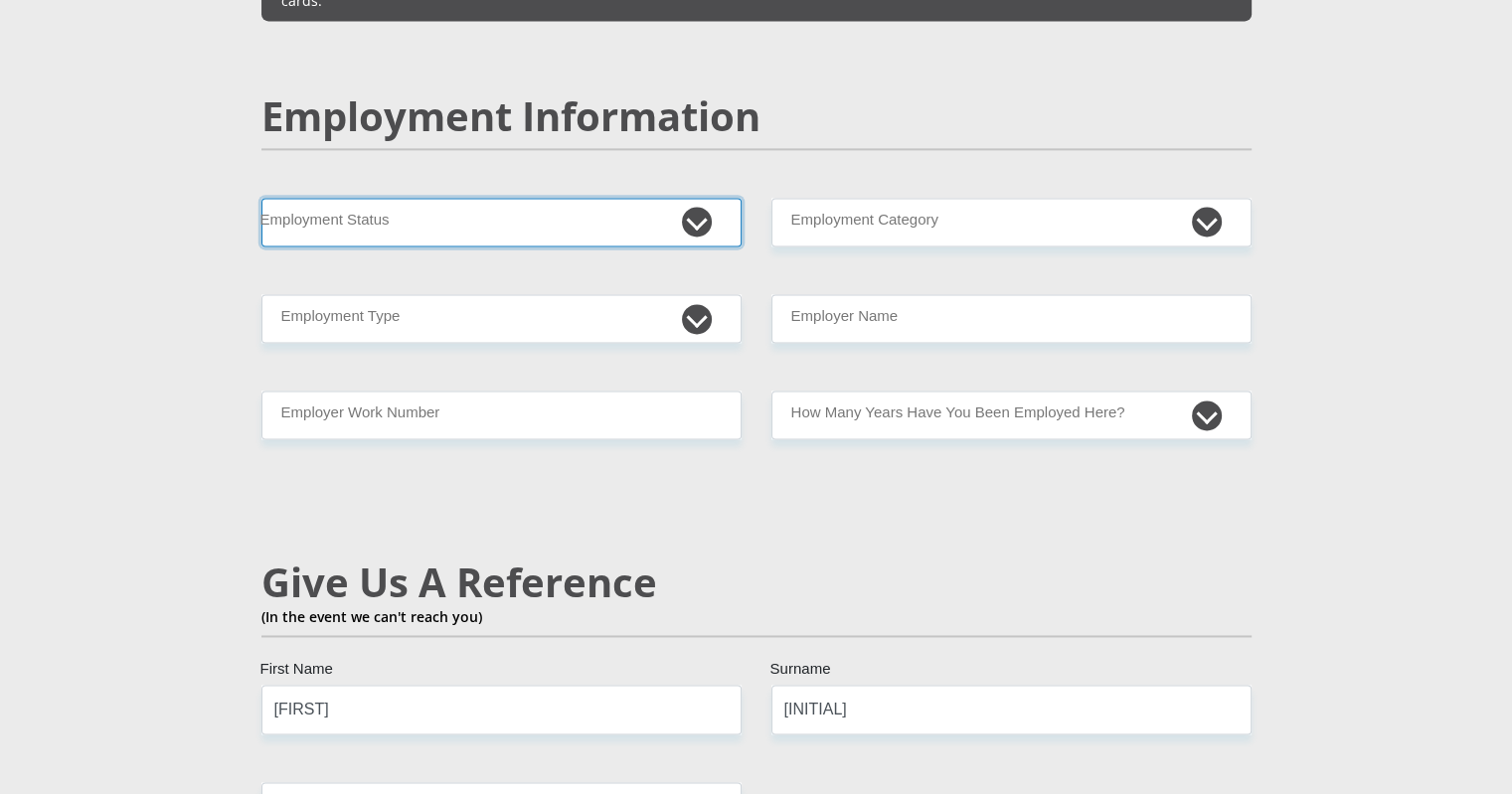 click on "Permanent/Full-time
Part-time/Casual
Contract Worker
Self-Employed
Housewife
Retired
Student
Medically Boarded
Disability
Unemployed" at bounding box center (501, 222) 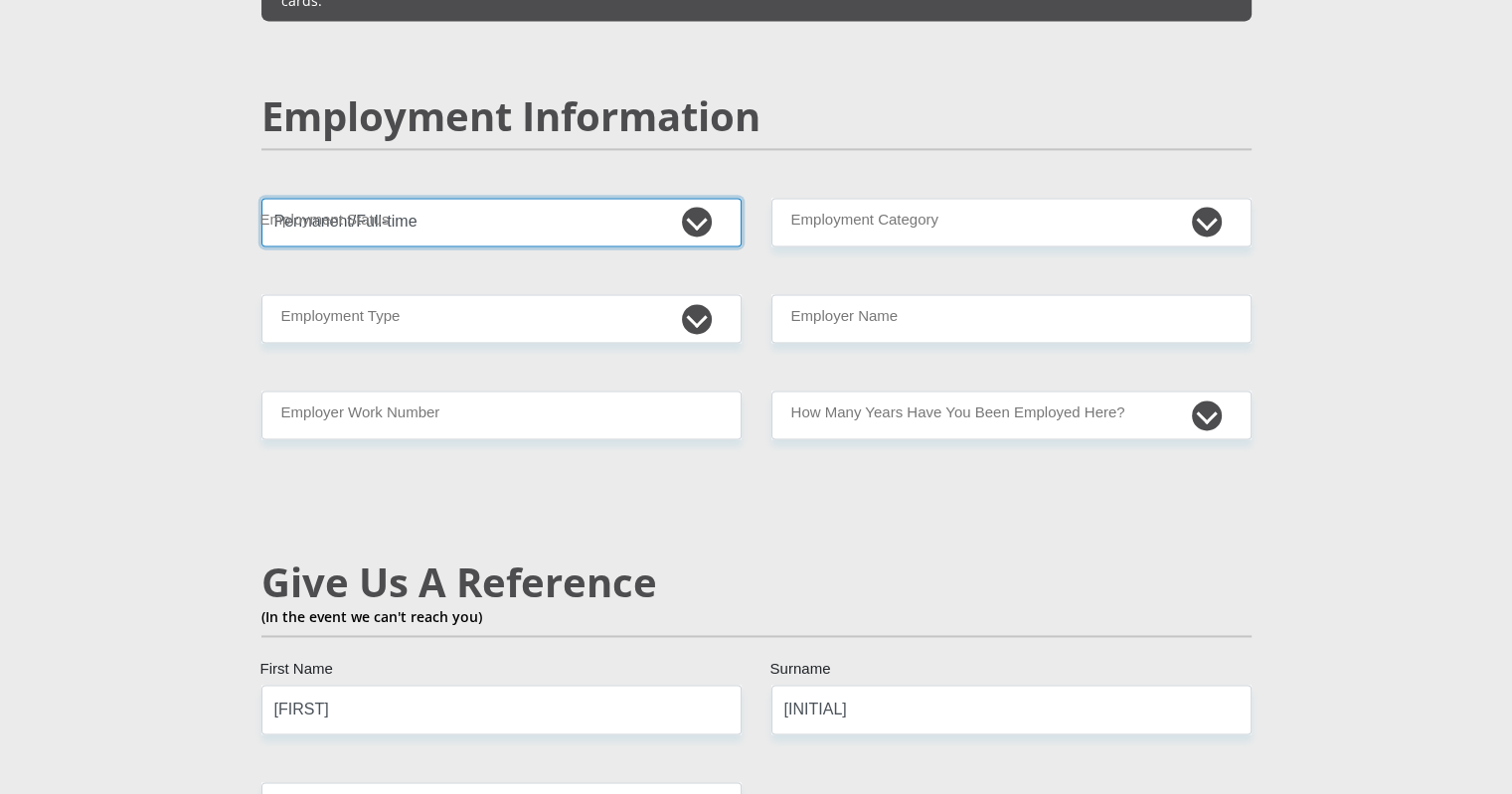 click on "Permanent/Full-time
Part-time/Casual
Contract Worker
Self-Employed
Housewife
Retired
Student
Medically Boarded
Disability
Unemployed" at bounding box center (501, 222) 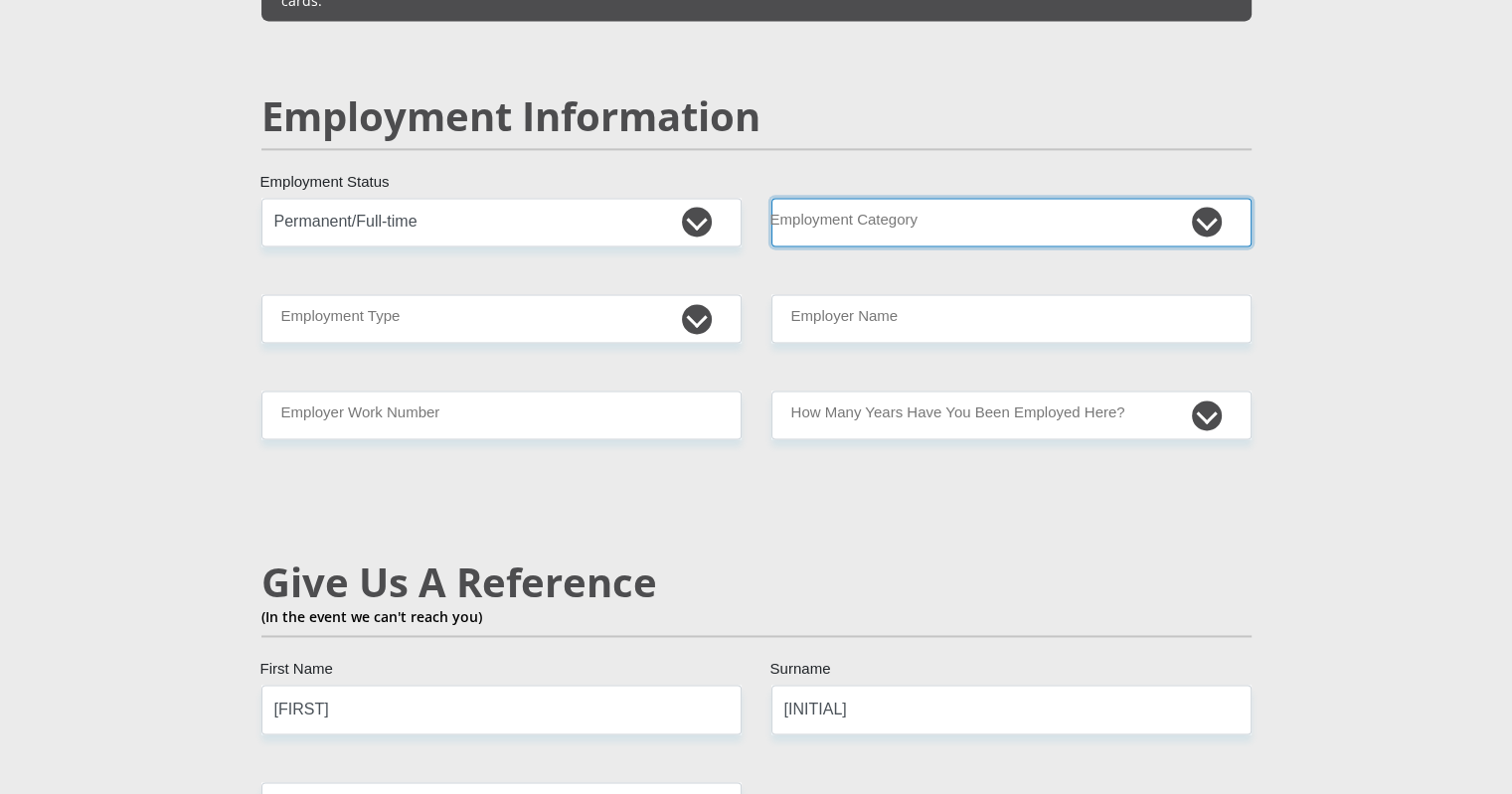 click on "AGRICULTURE
ALCOHOL & TOBACCO
CONSTRUCTION MATERIALS
METALLURGY
EQUIPMENT FOR RENEWABLE ENERGY
SPECIALIZED CONTRACTORS
CAR
GAMING (INCL. INTERNET
OTHER WHOLESALE
UNLICENSED PHARMACEUTICALS
CURRENCY EXCHANGE HOUSES
OTHER FINANCIAL INSTITUTIONS & INSURANCE
REAL ESTATE AGENTS
OIL & GAS
OTHER MATERIALS (E.G. IRON ORE)
PRECIOUS STONES & PRECIOUS METALS
POLITICAL ORGANIZATIONS
RELIGIOUS ORGANIZATIONS(NOT SECTS)
ACTI. HAVING BUSINESS DEAL WITH PUBLIC ADMINISTRATION
LAUNDROMATS" at bounding box center (1011, 222) 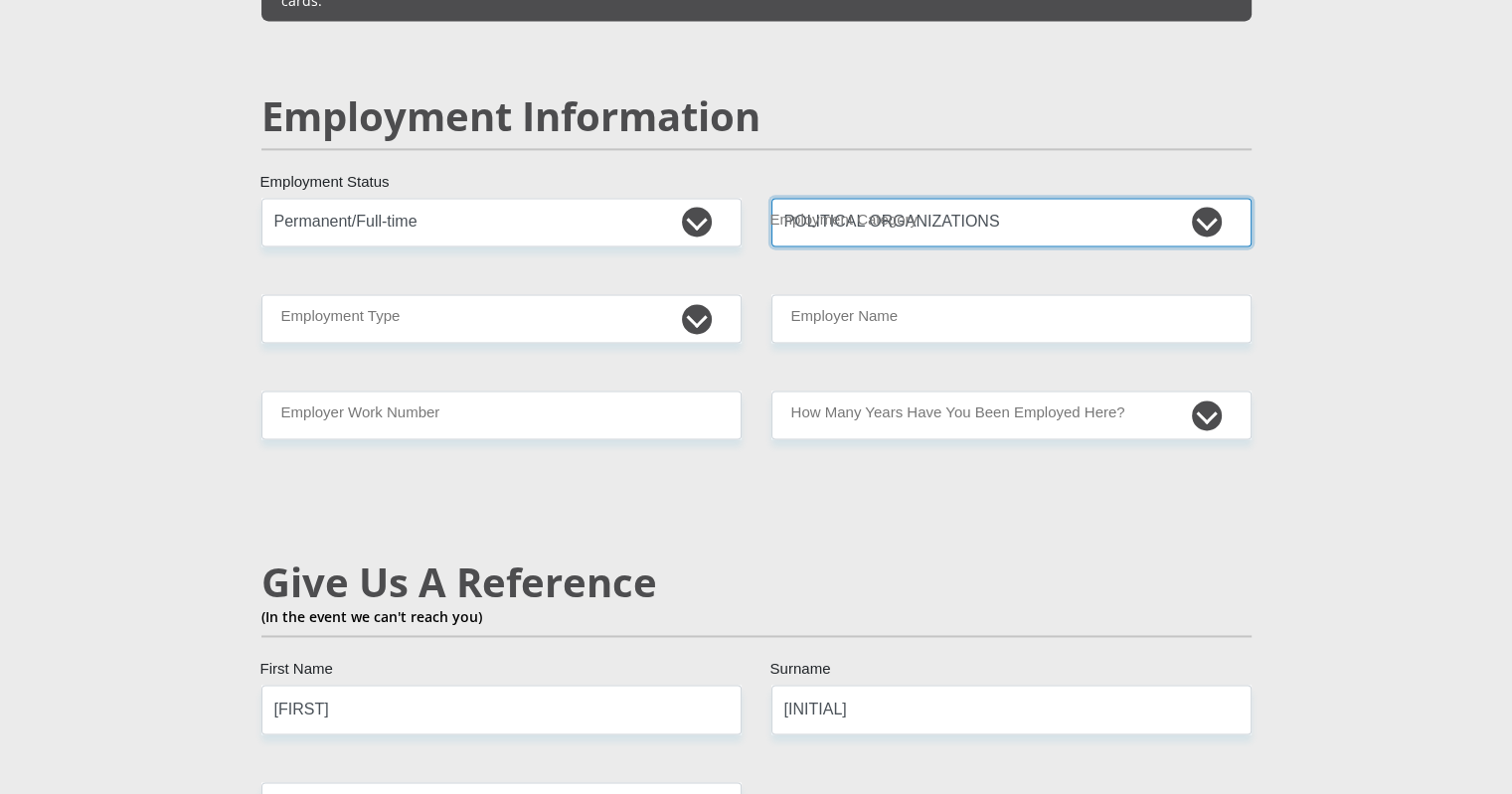 click on "AGRICULTURE
ALCOHOL & TOBACCO
CONSTRUCTION MATERIALS
METALLURGY
EQUIPMENT FOR RENEWABLE ENERGY
SPECIALIZED CONTRACTORS
CAR
GAMING (INCL. INTERNET
OTHER WHOLESALE
UNLICENSED PHARMACEUTICALS
CURRENCY EXCHANGE HOUSES
OTHER FINANCIAL INSTITUTIONS & INSURANCE
REAL ESTATE AGENTS
OIL & GAS
OTHER MATERIALS (E.G. IRON ORE)
PRECIOUS STONES & PRECIOUS METALS
POLITICAL ORGANIZATIONS
RELIGIOUS ORGANIZATIONS(NOT SECTS)
ACTI. HAVING BUSINESS DEAL WITH PUBLIC ADMINISTRATION
LAUNDROMATS" at bounding box center [1011, 222] 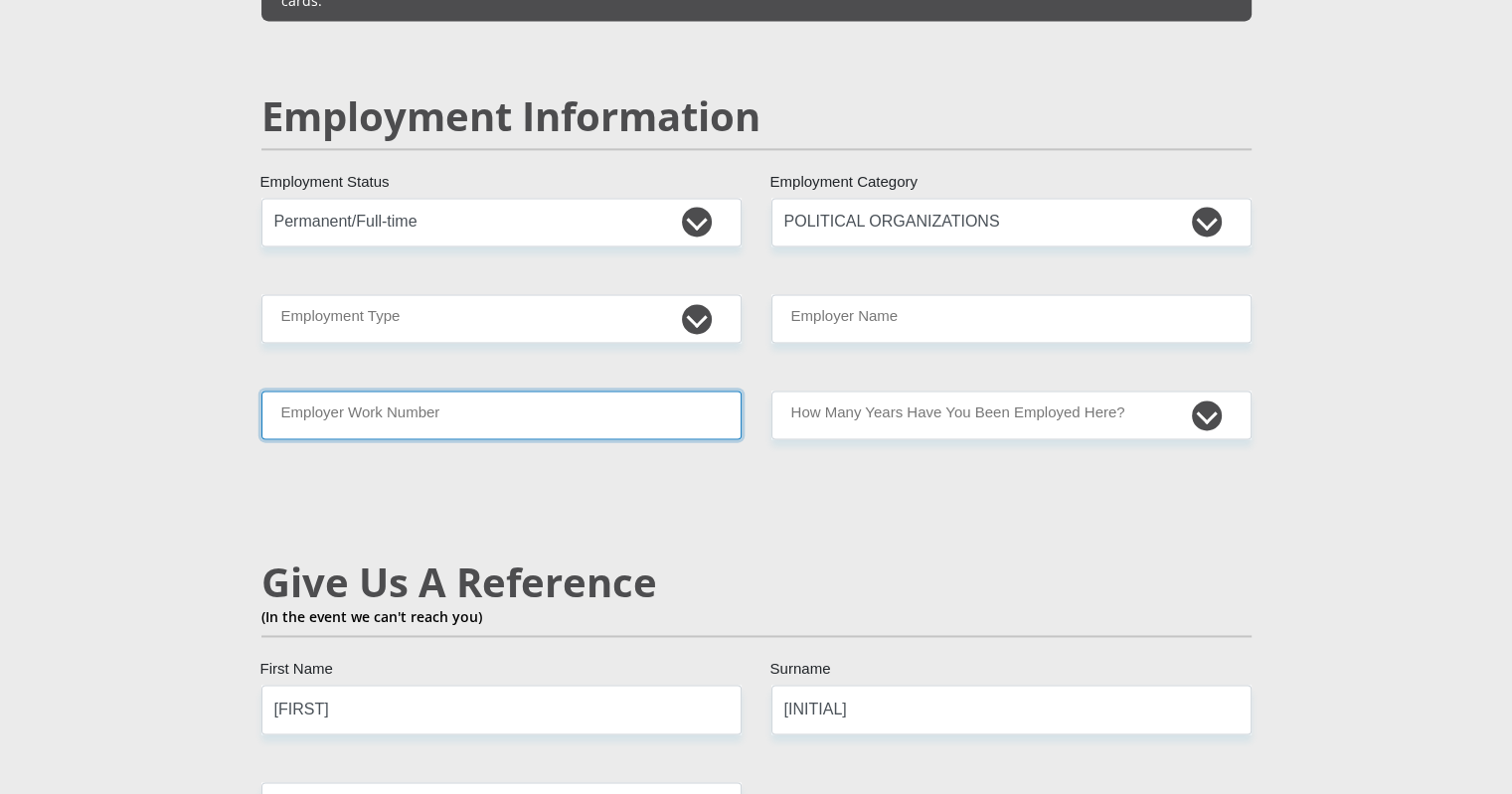 click on "Employer Work Number" at bounding box center [501, 414] 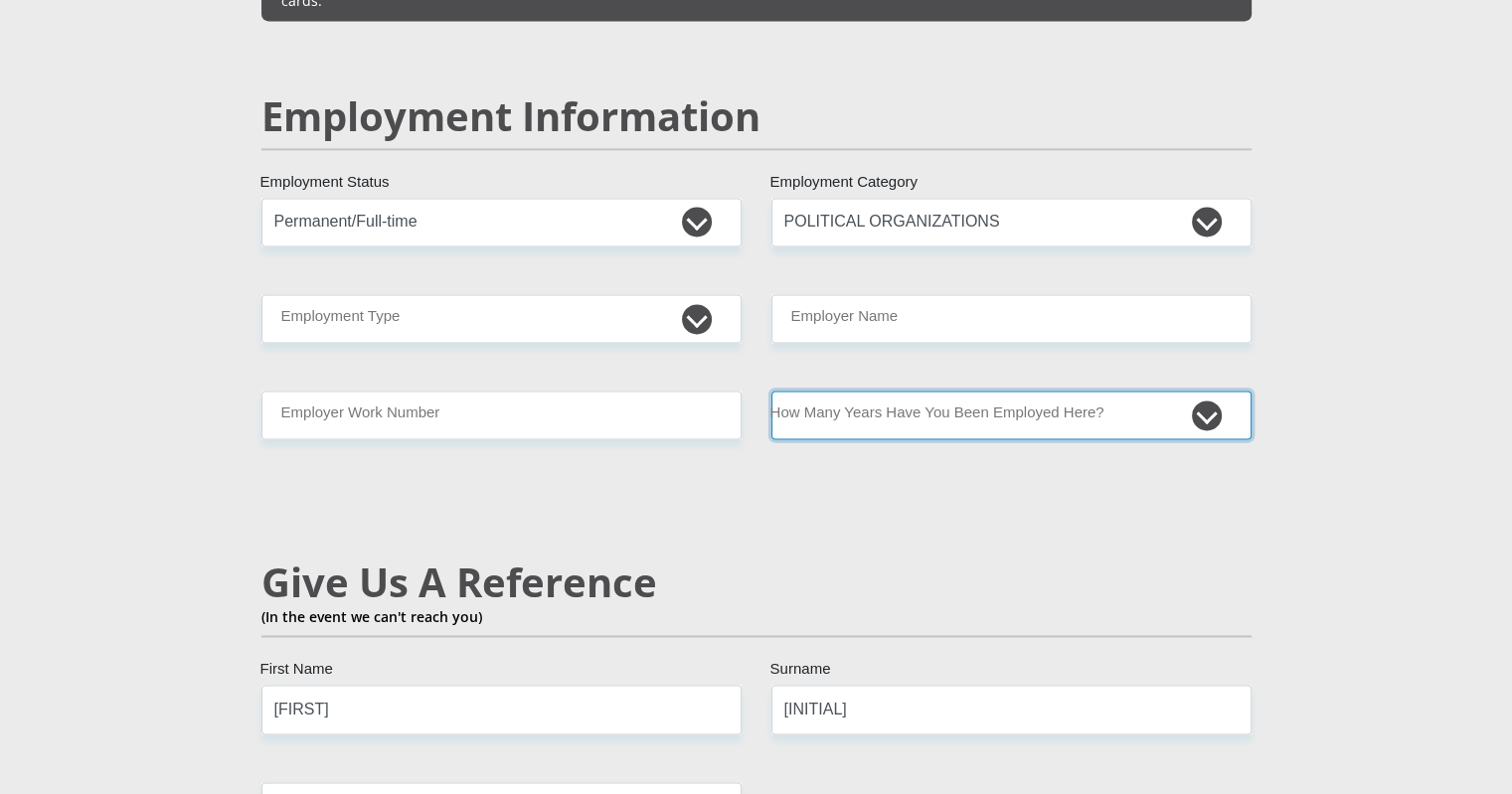 click on "less than 1 year
1-3 years
3-5 years
5+ years" at bounding box center (1011, 414) 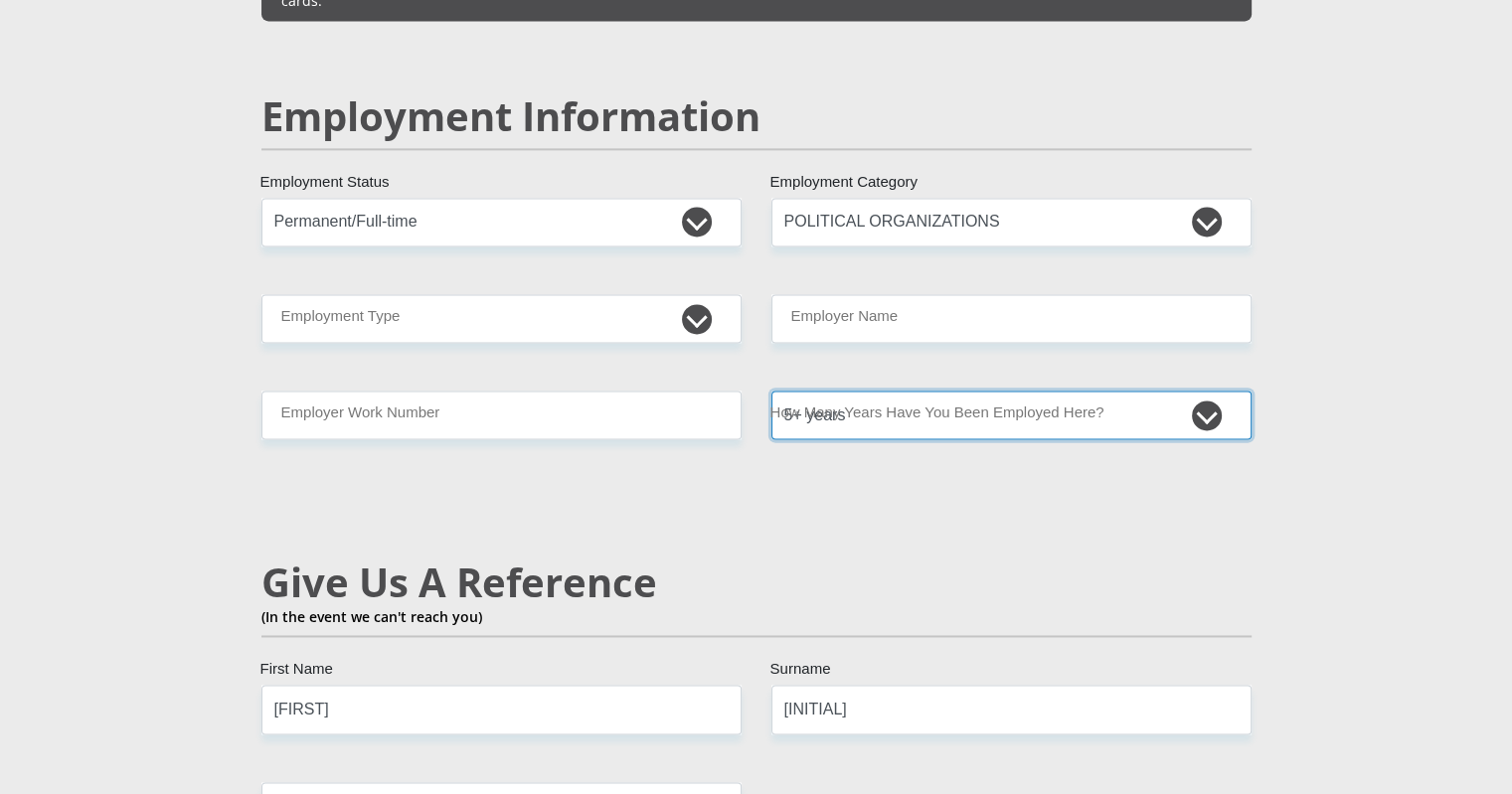 click on "less than 1 year
1-3 years
3-5 years
5+ years" at bounding box center [1011, 414] 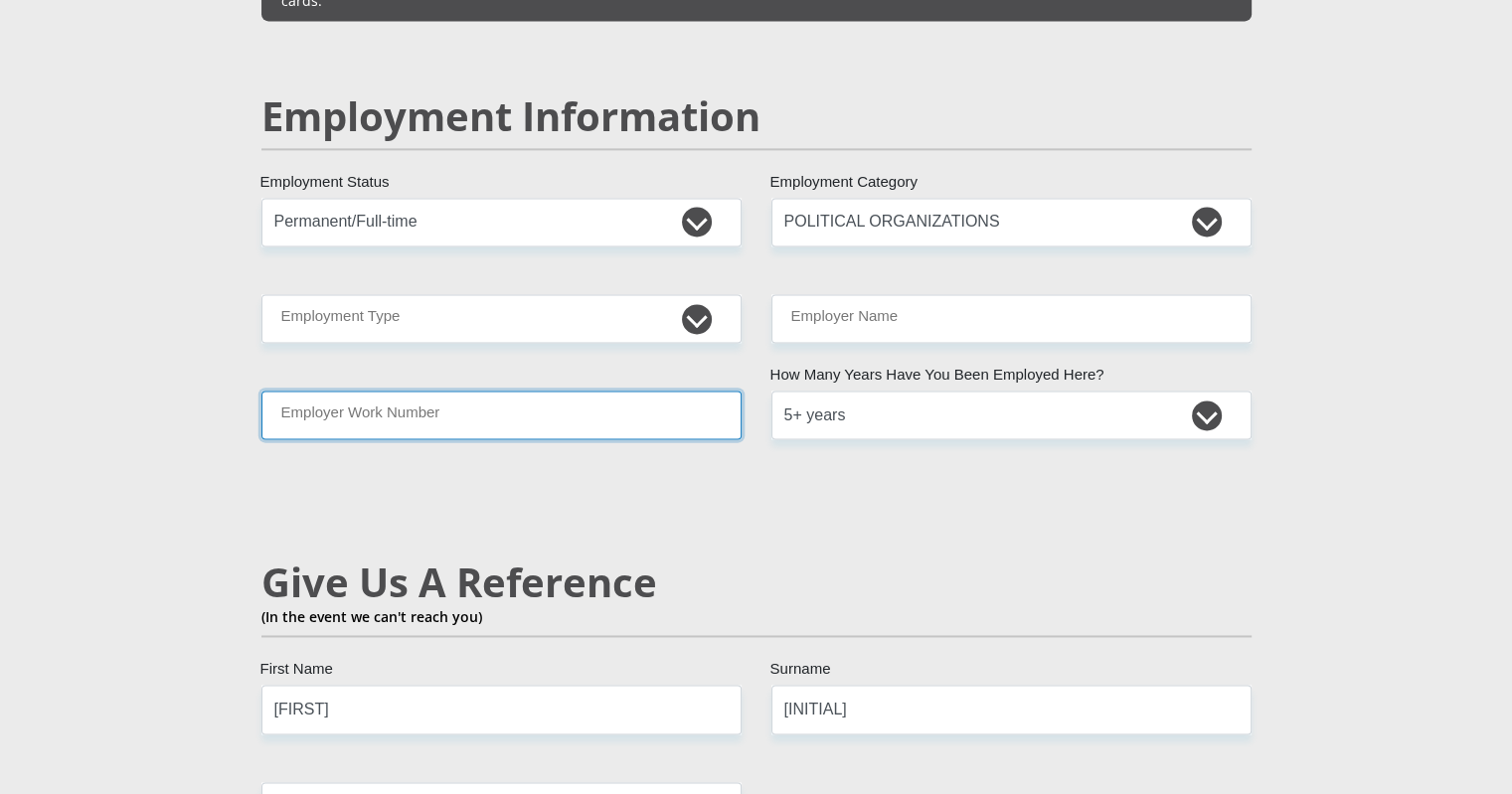 click on "Employer Work Number" at bounding box center [501, 414] 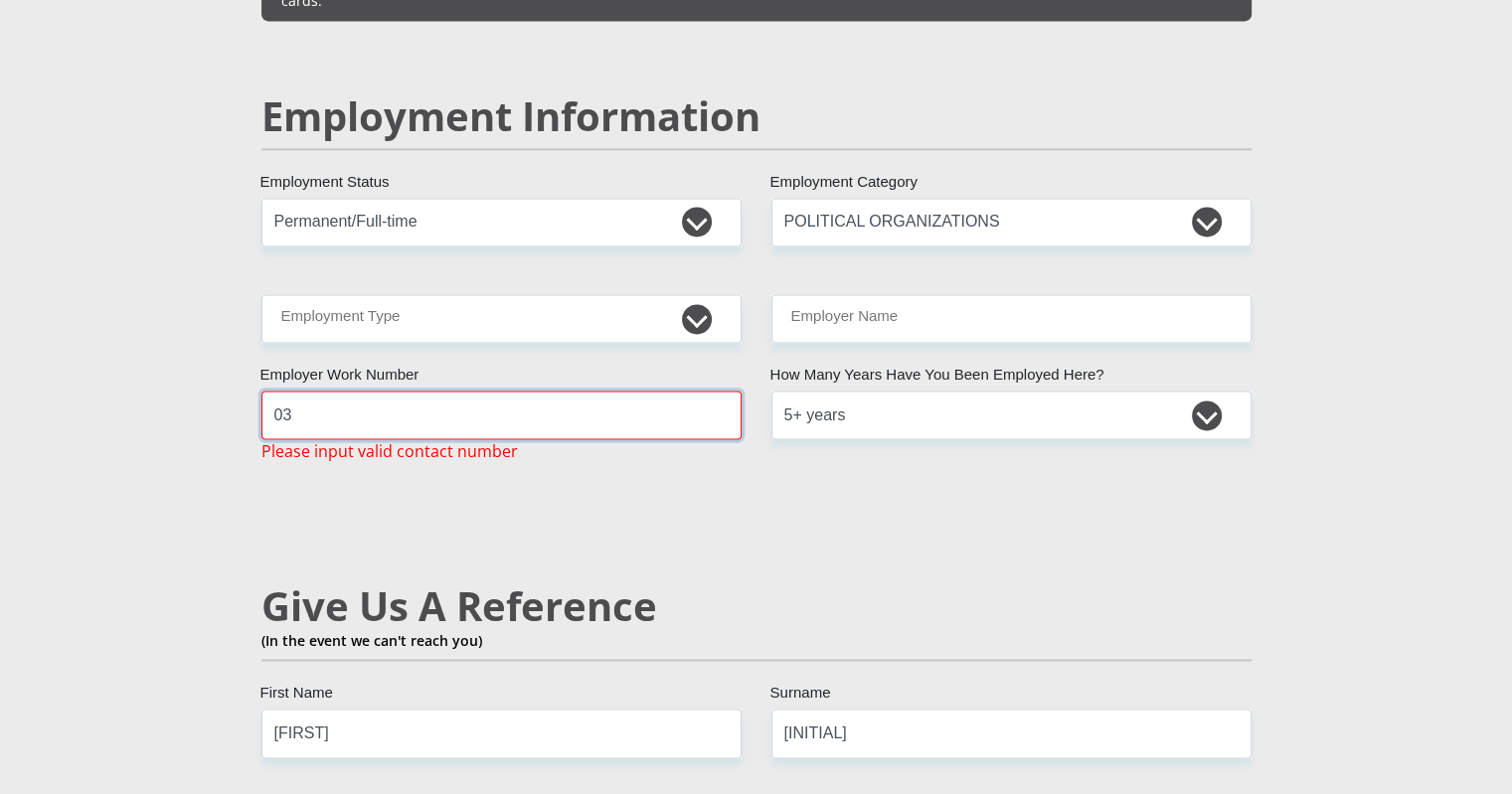 type on "0" 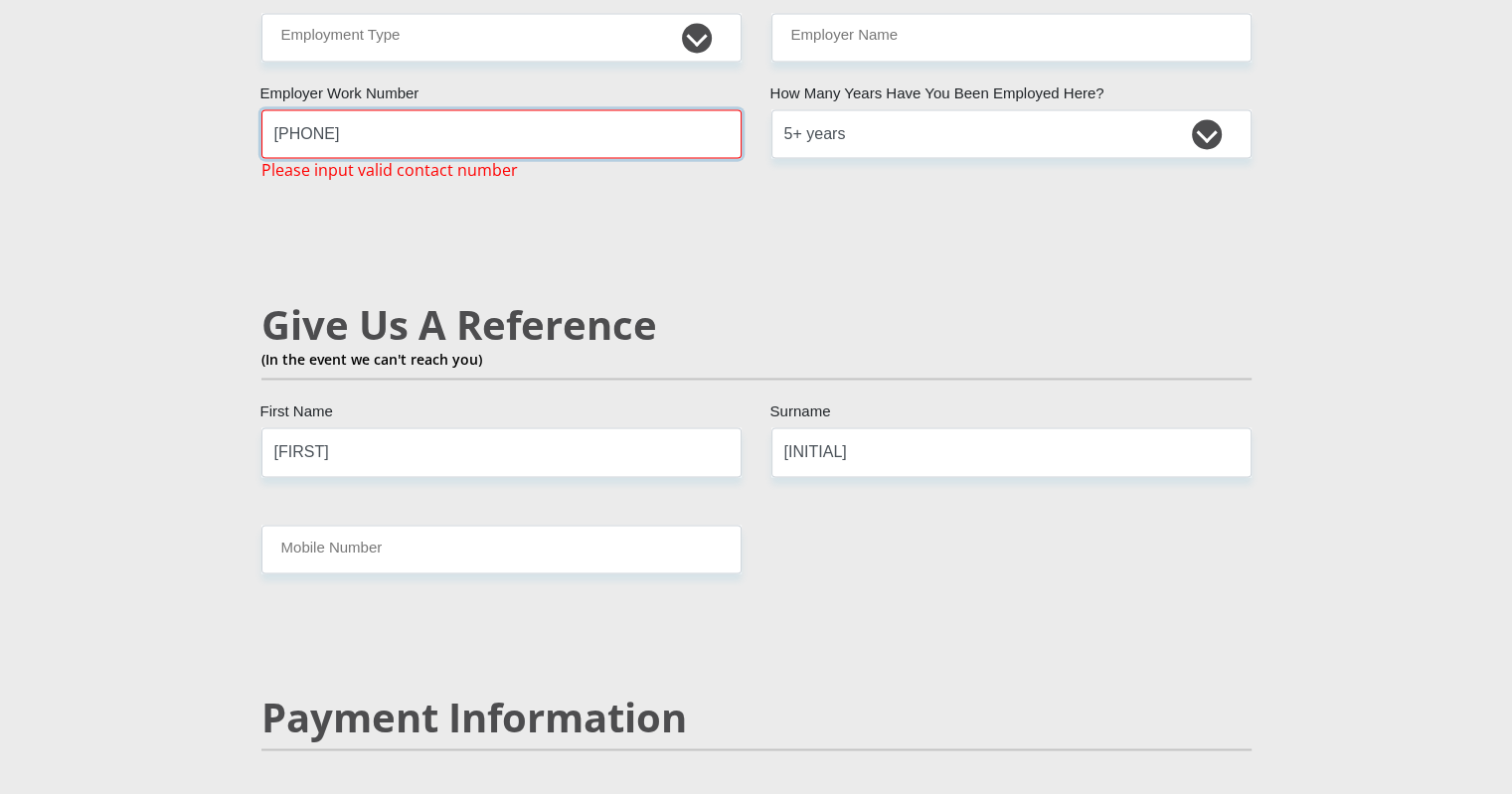 scroll, scrollTop: 3263, scrollLeft: 0, axis: vertical 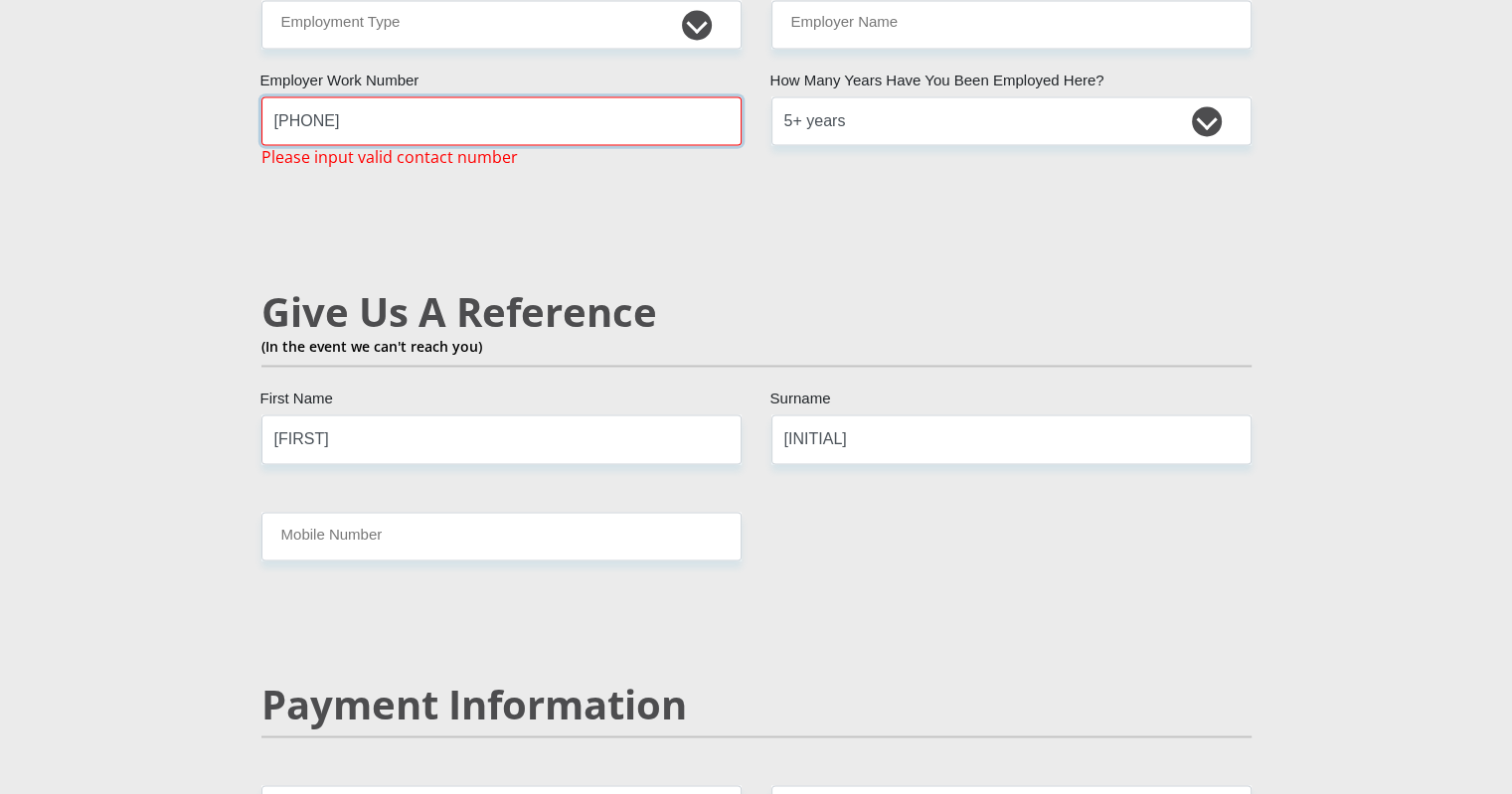 type on "[PHONE]" 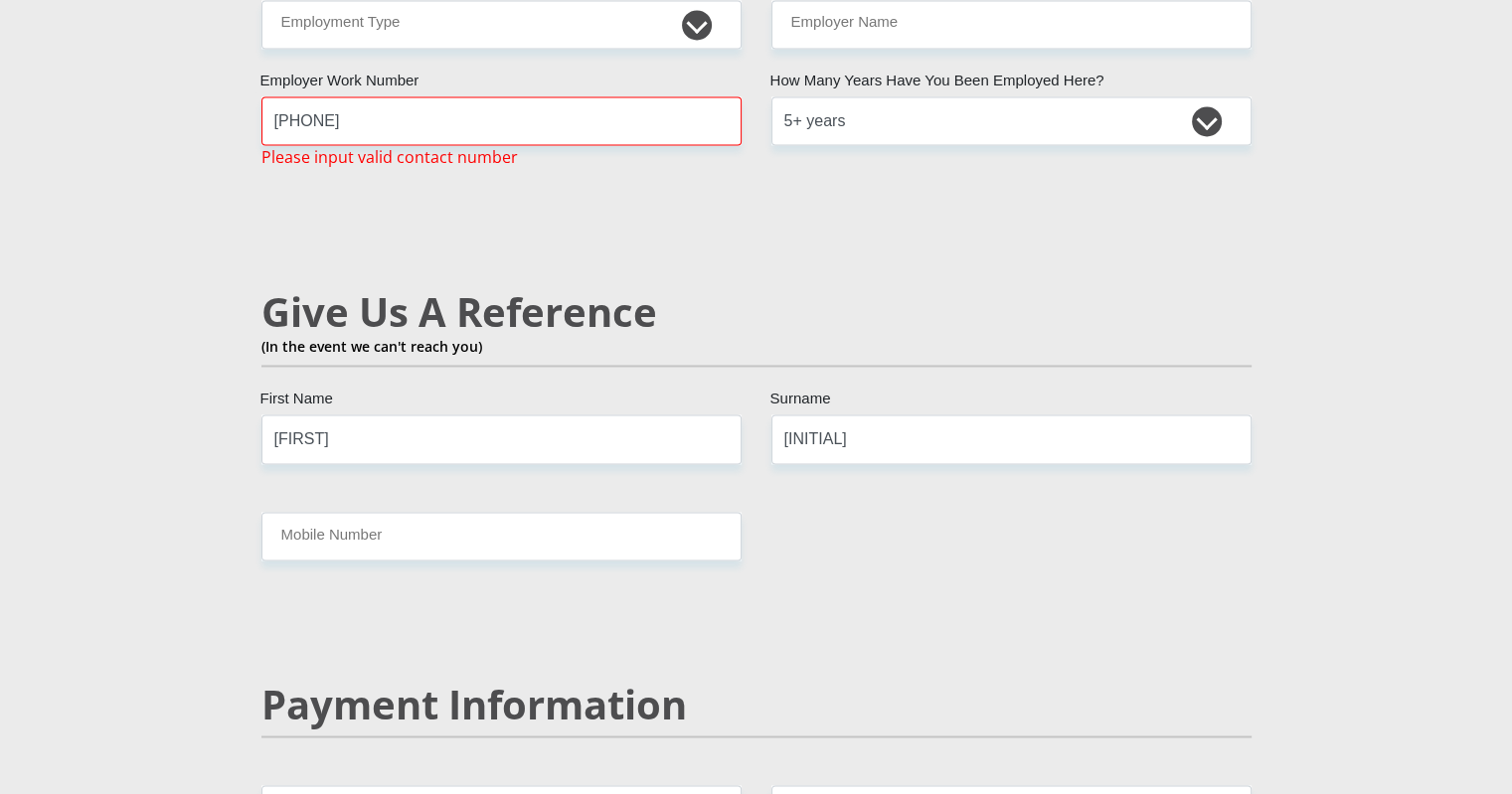 click on "Mr
Ms
Mrs
Dr
Other
Title
[FIRST]
First Name
[LAST]
Surname
[ID NUMBER]
South African ID Number
Please input valid ID number
South Africa
Afghanistan
Aland Islands
Albania
Algeria
America Samoa
American Virgin Islands
Andorra
Angola
Anguilla
Antarctica
Antigua and Barbuda
Argentina  Armenia" at bounding box center (756, -93) 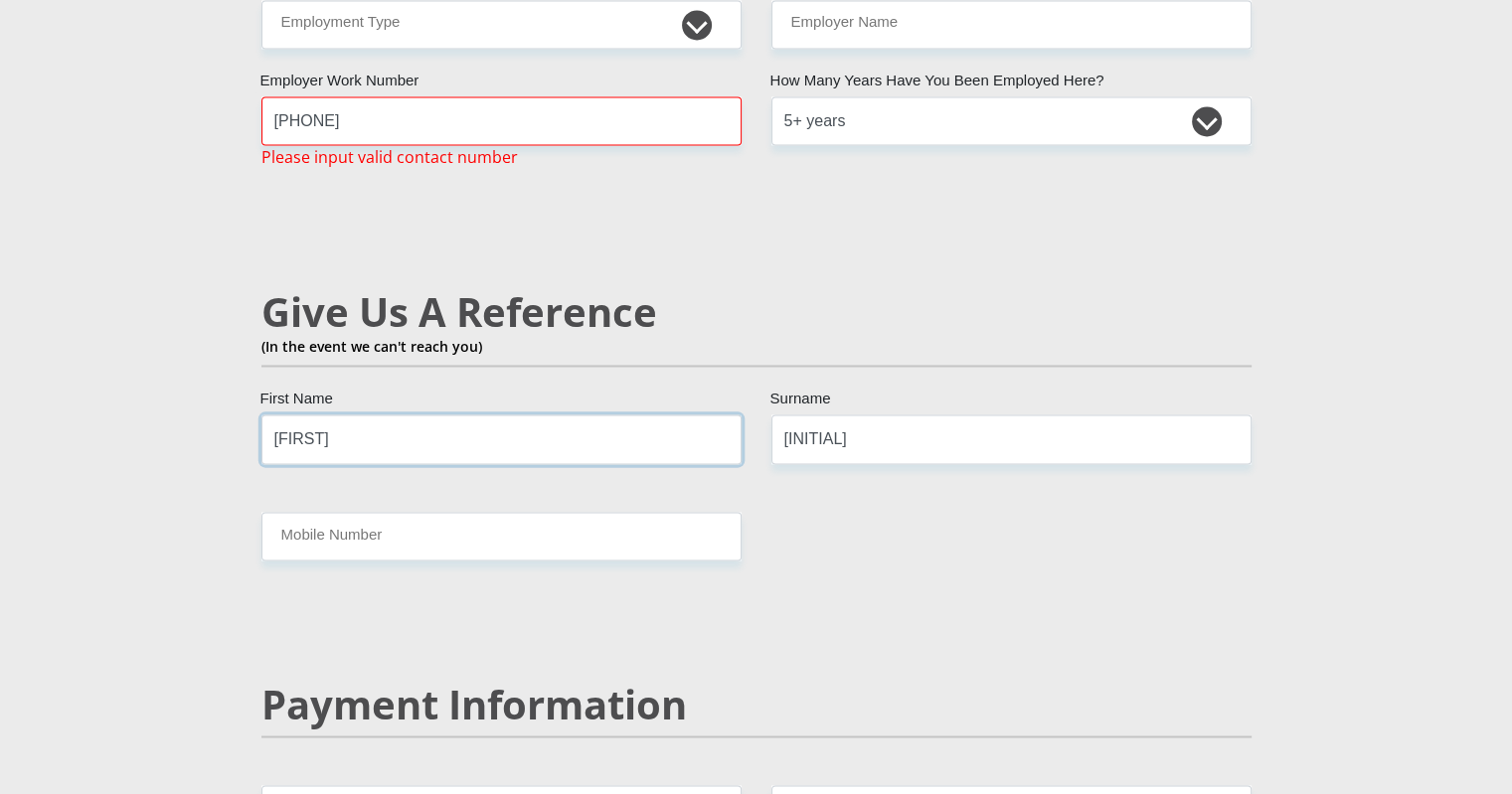 click on "[FIRST]" at bounding box center [501, 438] 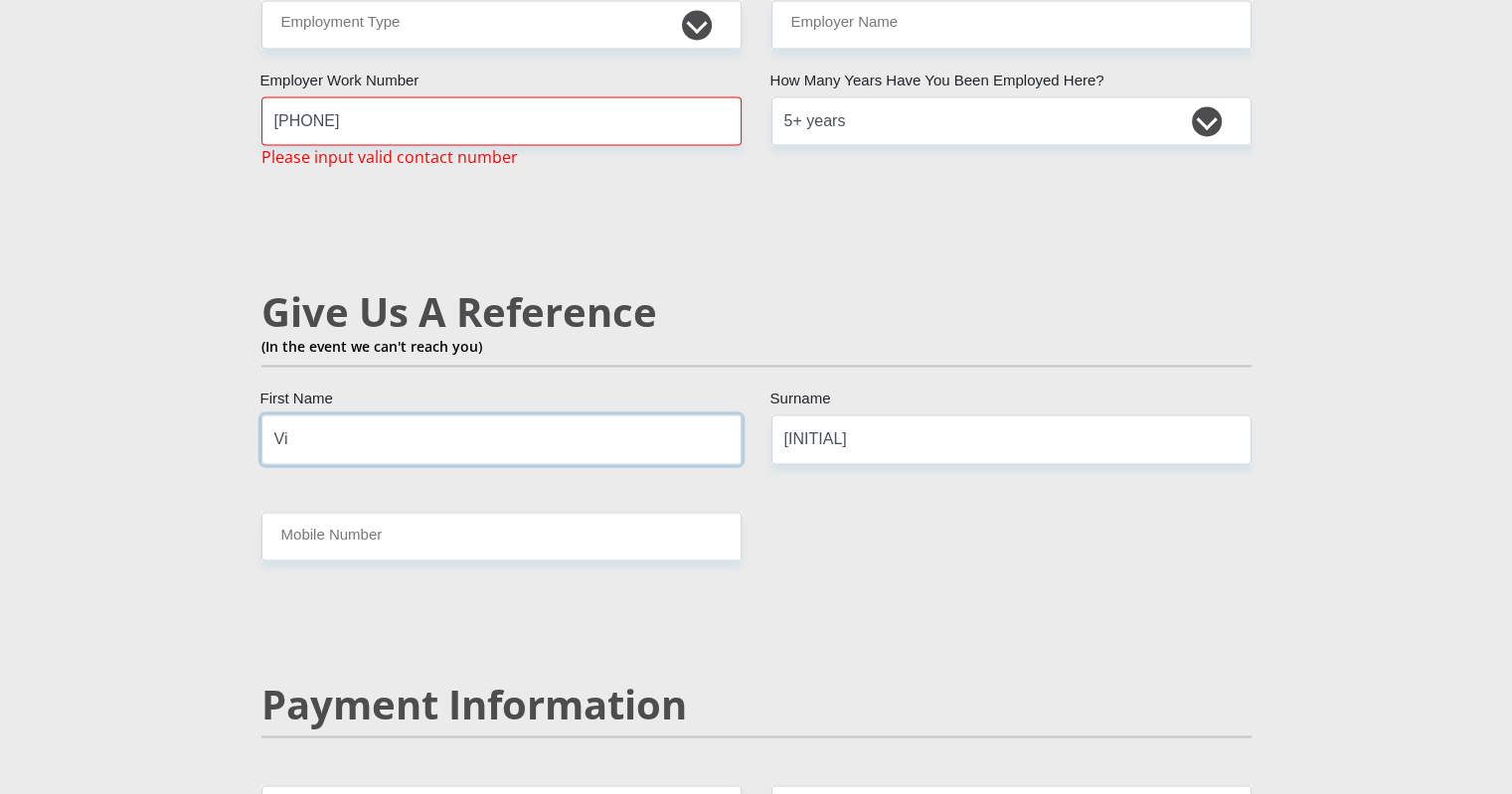 type on "V" 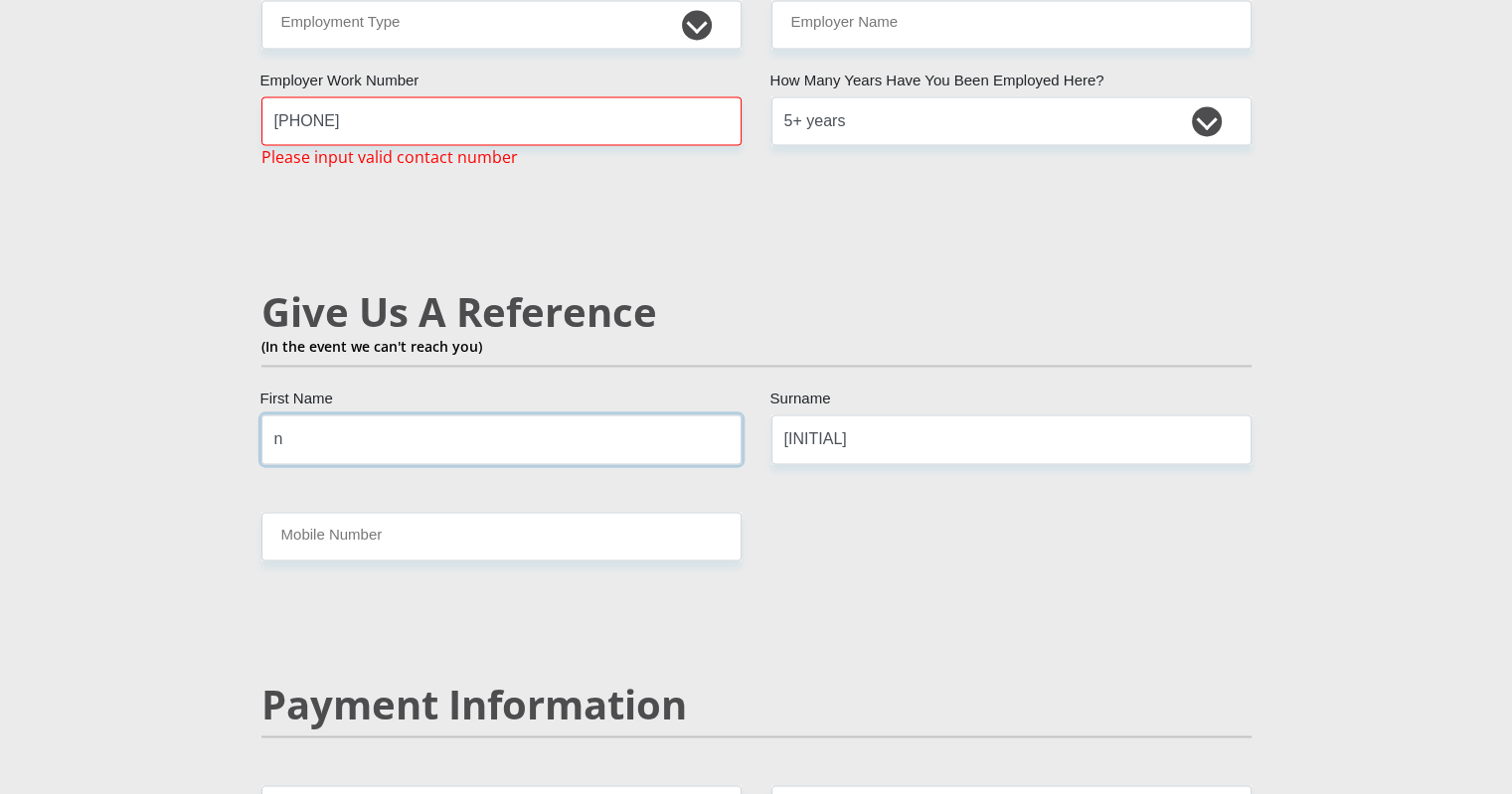 type on "[FIRST]" 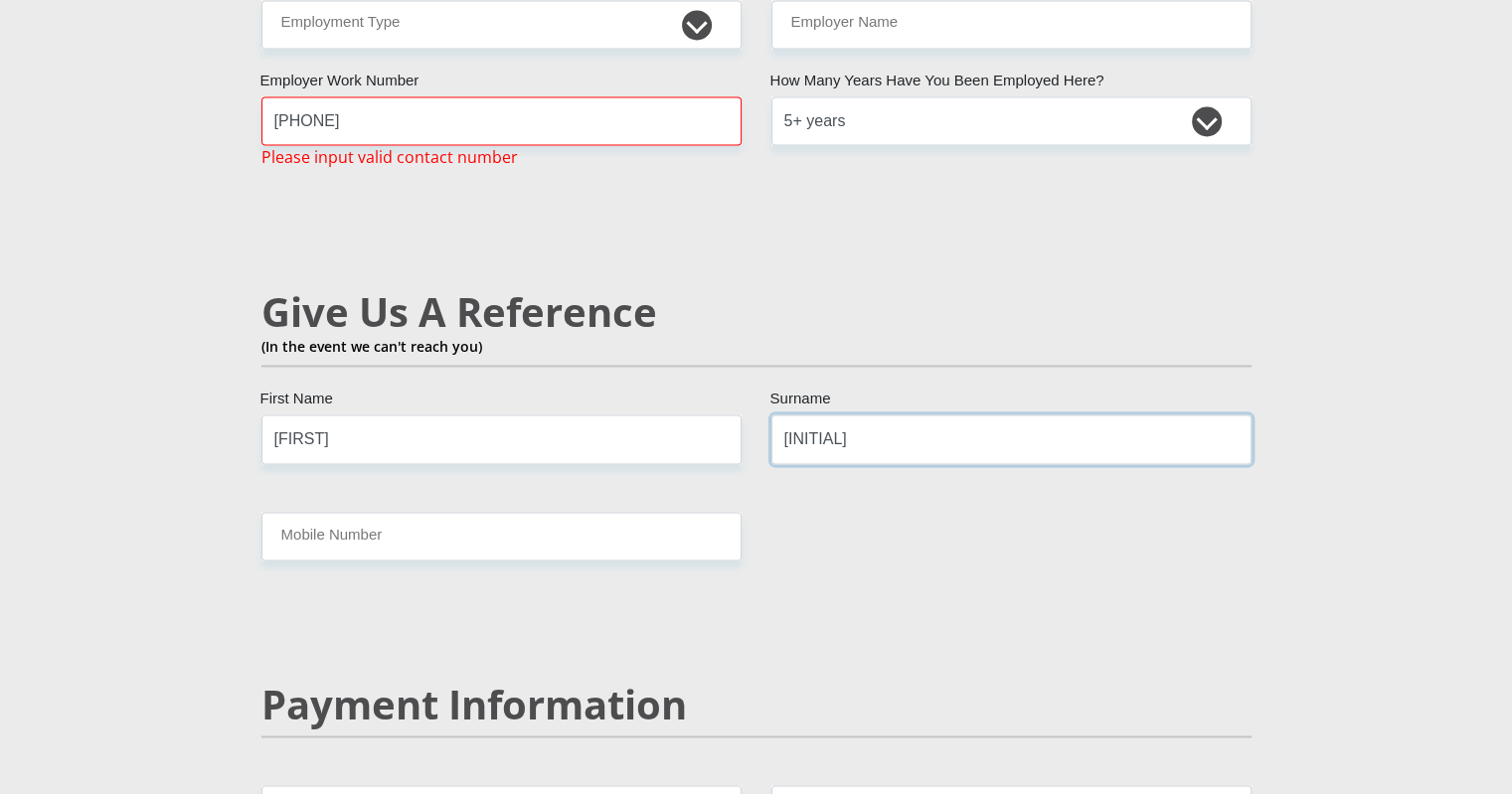 click on "[INITIAL]" at bounding box center (1011, 438) 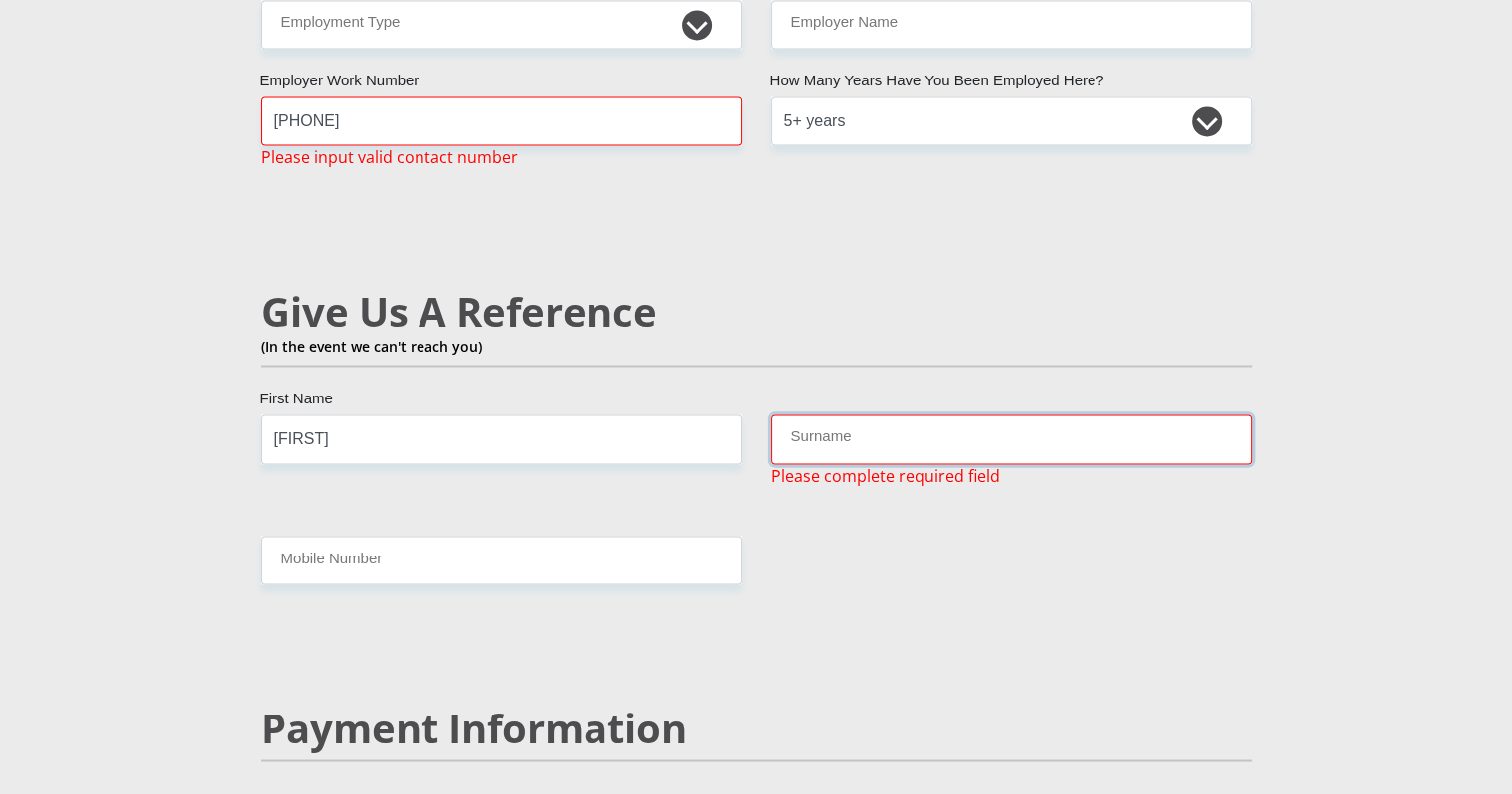 type on "f" 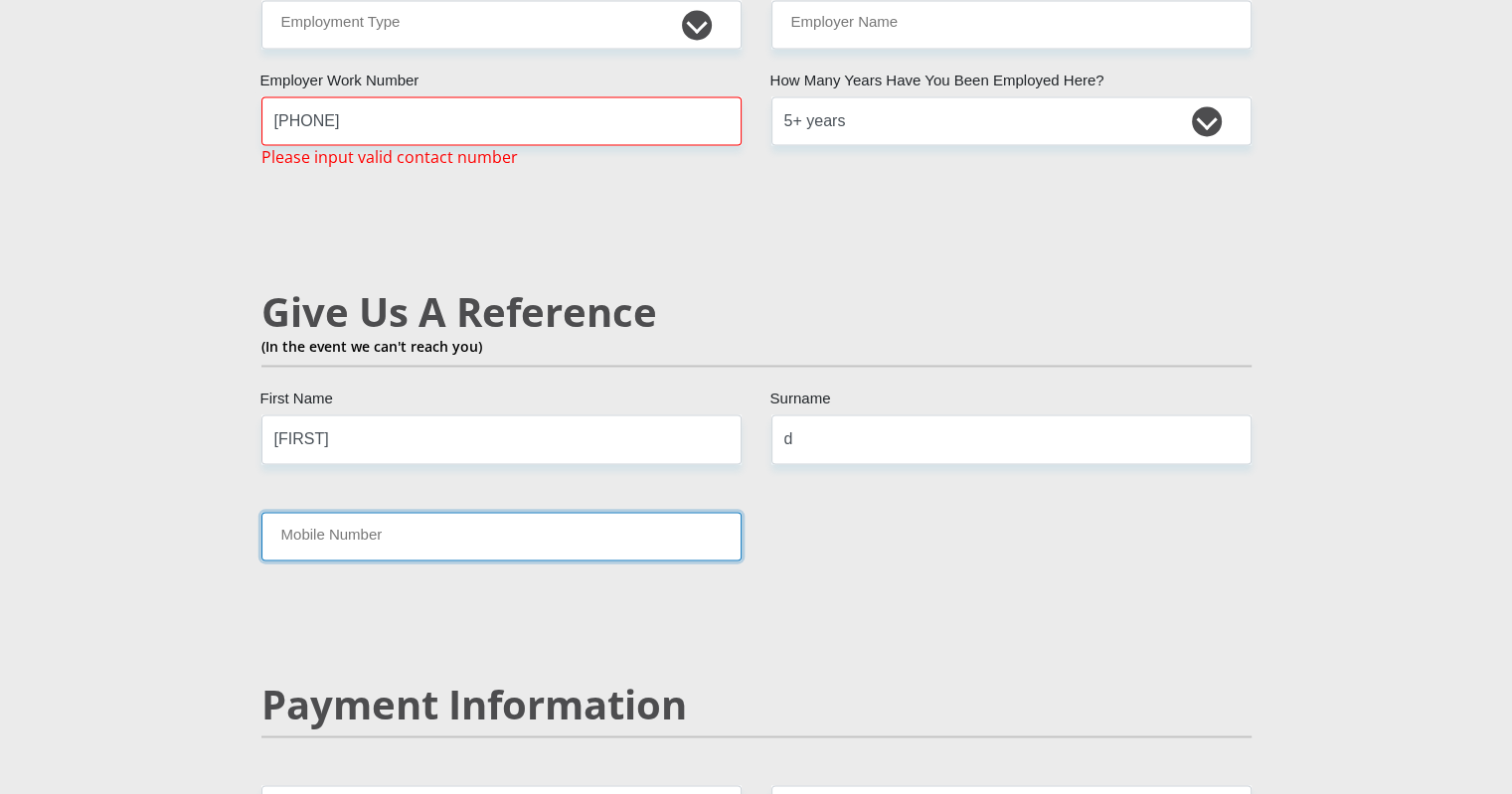 click on "Mobile Number" at bounding box center [501, 536] 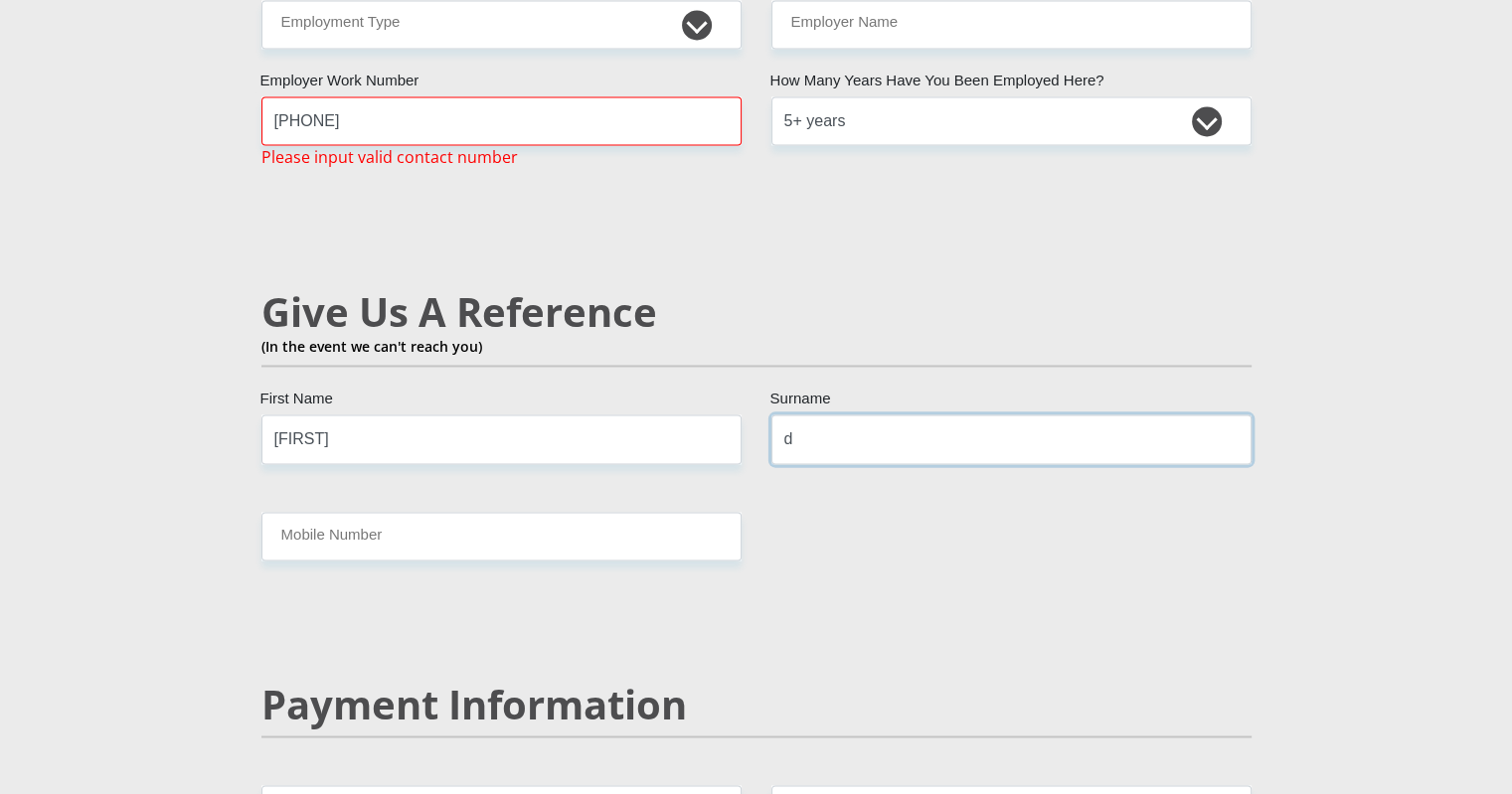 click on "d" at bounding box center (1011, 438) 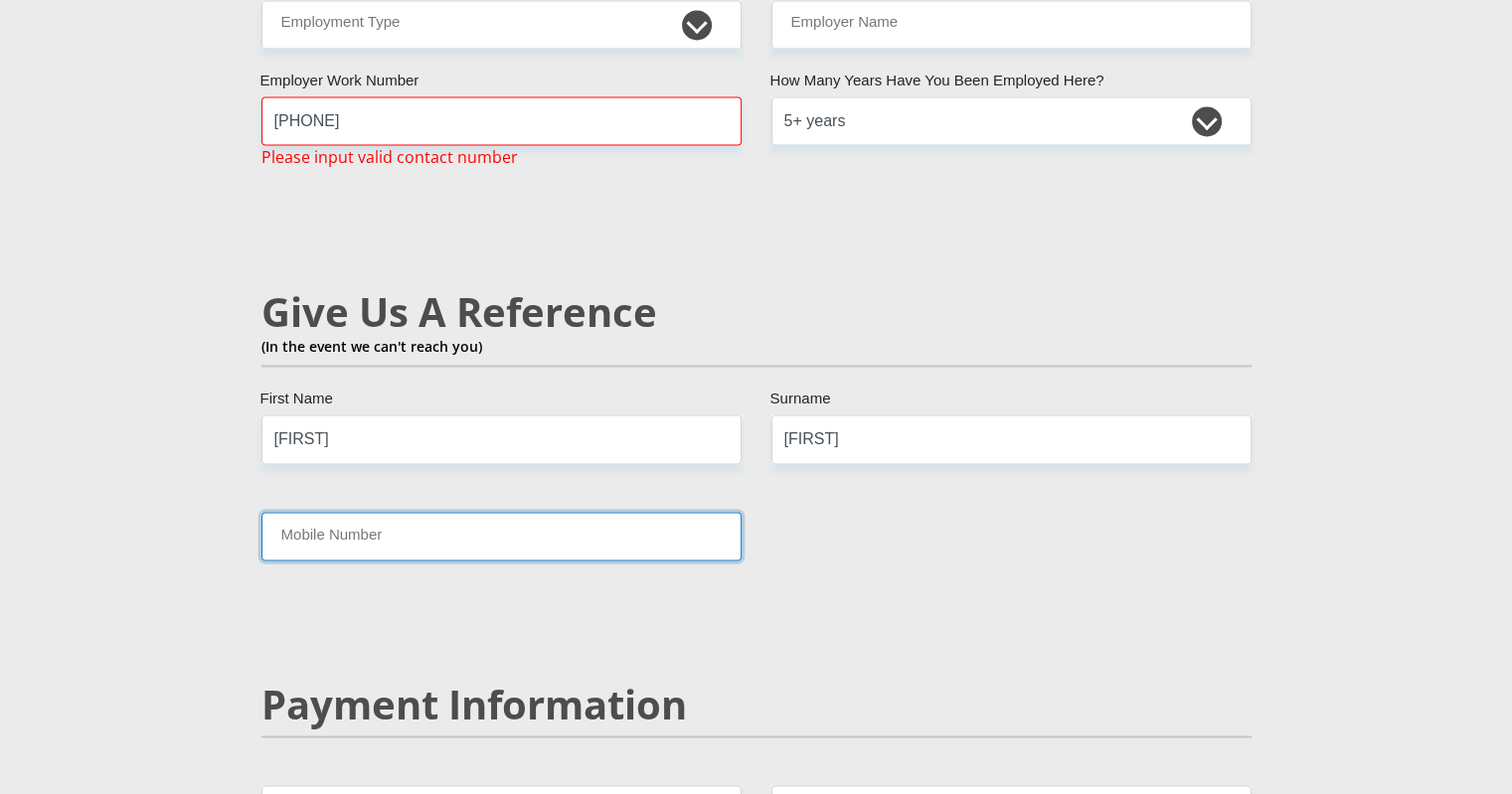 click on "Mobile Number" at bounding box center (501, 536) 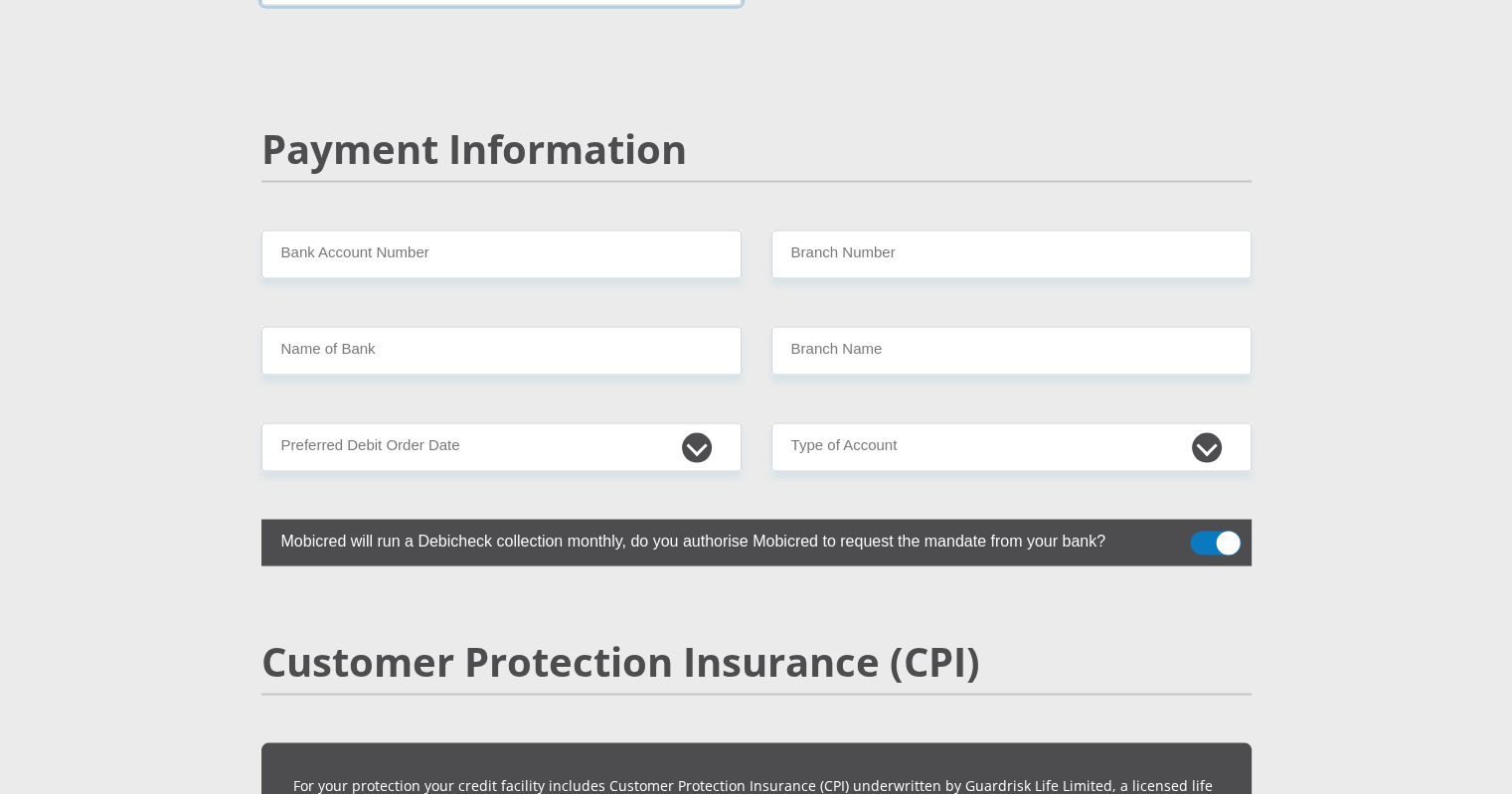scroll, scrollTop: 3832, scrollLeft: 0, axis: vertical 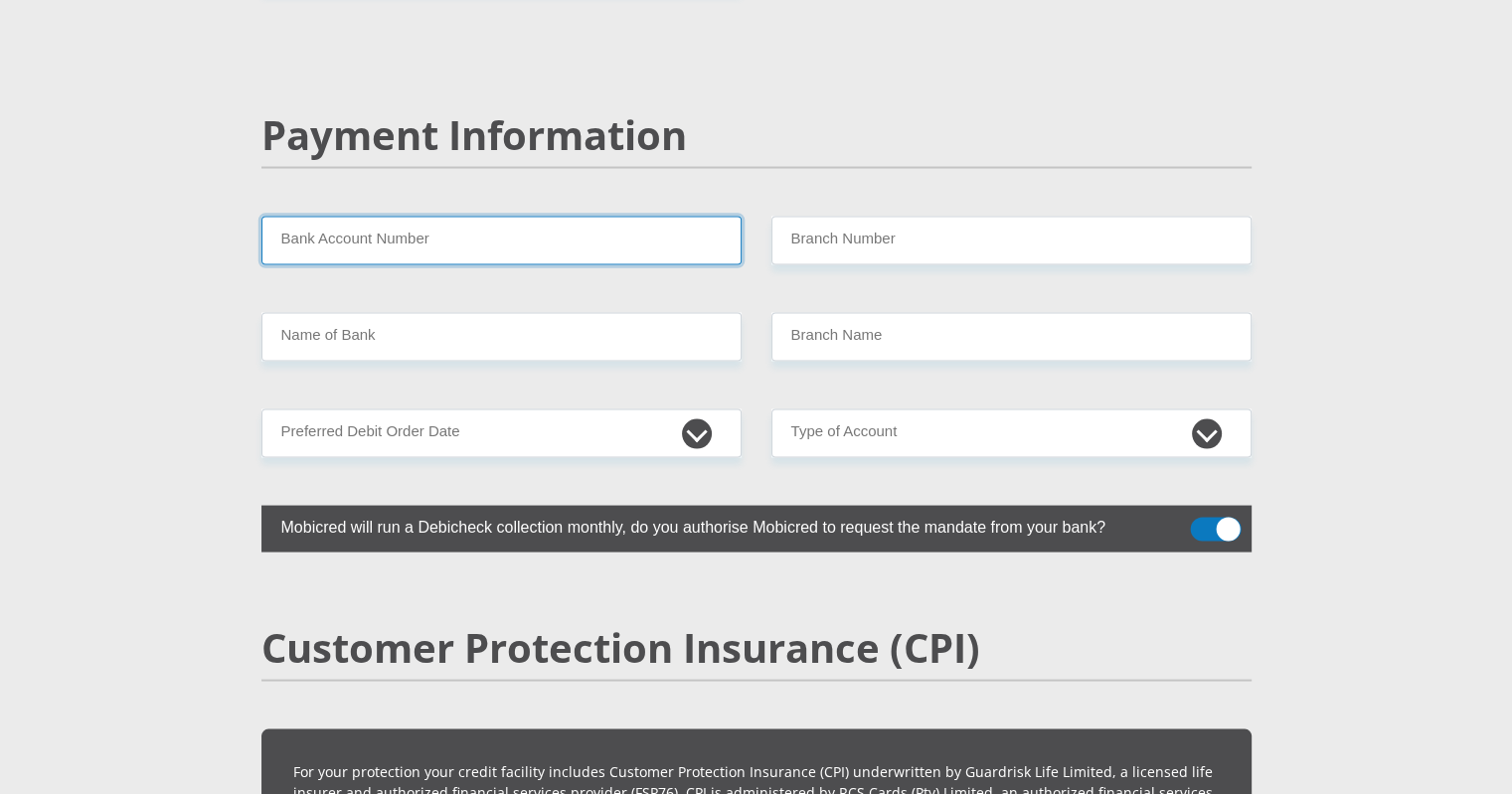 click on "Bank Account Number" at bounding box center [501, 240] 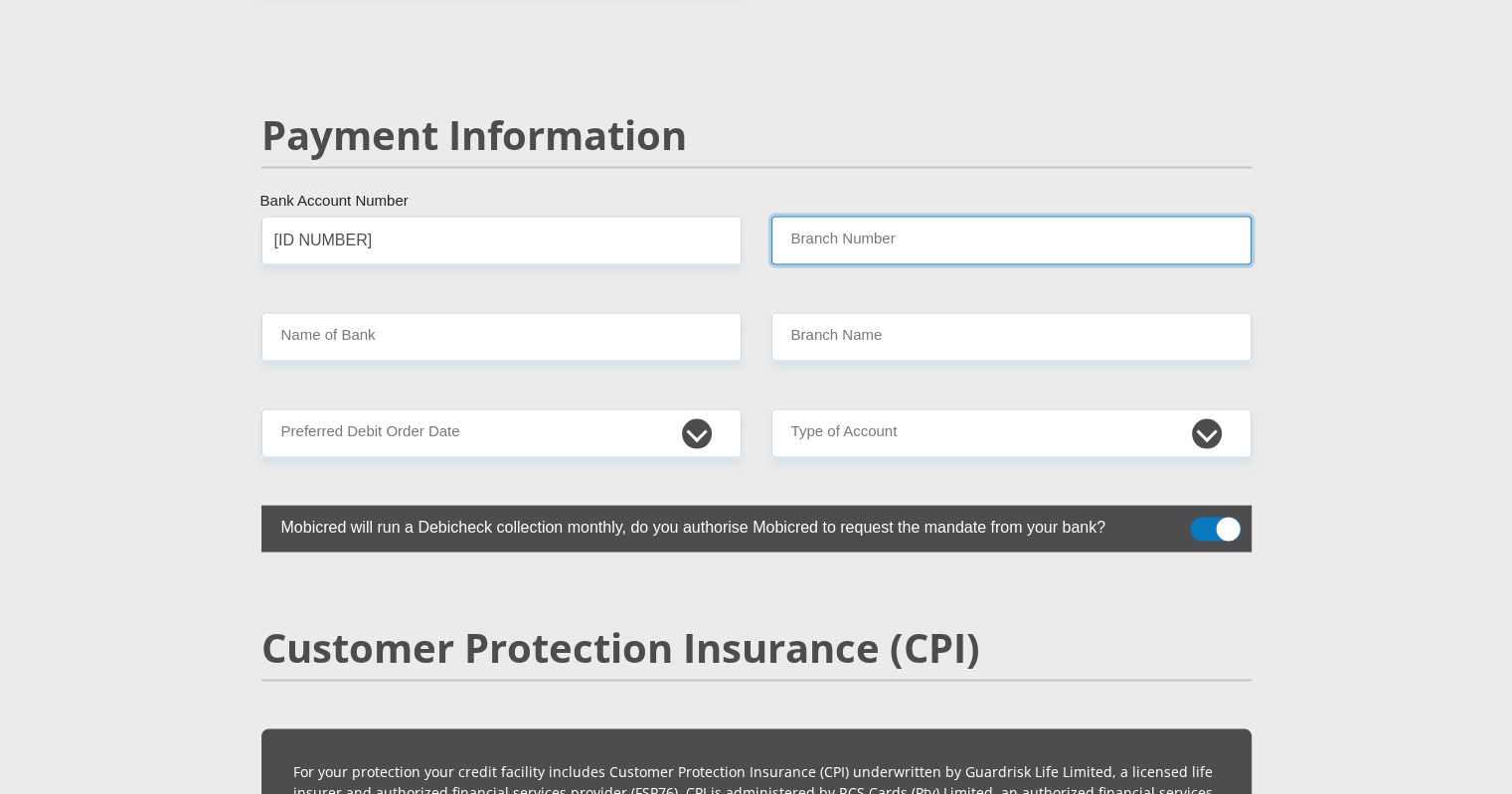 click on "Branch Number" at bounding box center [1011, 240] 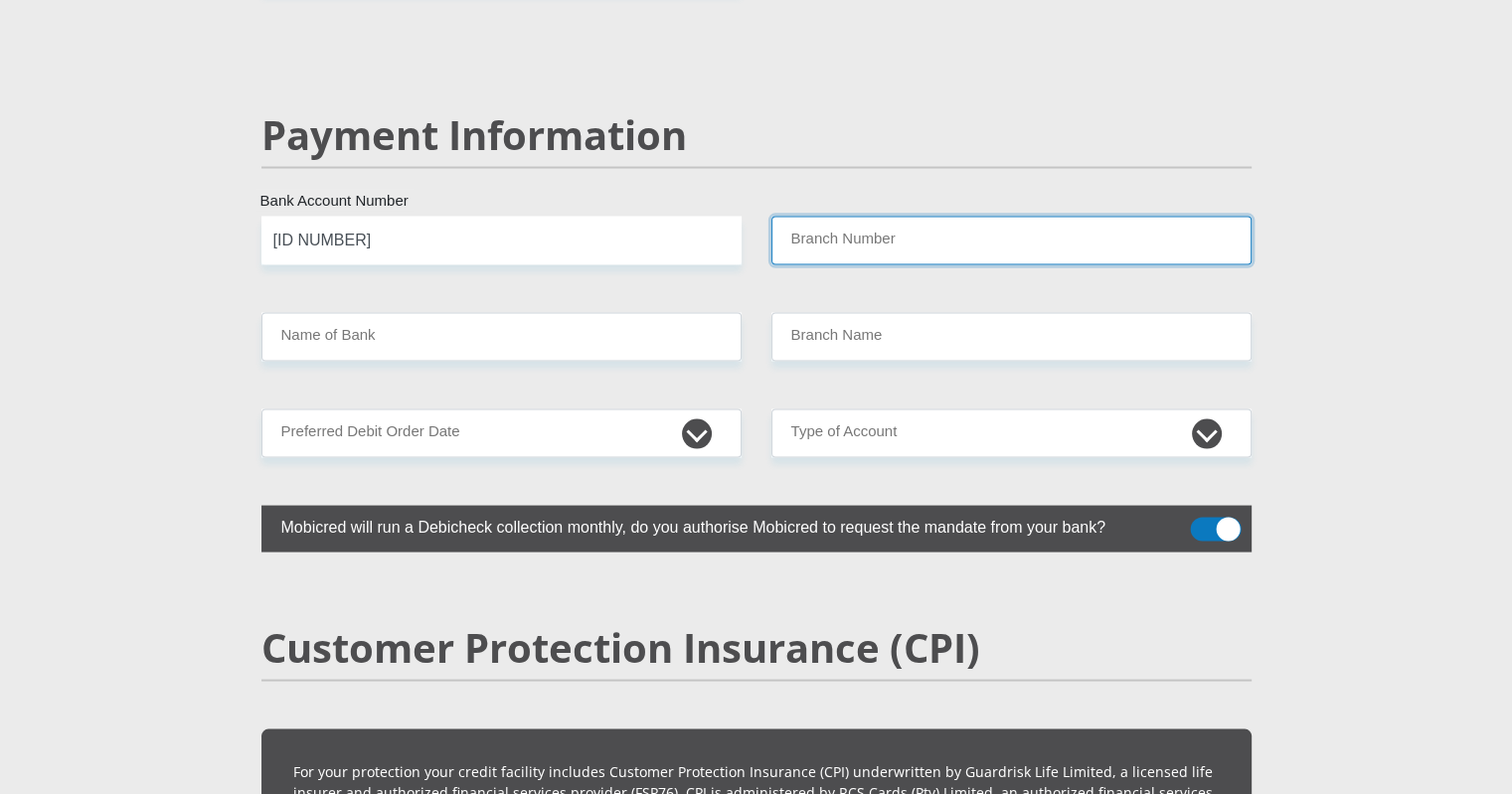 type on "250655" 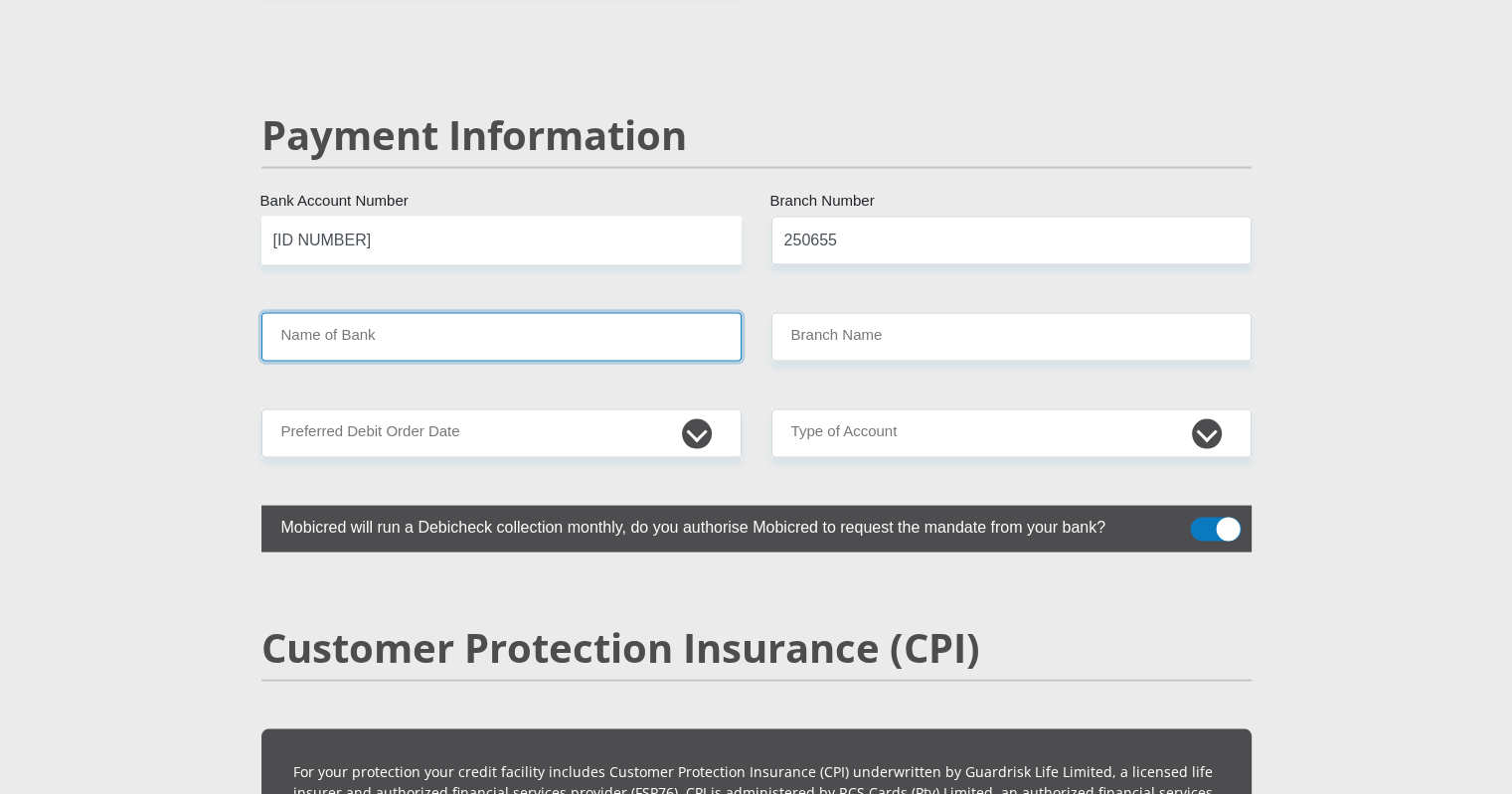 click on "Name of Bank" at bounding box center [501, 337] 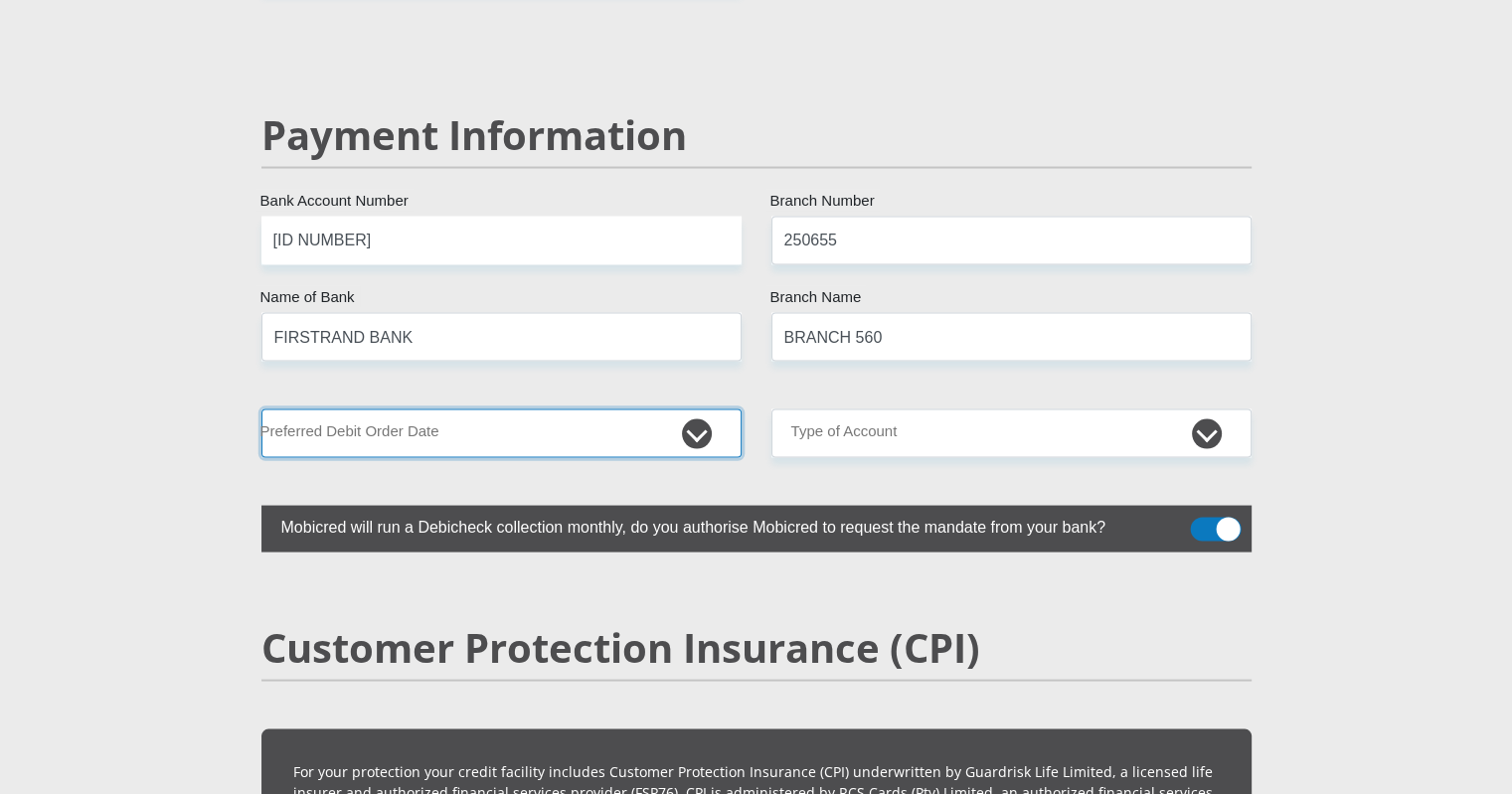 click on "1st
2nd
3rd
4th
5th
7th
18th
19th
20th
21st
22nd
23rd
24th
25th
26th
27th
28th
29th
30th" at bounding box center [501, 433] 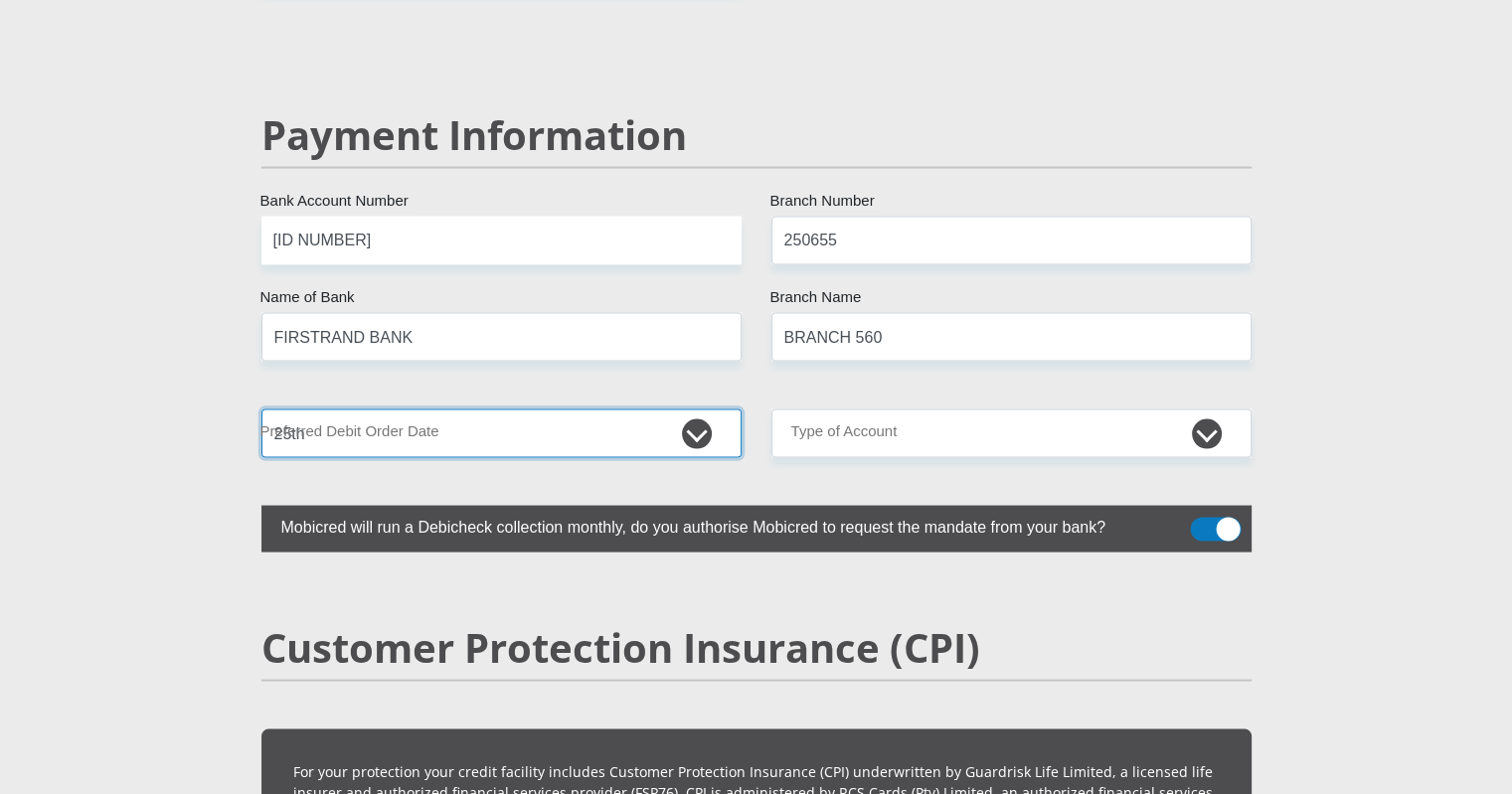 click on "1st
2nd
3rd
4th
5th
7th
18th
19th
20th
21st
22nd
23rd
24th
25th
26th
27th
28th
29th
30th" at bounding box center (501, 433) 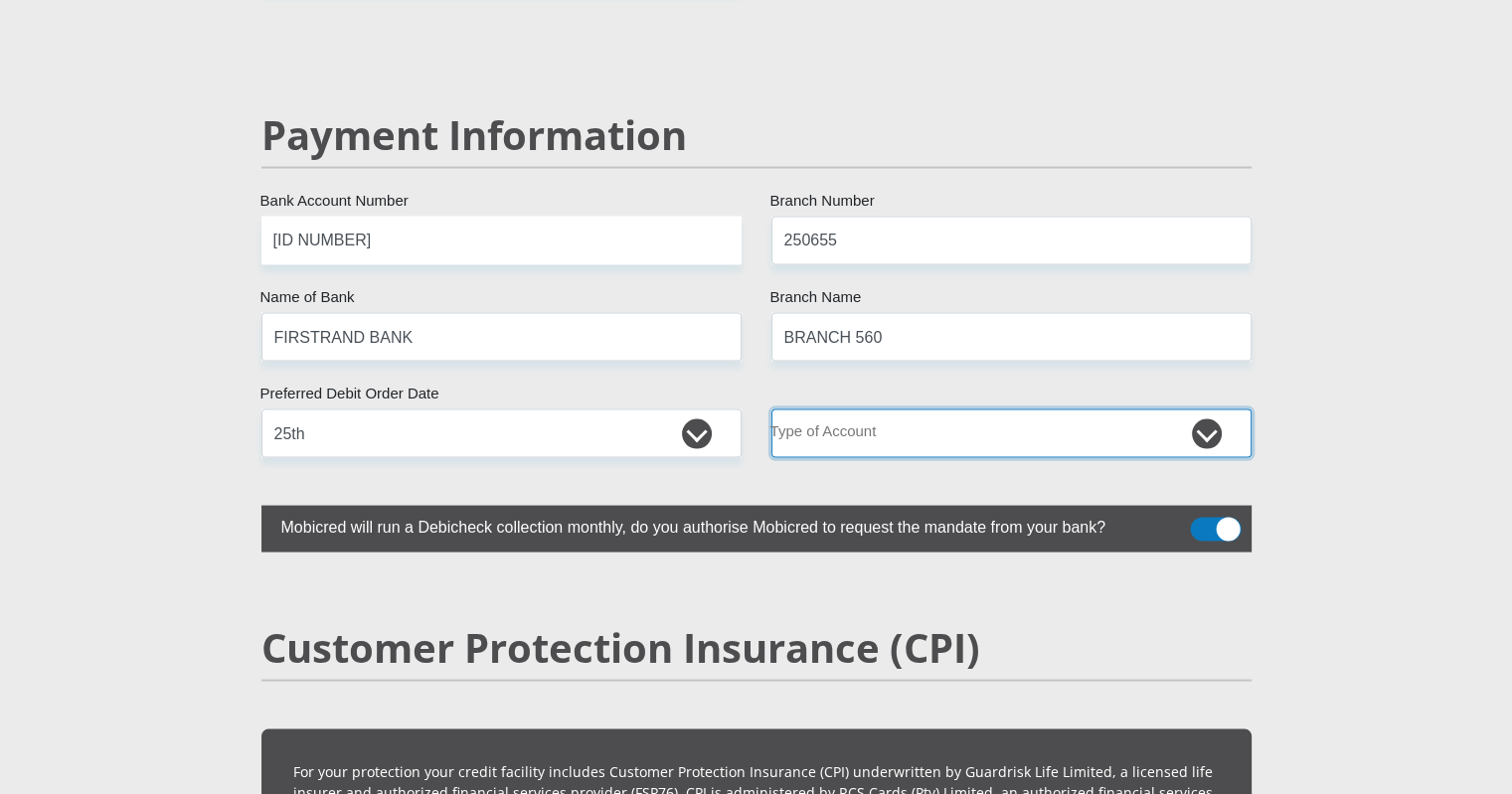 click on "Cheque
Savings" at bounding box center [1011, 433] 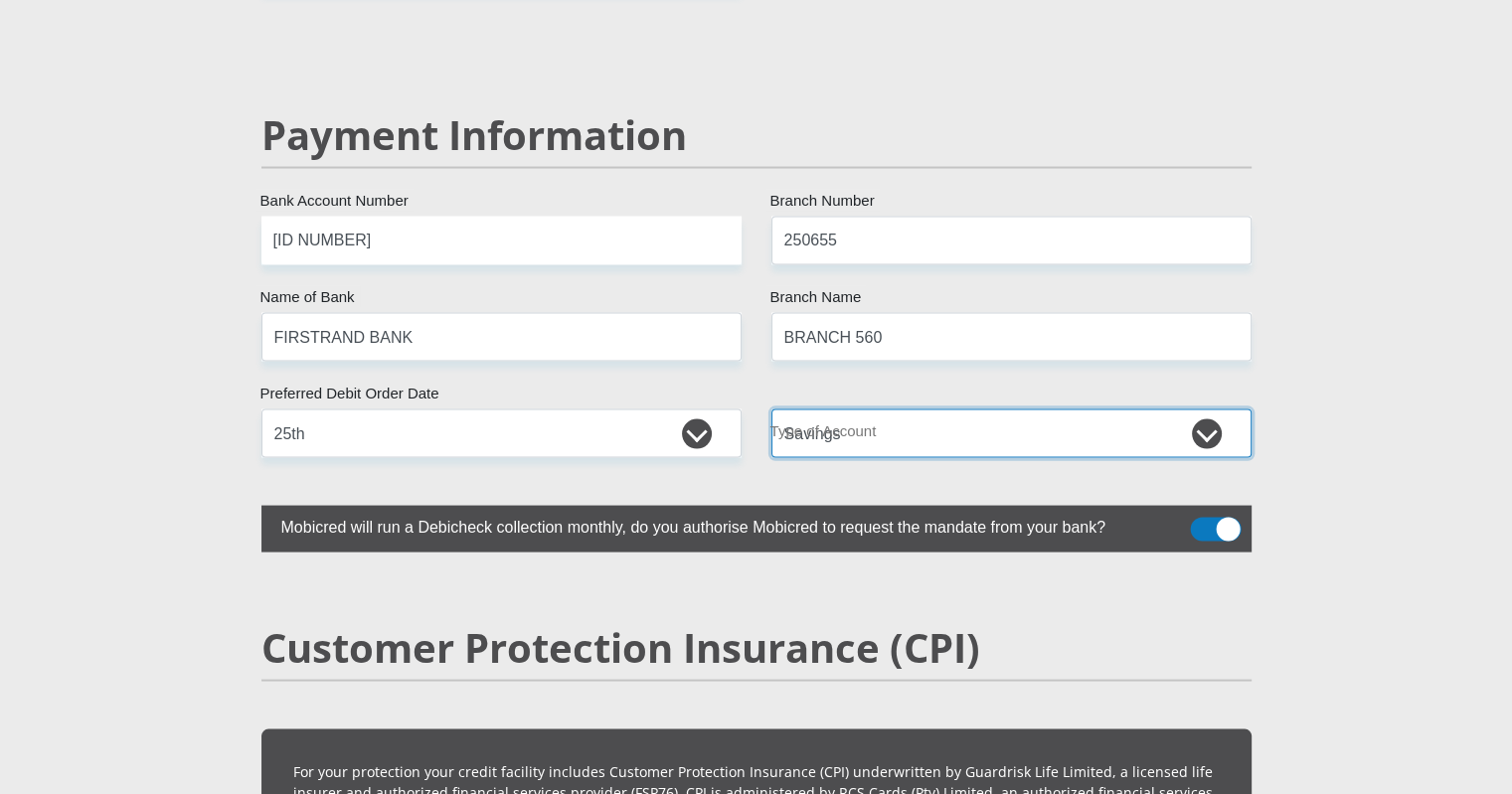 click on "Cheque
Savings" at bounding box center [1011, 433] 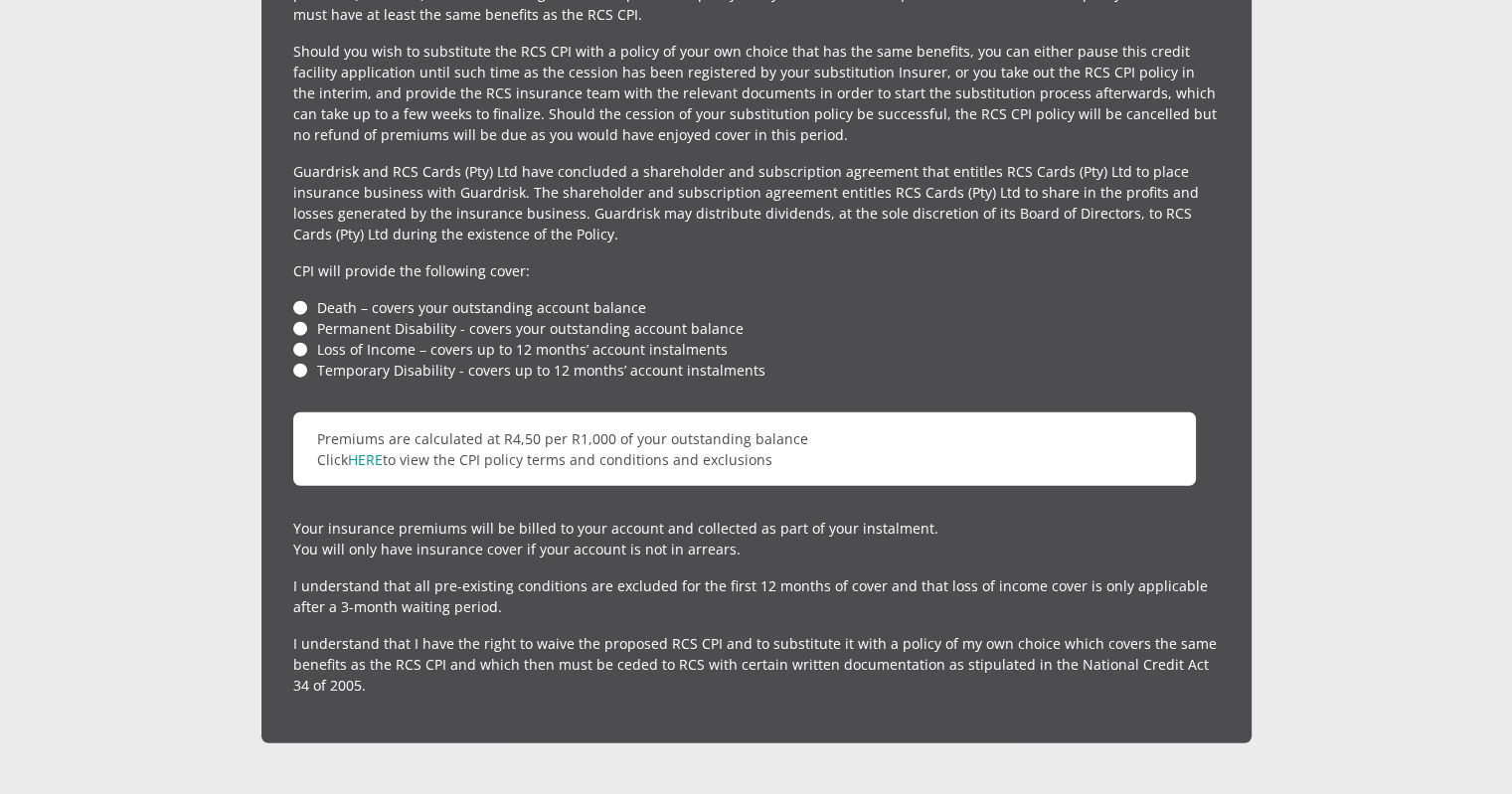 scroll, scrollTop: 5163, scrollLeft: 0, axis: vertical 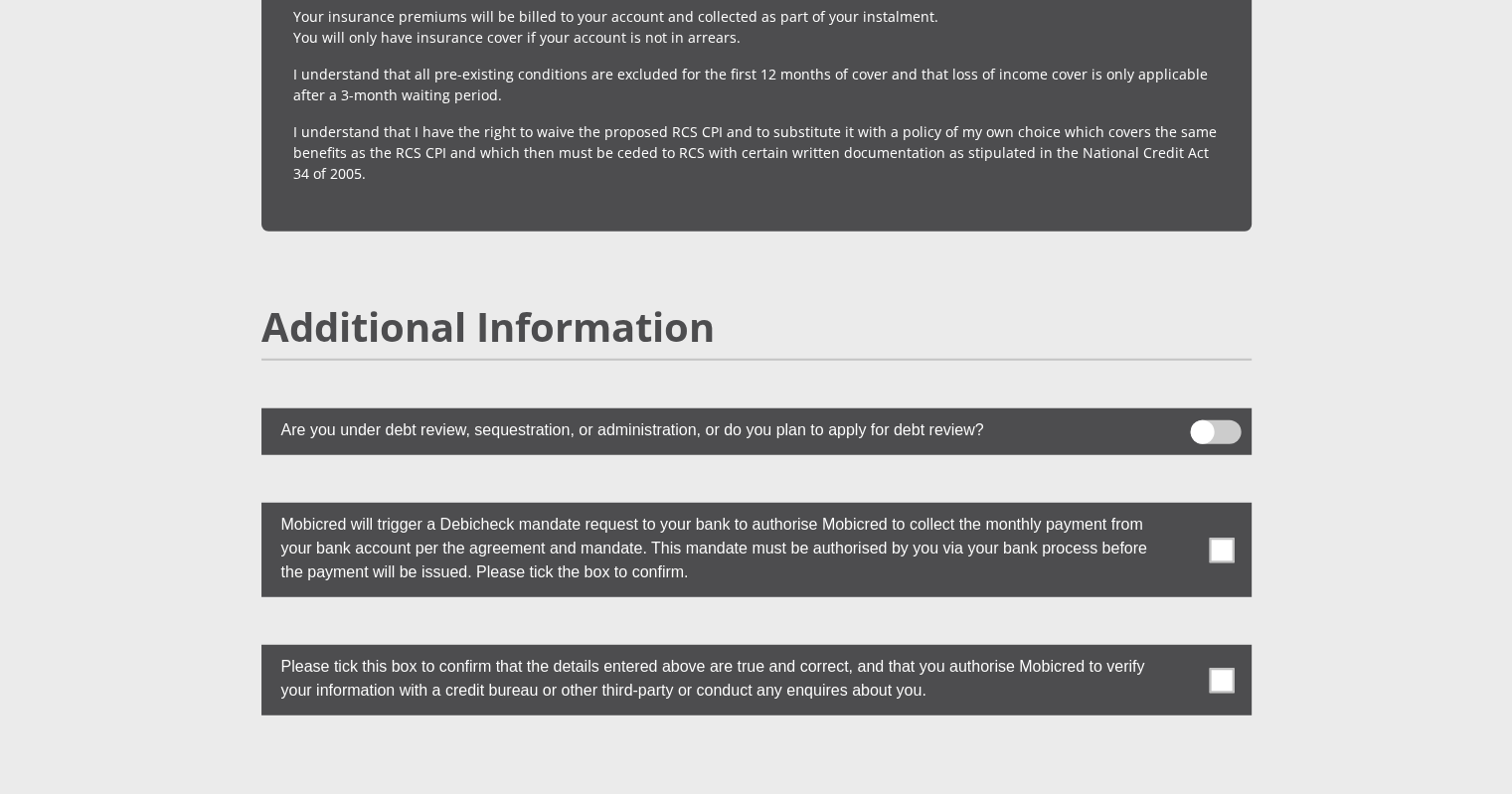 click at bounding box center [1215, 432] 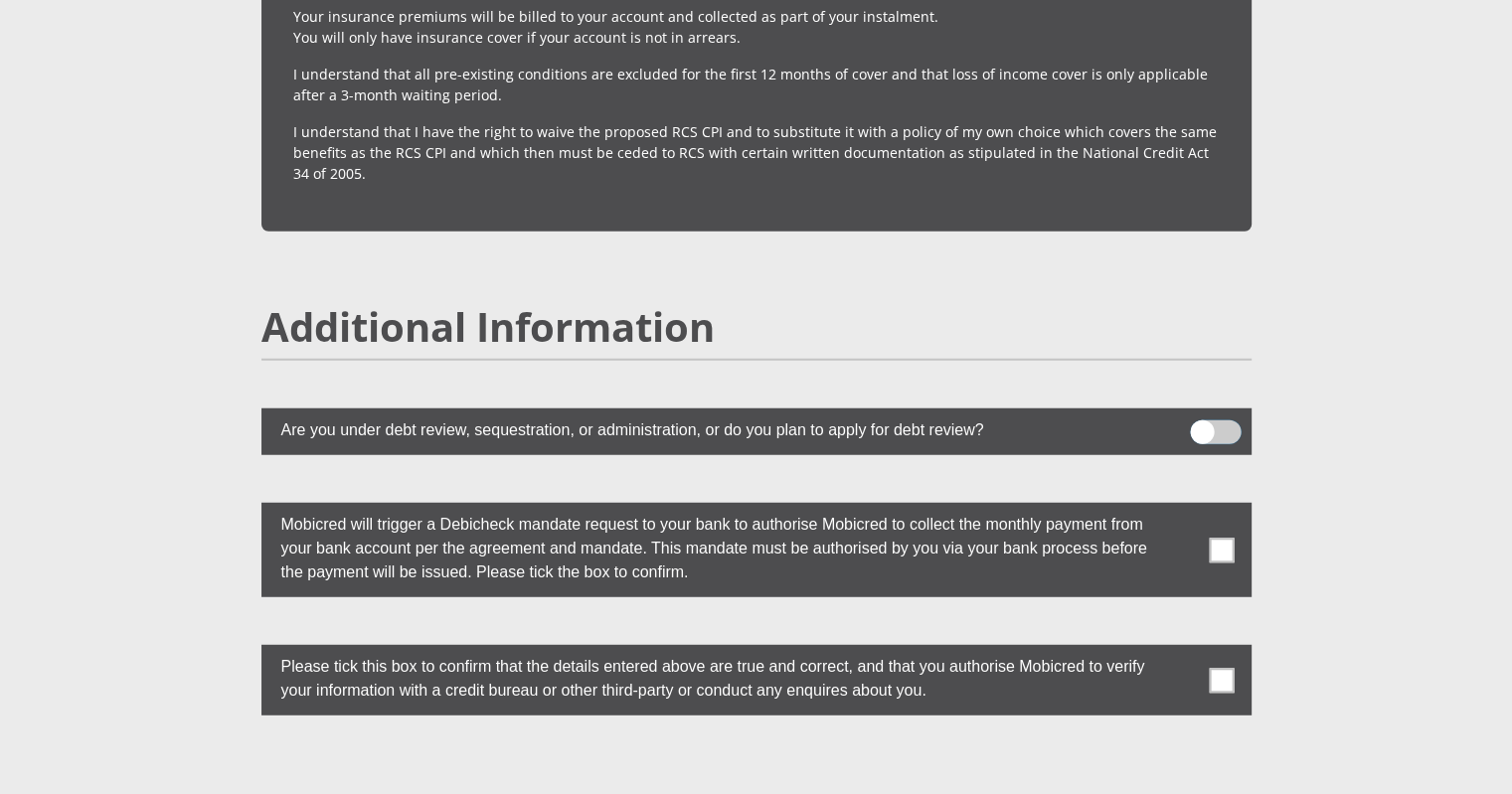click at bounding box center [1202, 425] 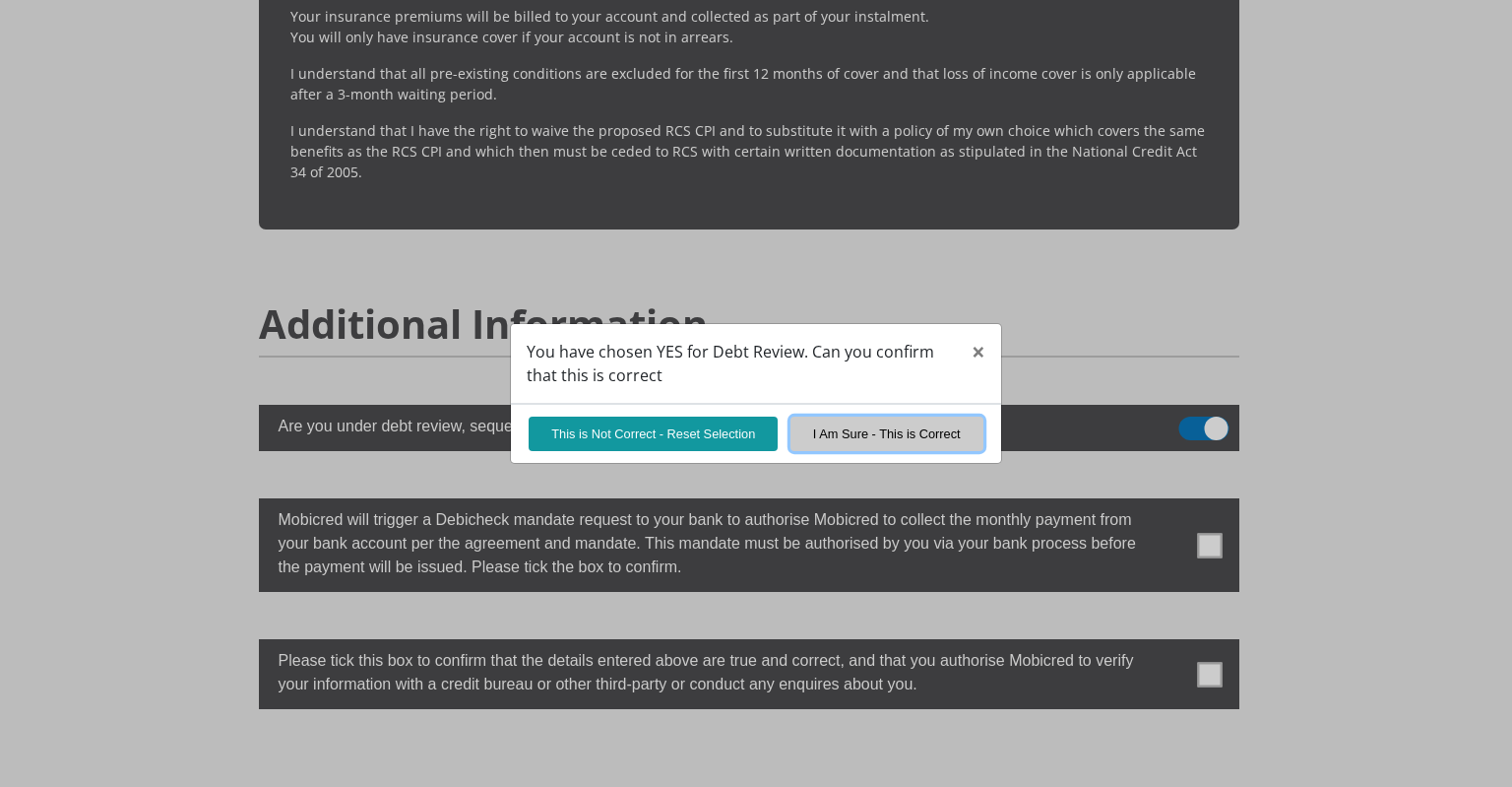 click on "I Am Sure - This is Correct" at bounding box center (887, 433) 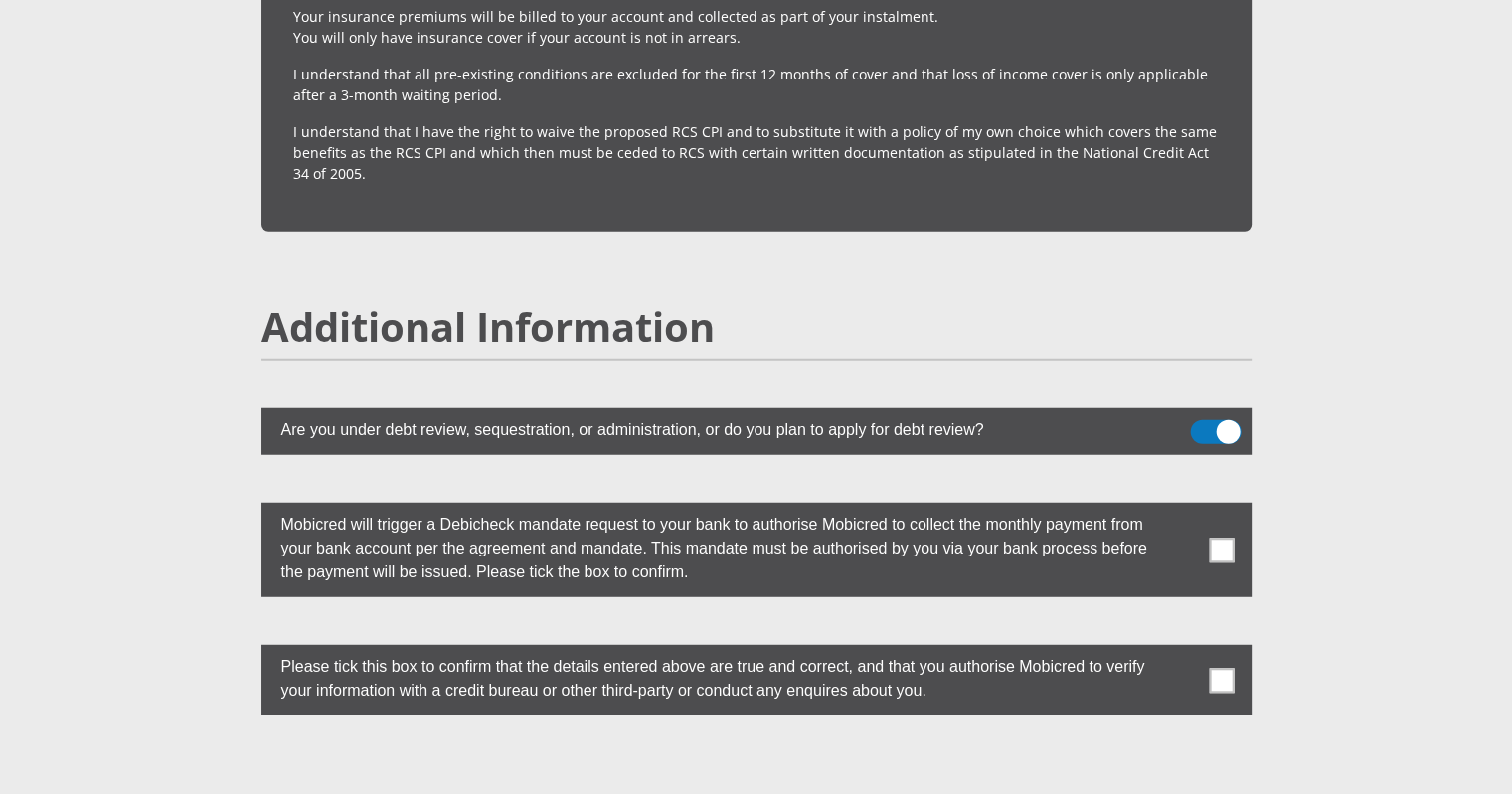 click at bounding box center (1221, 550) 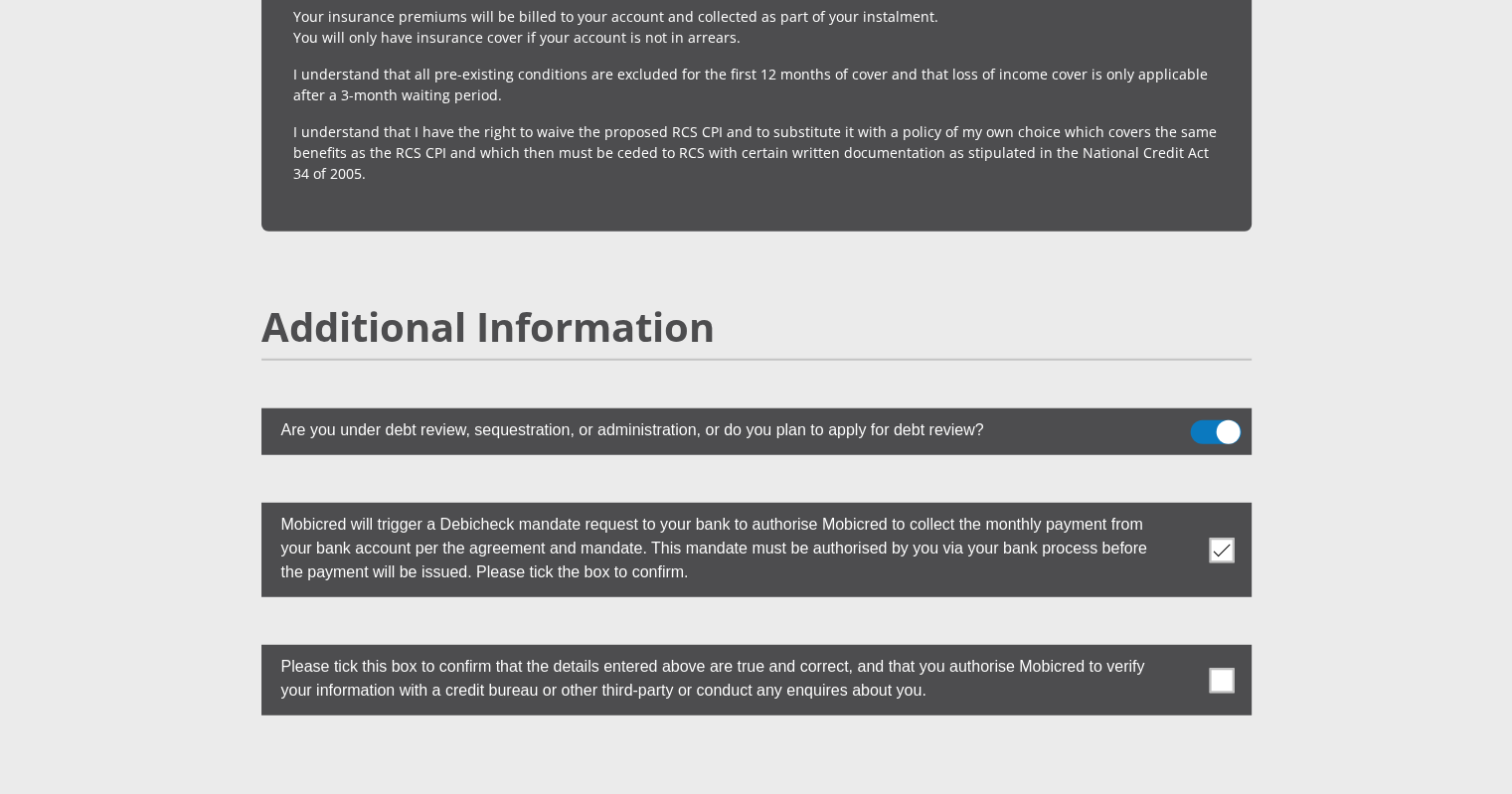 click at bounding box center [1221, 680] 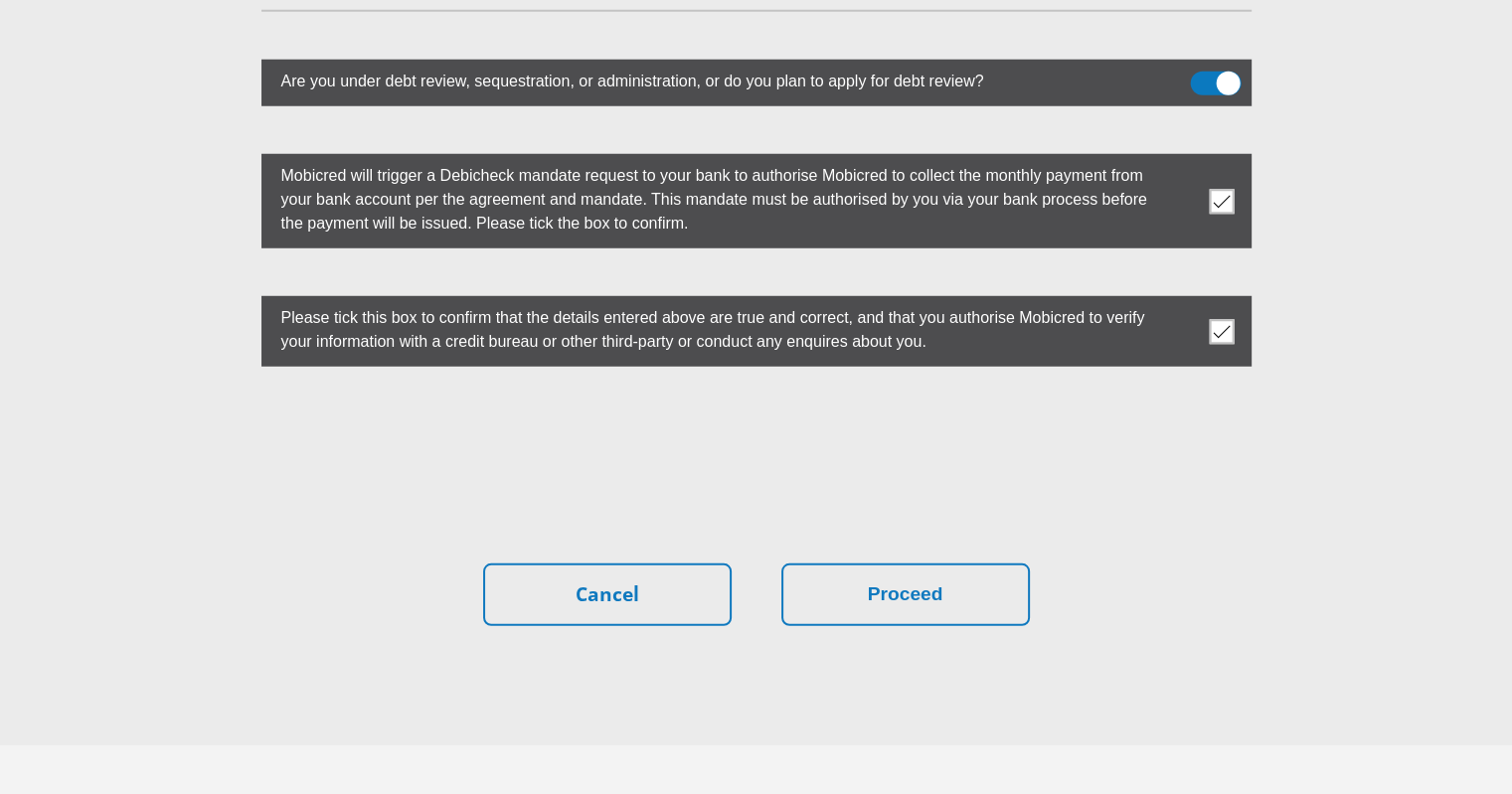 scroll, scrollTop: 5459, scrollLeft: 0, axis: vertical 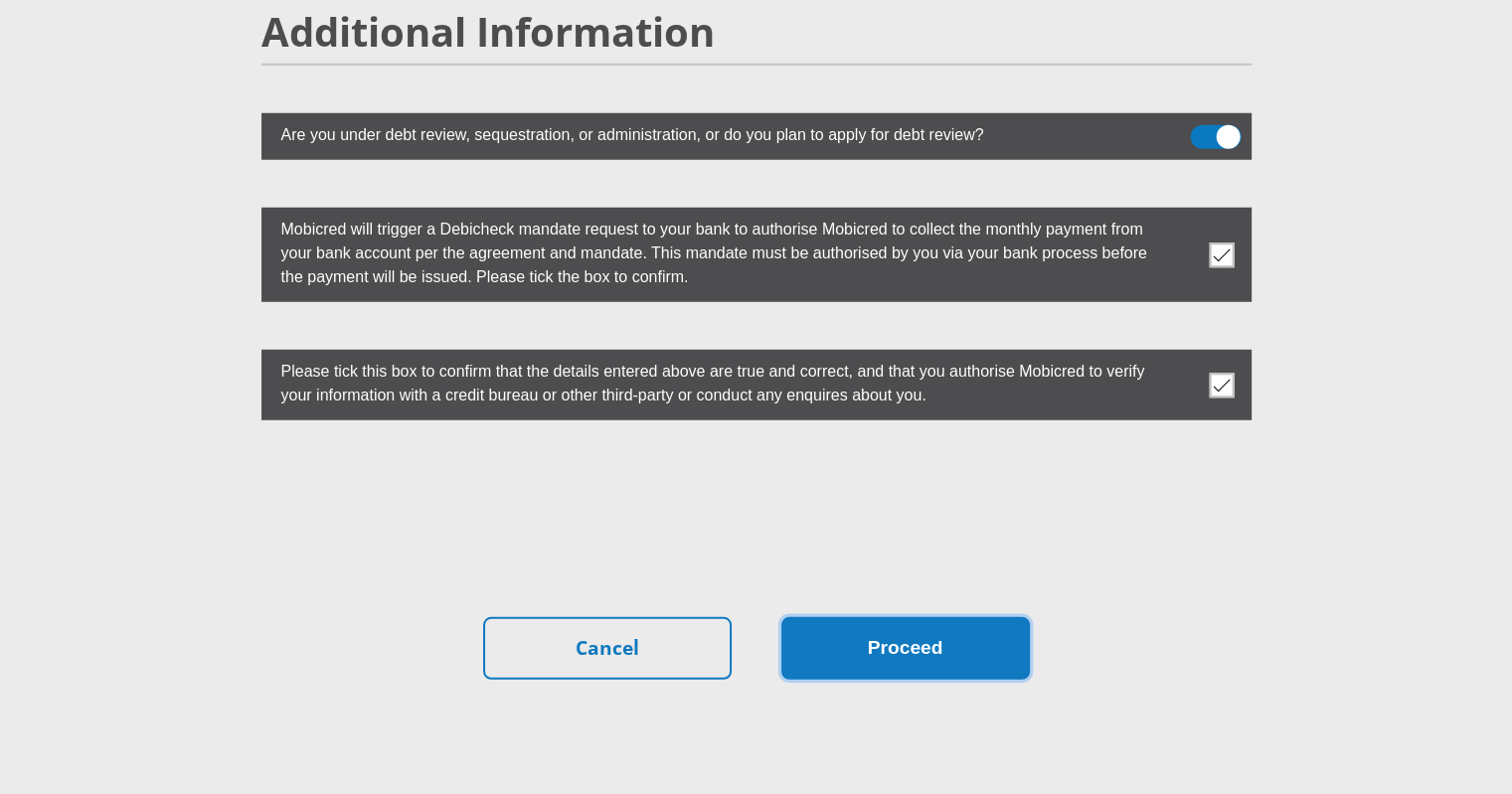 click on "Proceed" at bounding box center (906, 648) 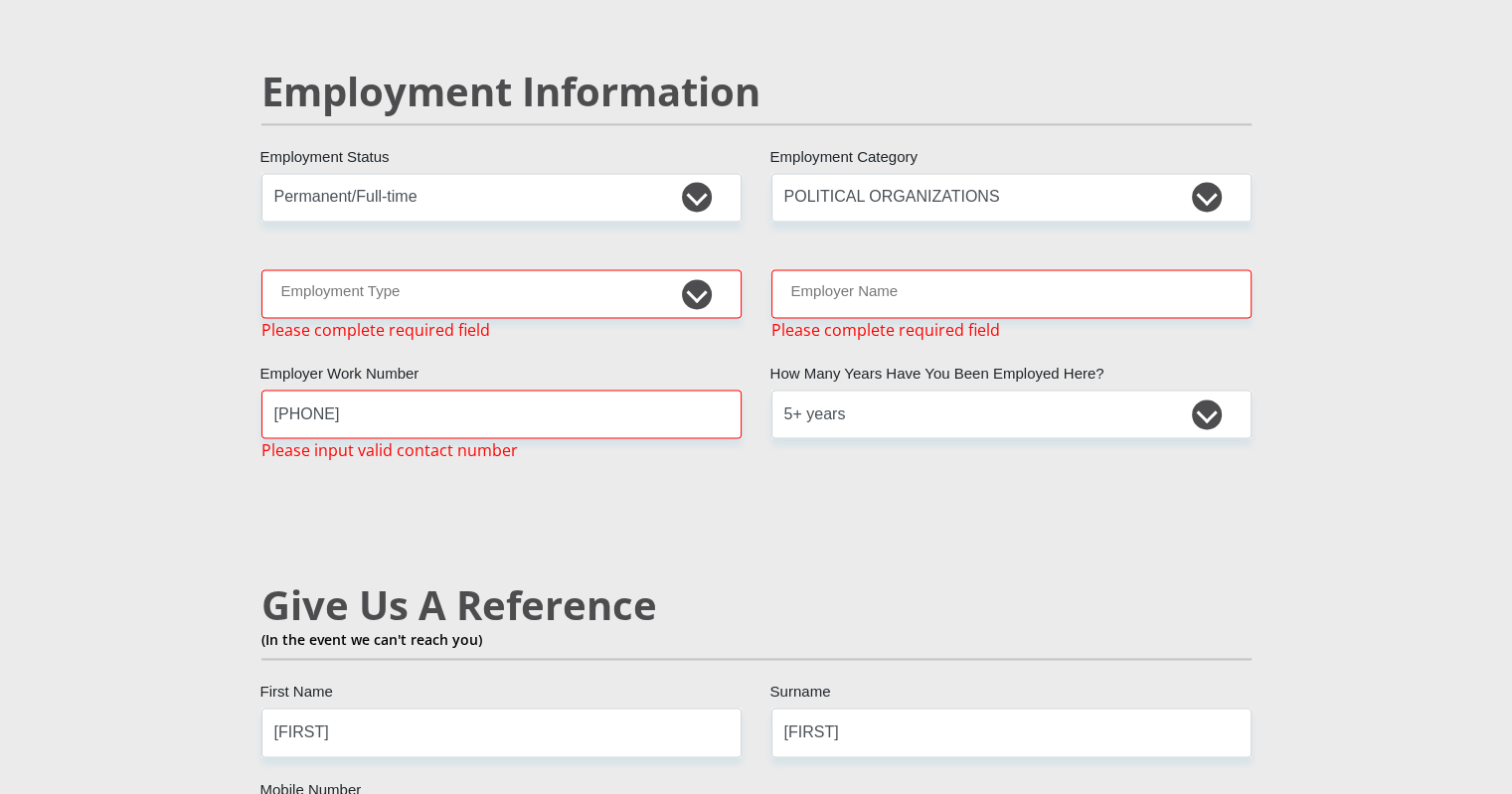 scroll, scrollTop: 2990, scrollLeft: 0, axis: vertical 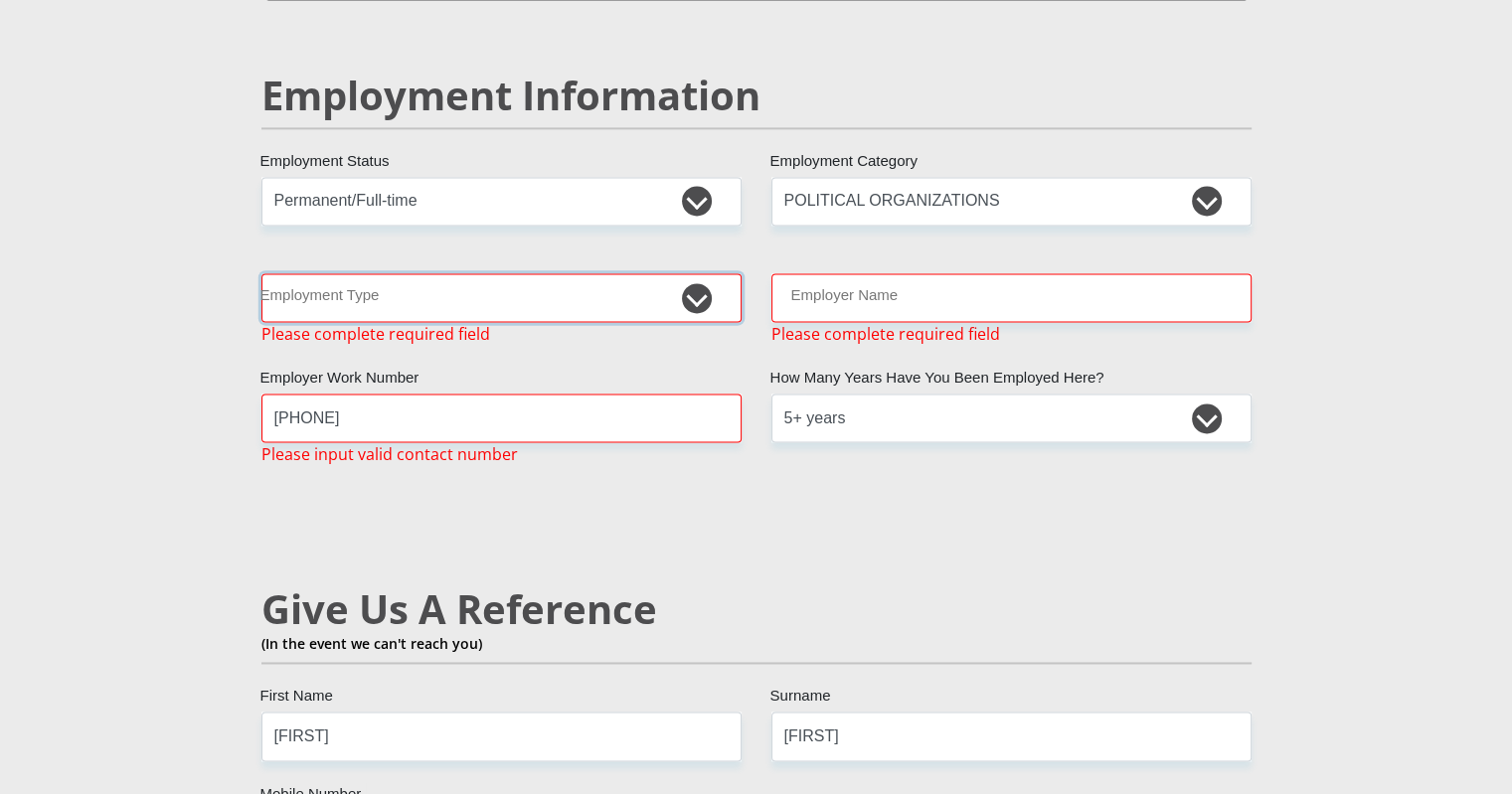 click on "College/Lecturer
Craft Seller
Creative
Driver
Executive
Farmer
Forces - Non Commissioned
Forces - Officer
Hawker
Housewife
Labourer
Licenced Professional
Manager
Miner
Non Licenced Professional
Office Staff/Clerk
Outside Worker
Pensioner
Permanent Teacher
Production/Manufacturing
Sales
Self-Employed
Semi-Professional Worker
Service Industry  Social Worker  Student" at bounding box center (501, 297) 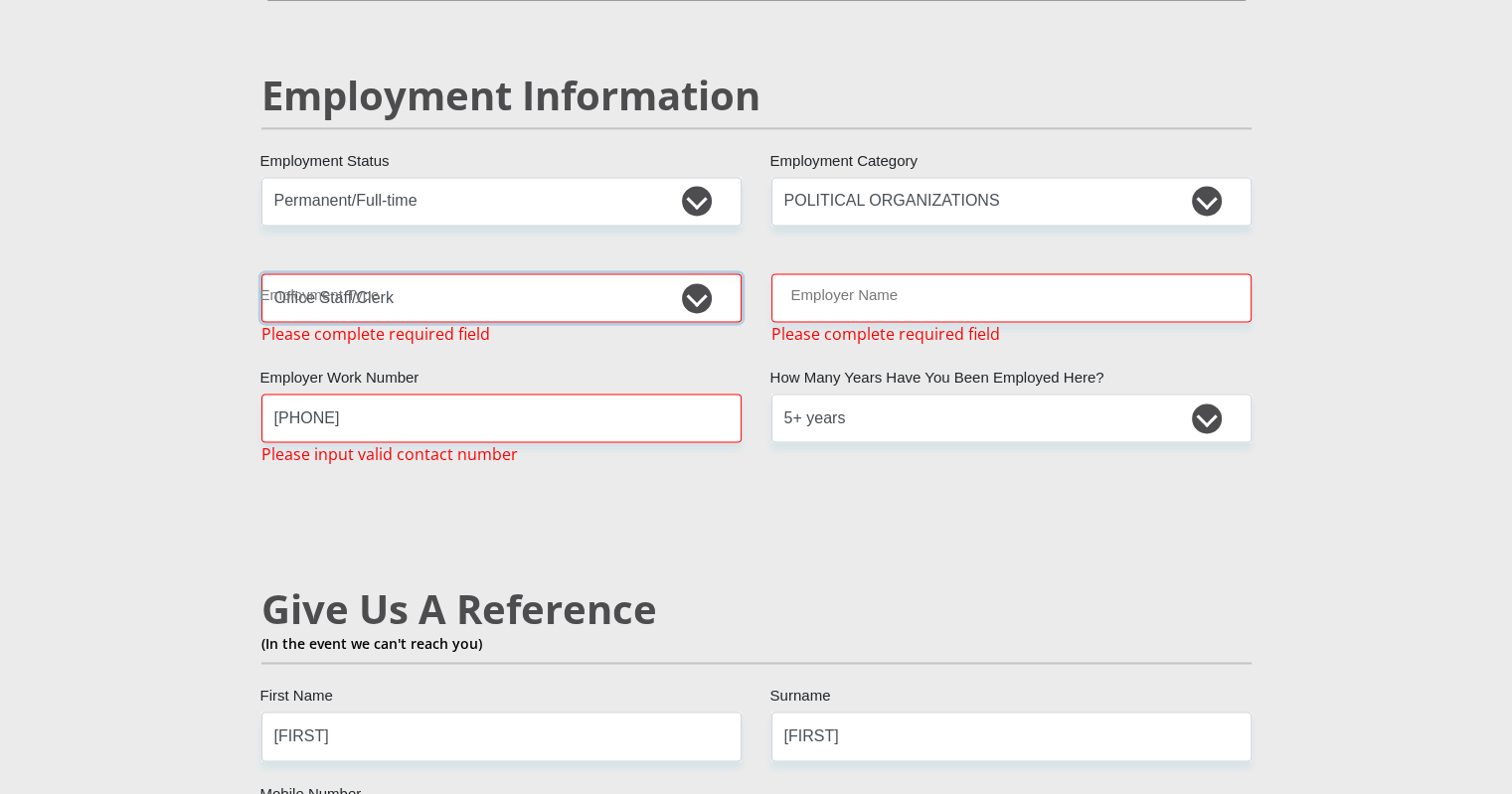 click on "College/Lecturer
Craft Seller
Creative
Driver
Executive
Farmer
Forces - Non Commissioned
Forces - Officer
Hawker
Housewife
Labourer
Licenced Professional
Manager
Miner
Non Licenced Professional
Office Staff/Clerk
Outside Worker
Pensioner
Permanent Teacher
Production/Manufacturing
Sales
Self-Employed
Semi-Professional Worker
Service Industry  Social Worker  Student" at bounding box center [501, 297] 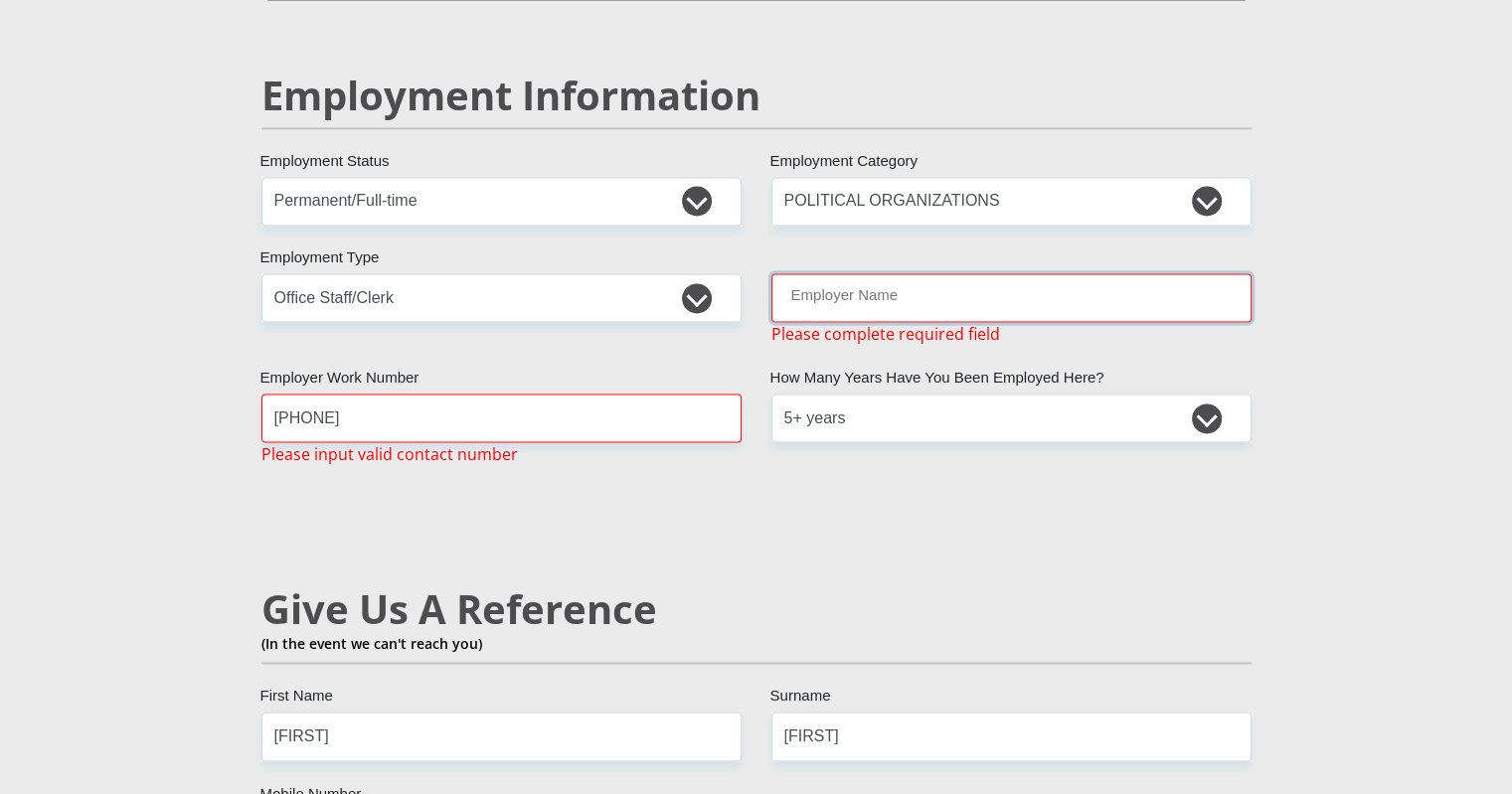 click on "Employer Name" at bounding box center [1011, 297] 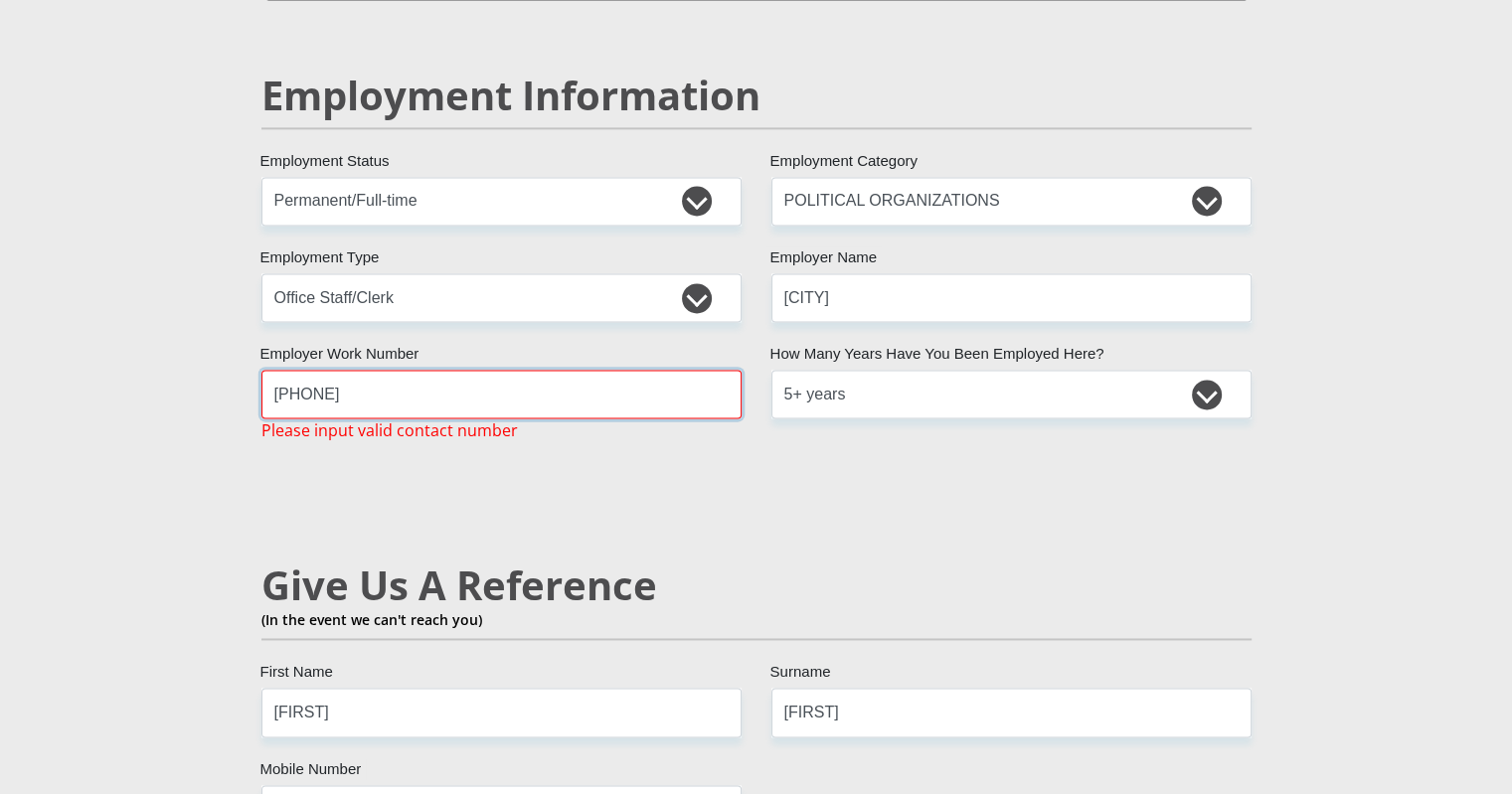 click on "[PHONE]" at bounding box center [501, 394] 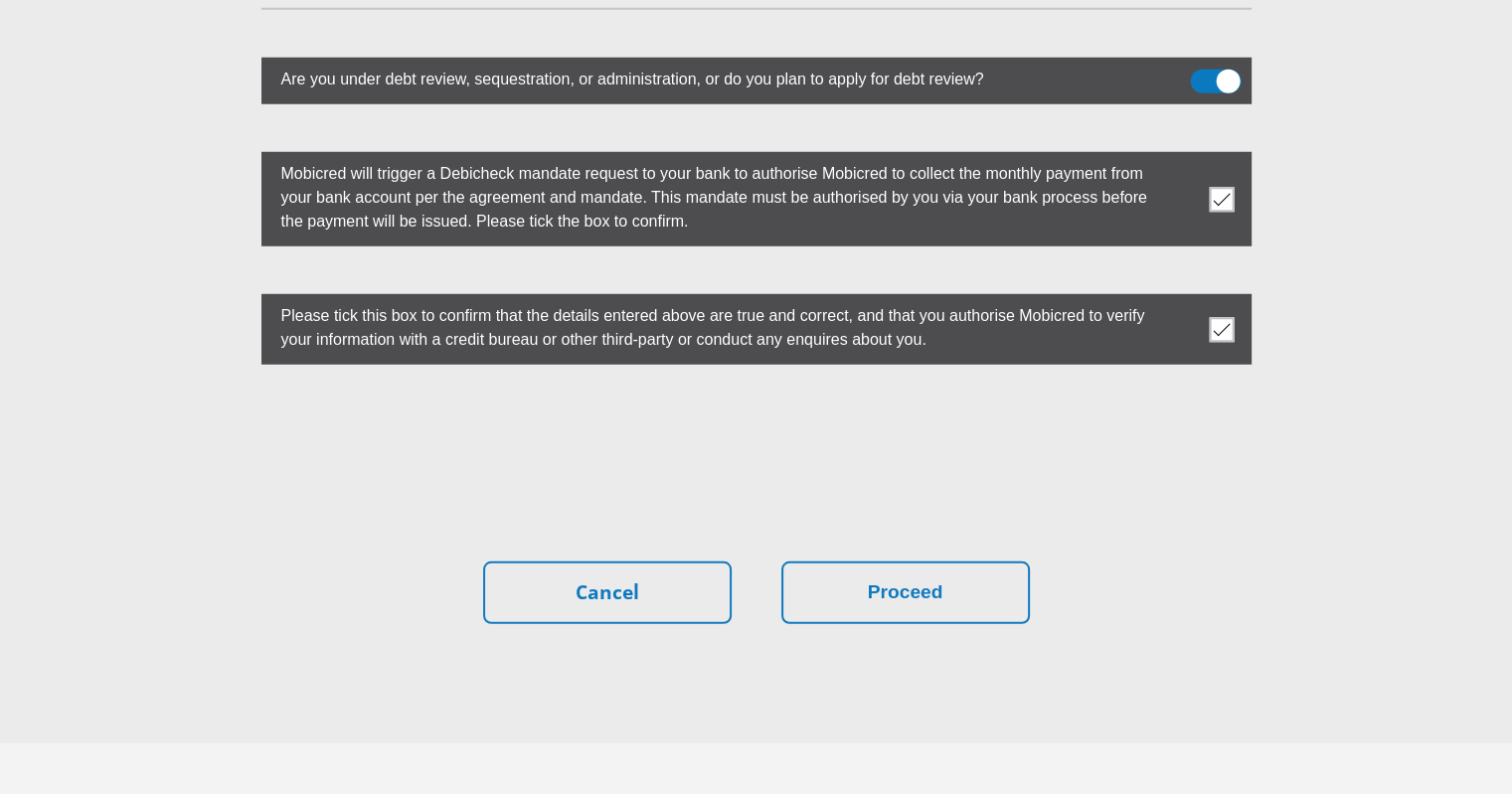 scroll, scrollTop: 5551, scrollLeft: 0, axis: vertical 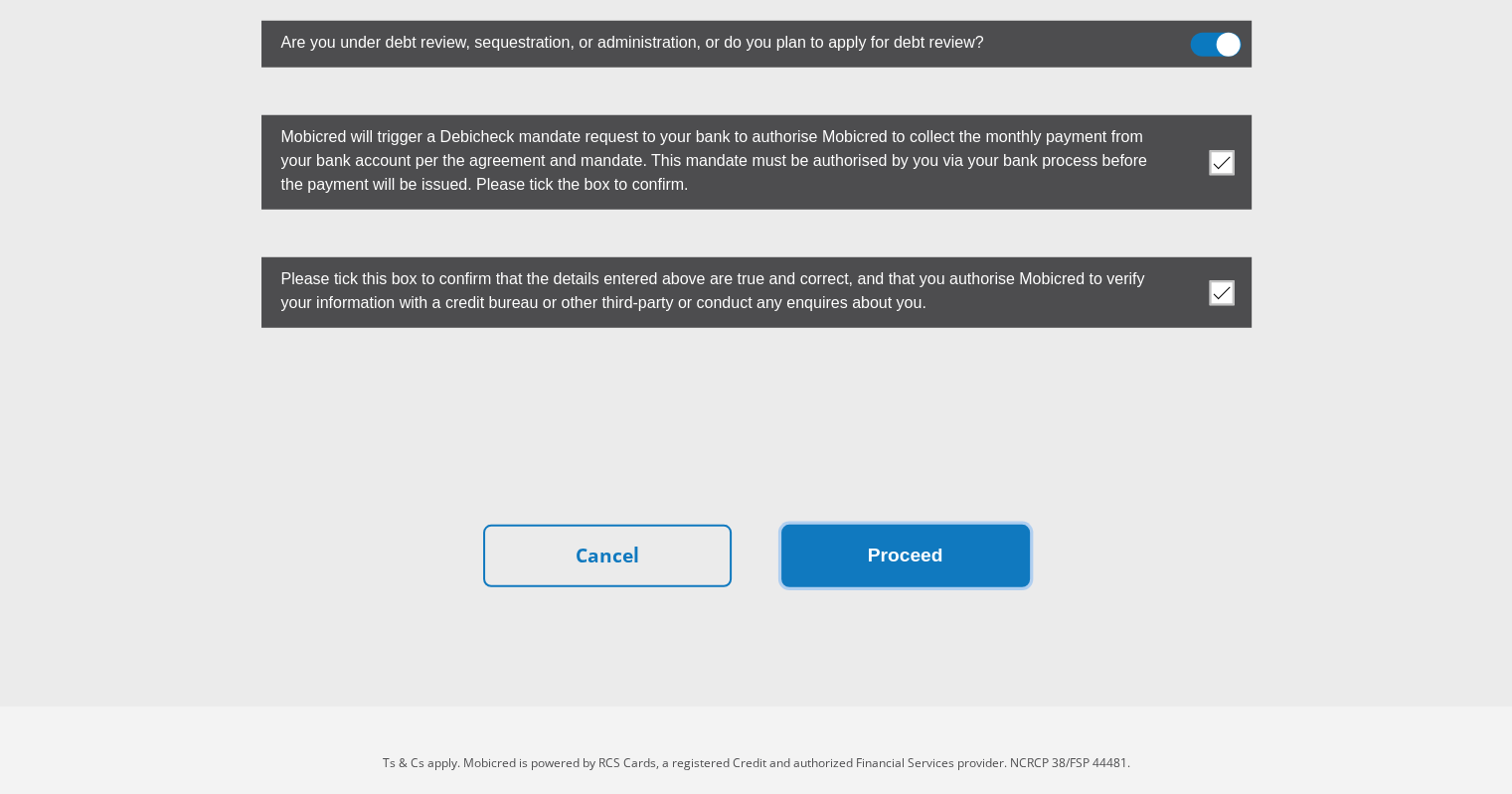click on "Proceed" at bounding box center [906, 556] 